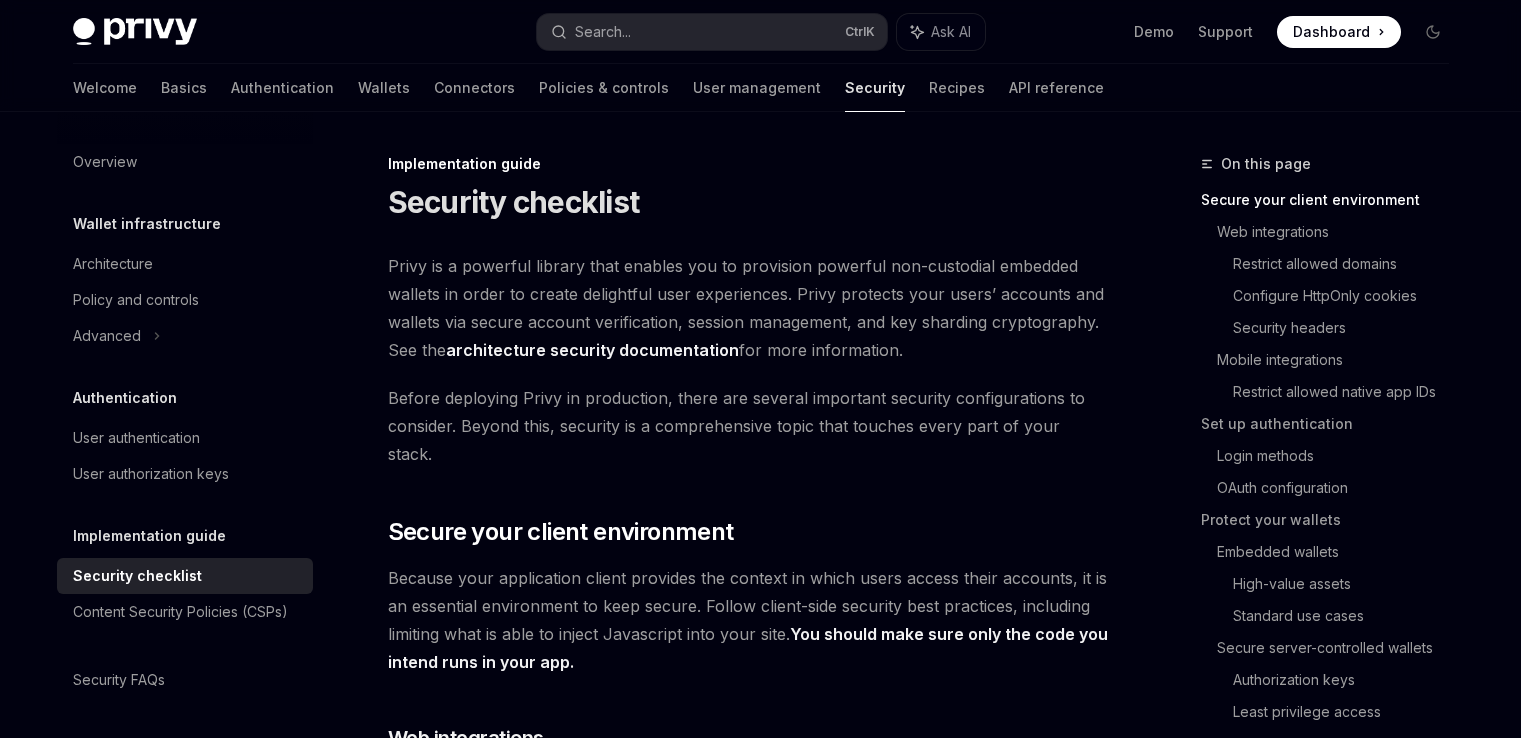 scroll, scrollTop: 0, scrollLeft: 0, axis: both 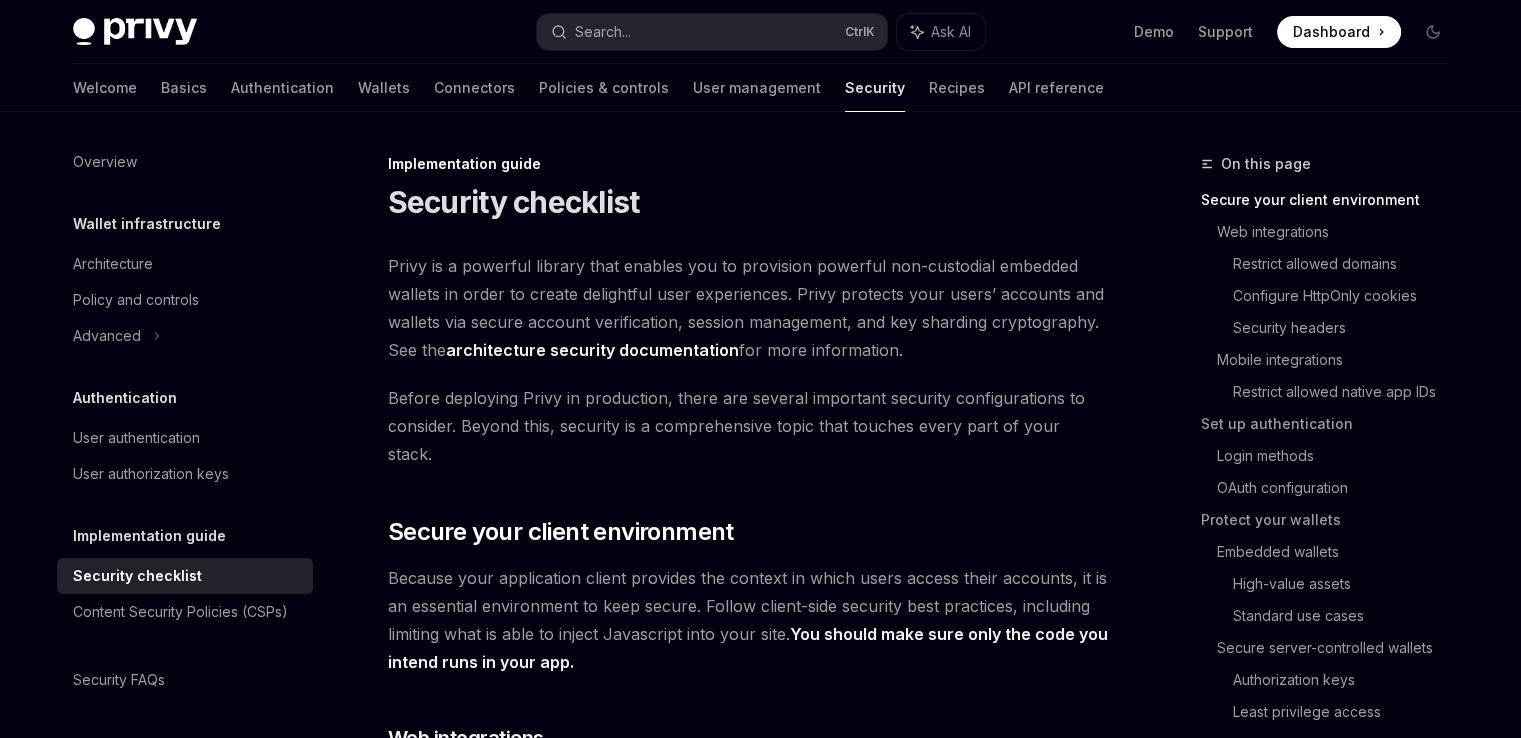 click on "Privy is a powerful library that enables you to provision powerful non-custodial embedded wallets in order to create delightful user experiences. Privy protects your users’ accounts and wallets via secure account verification, session management, and key sharding cryptography. See the  architecture security documentation  for more information." at bounding box center (748, 308) 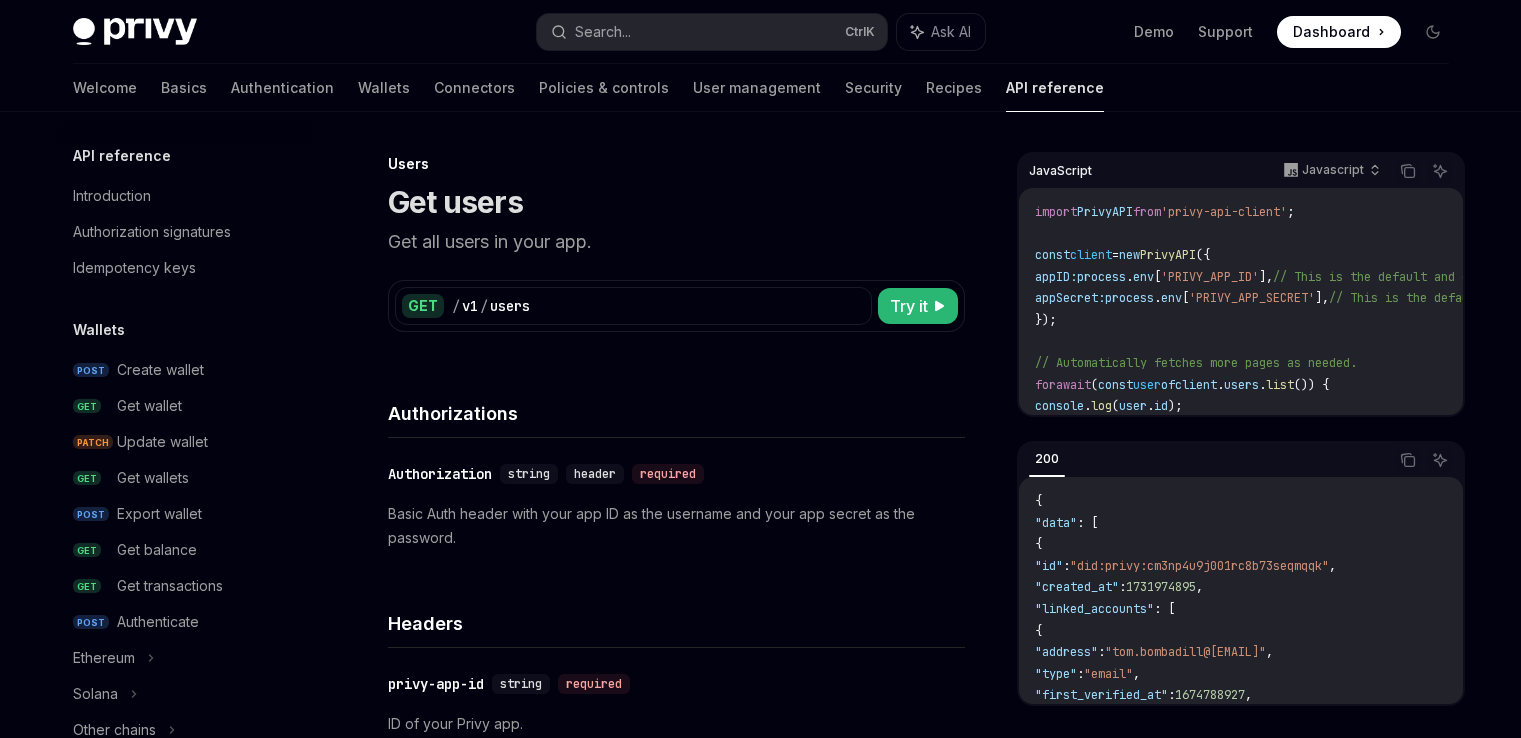 scroll, scrollTop: 0, scrollLeft: 0, axis: both 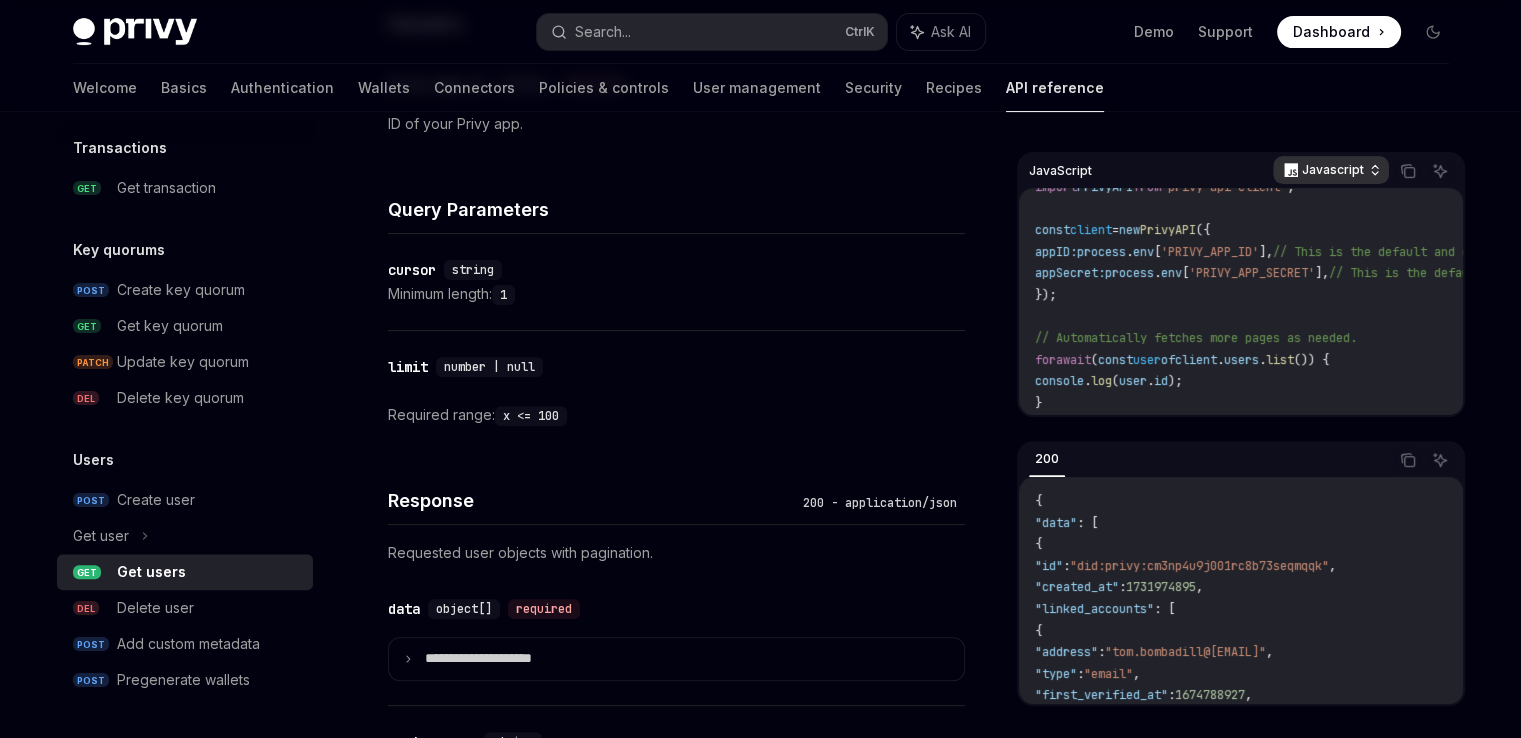 click on "Javascript" at bounding box center [1333, 170] 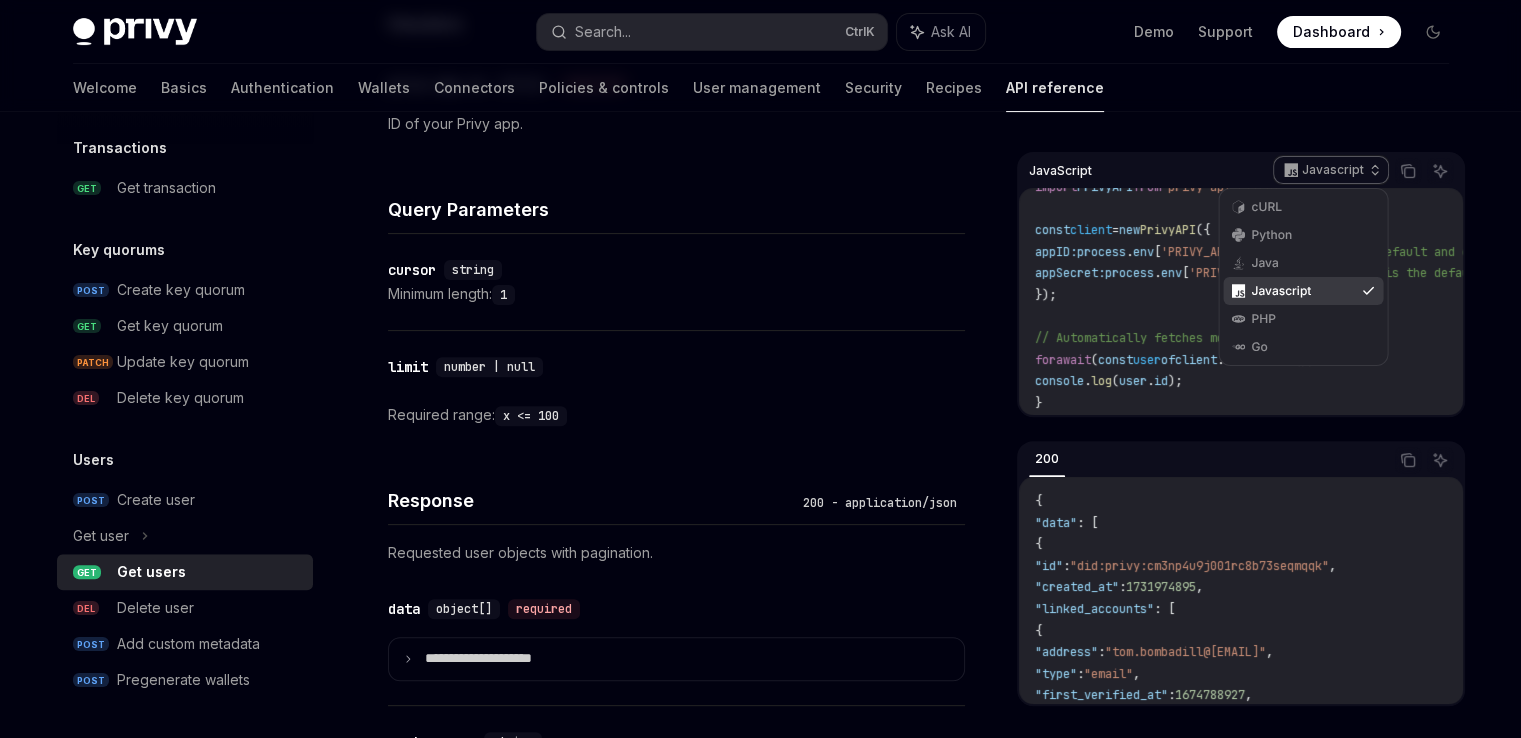 click on "Javascript" at bounding box center (1303, 291) 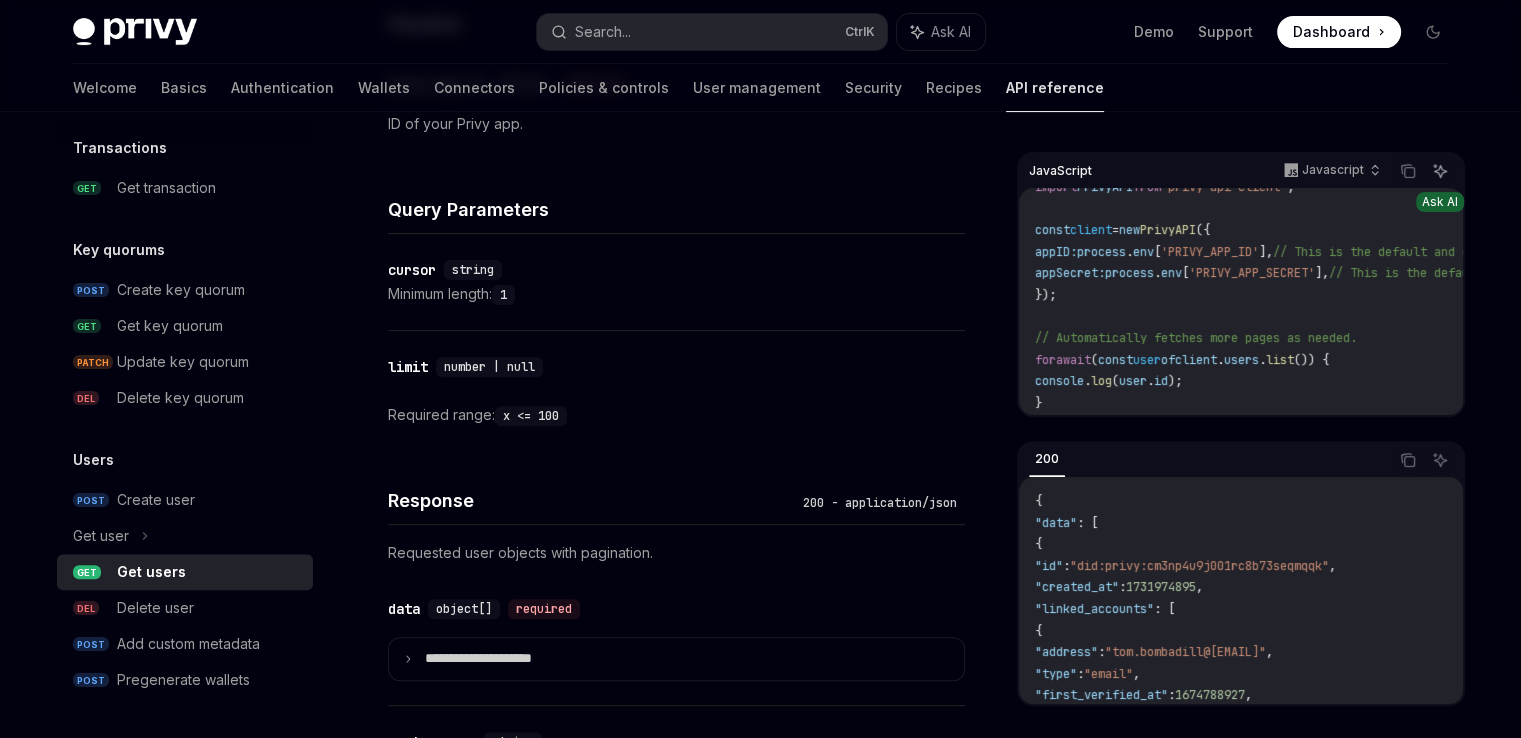 click 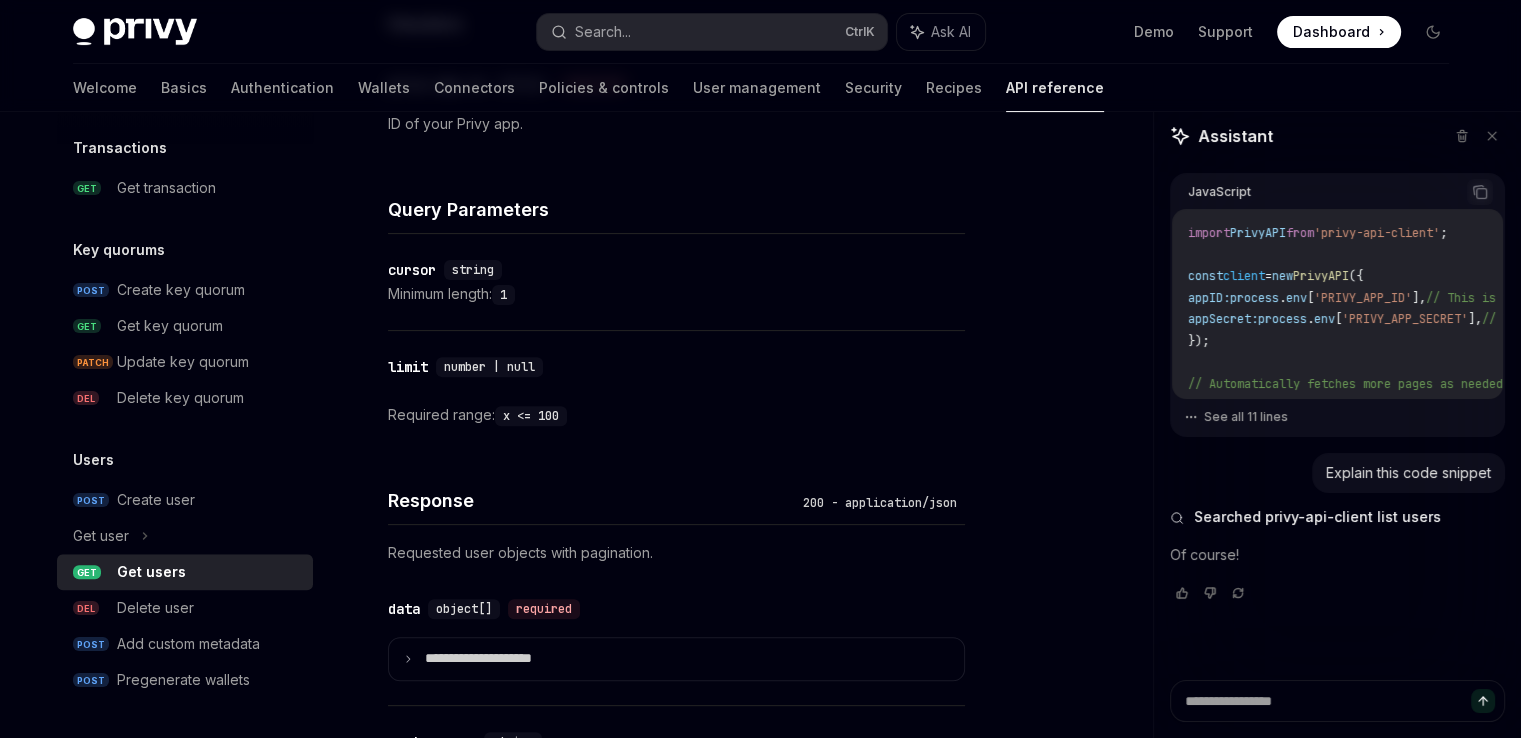type on "*" 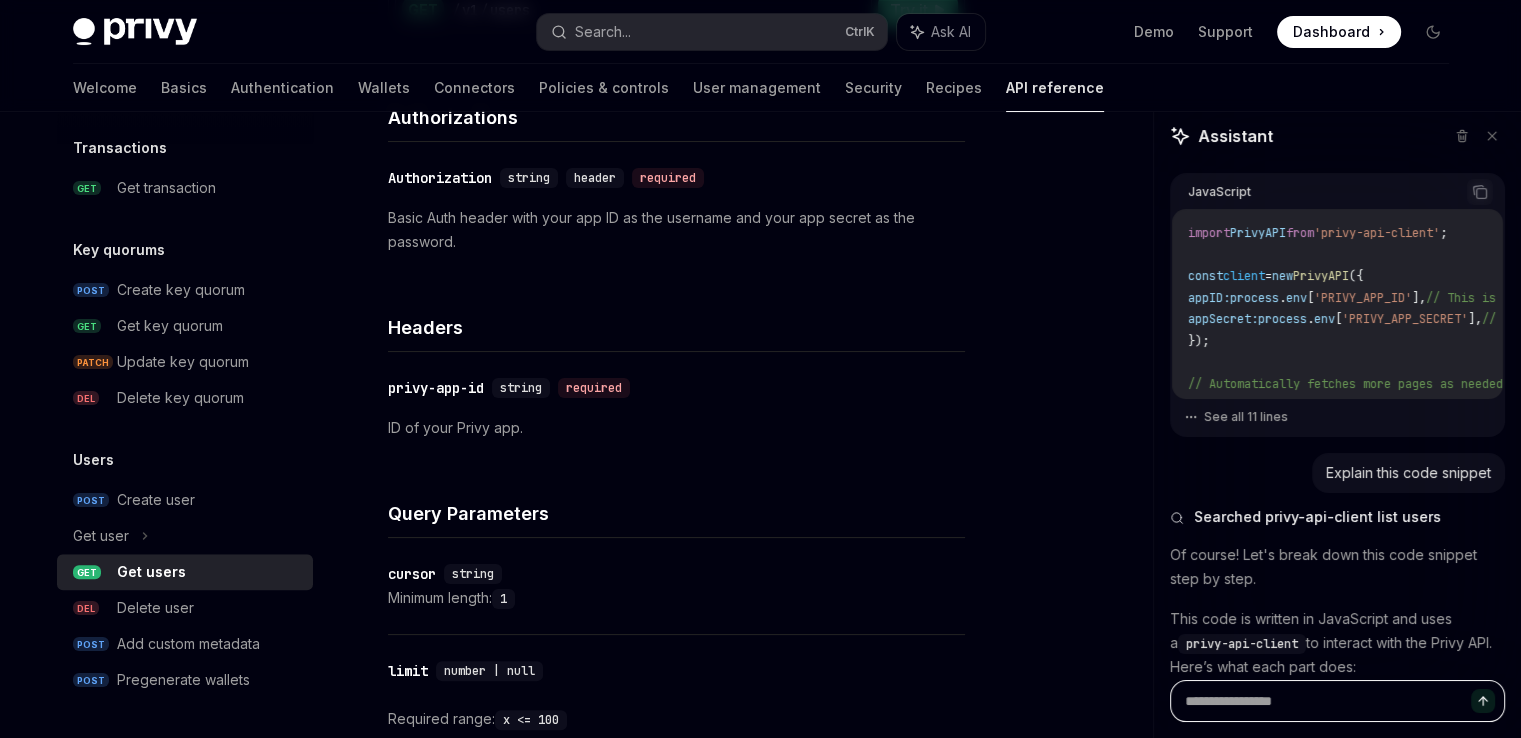 scroll, scrollTop: 200, scrollLeft: 0, axis: vertical 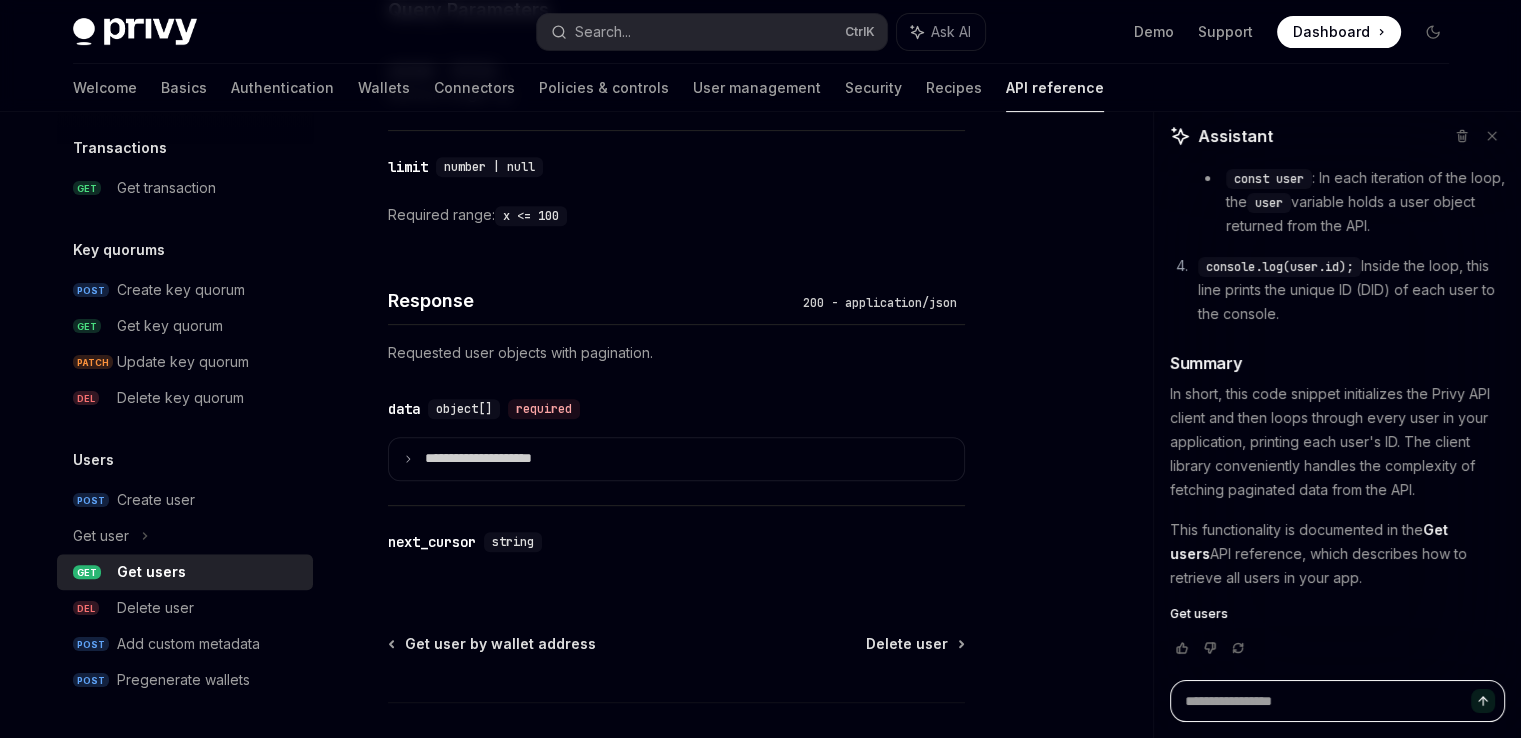 click at bounding box center [1337, 701] 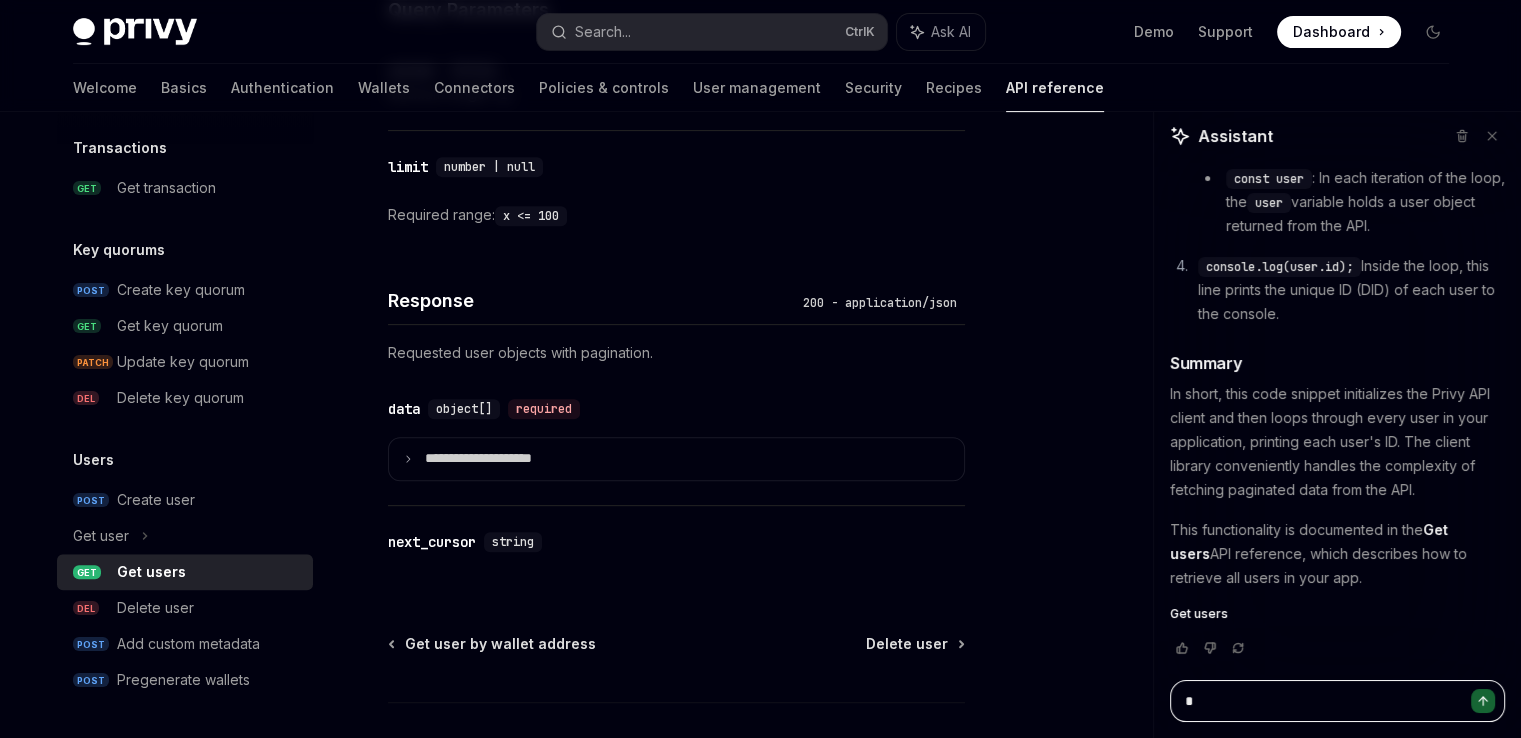 type on "**" 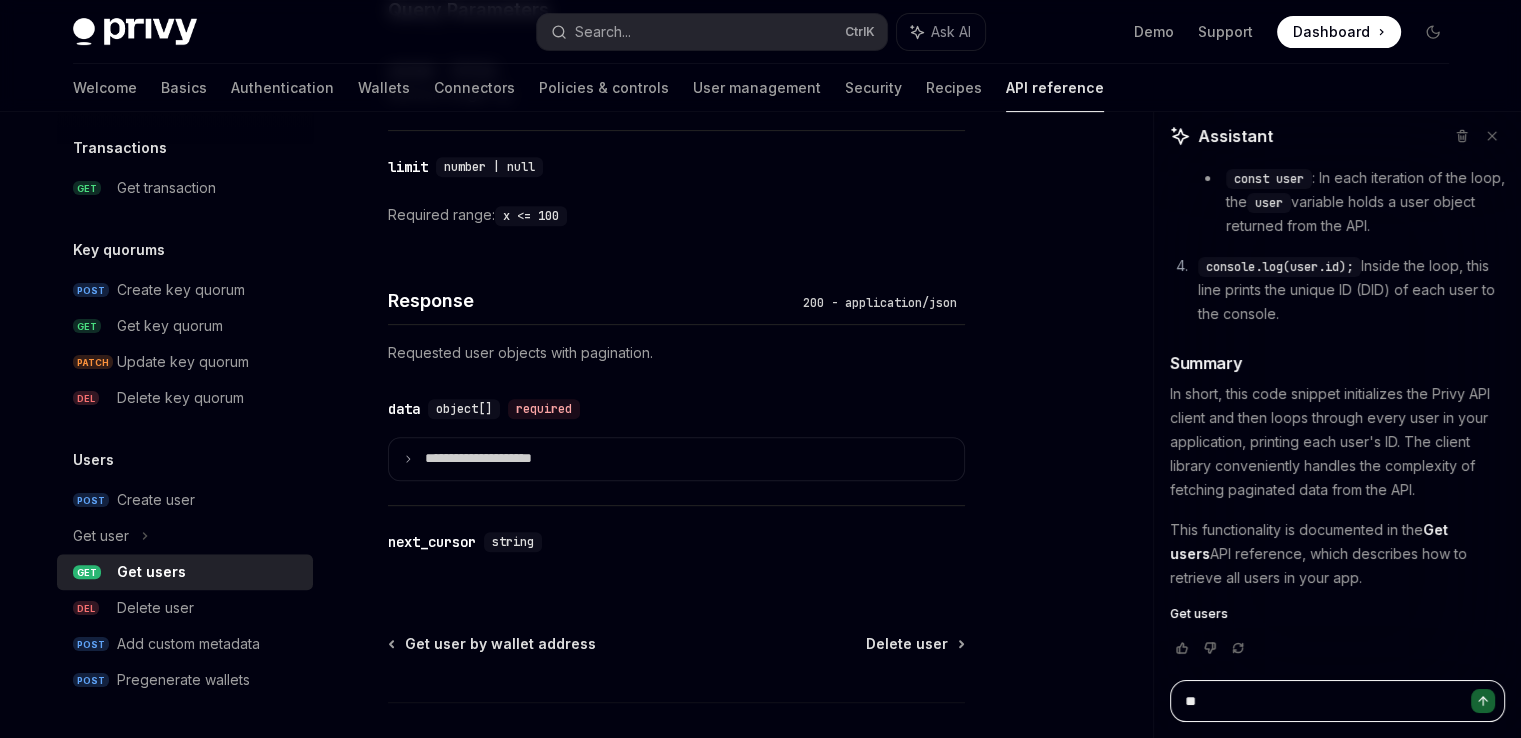 type on "***" 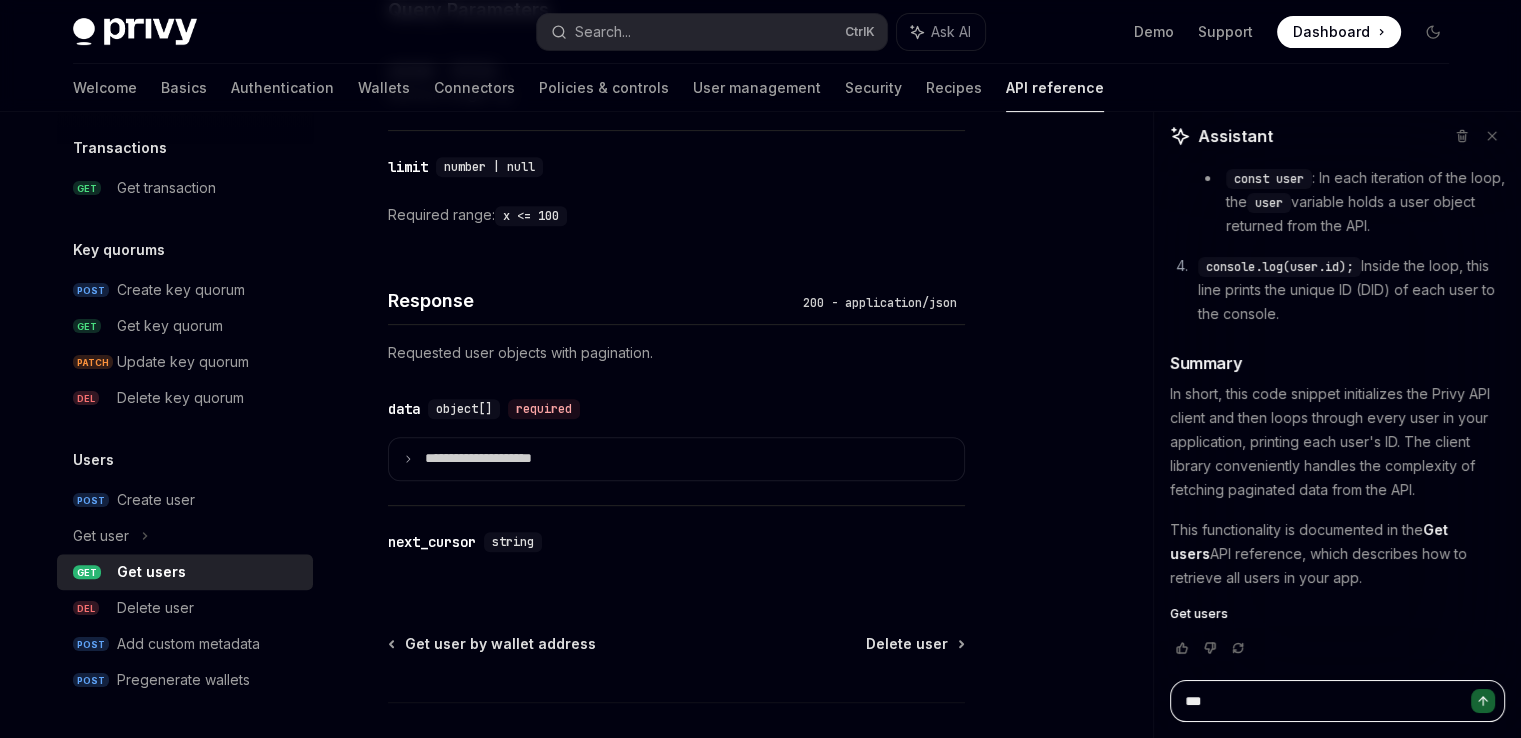 type on "****" 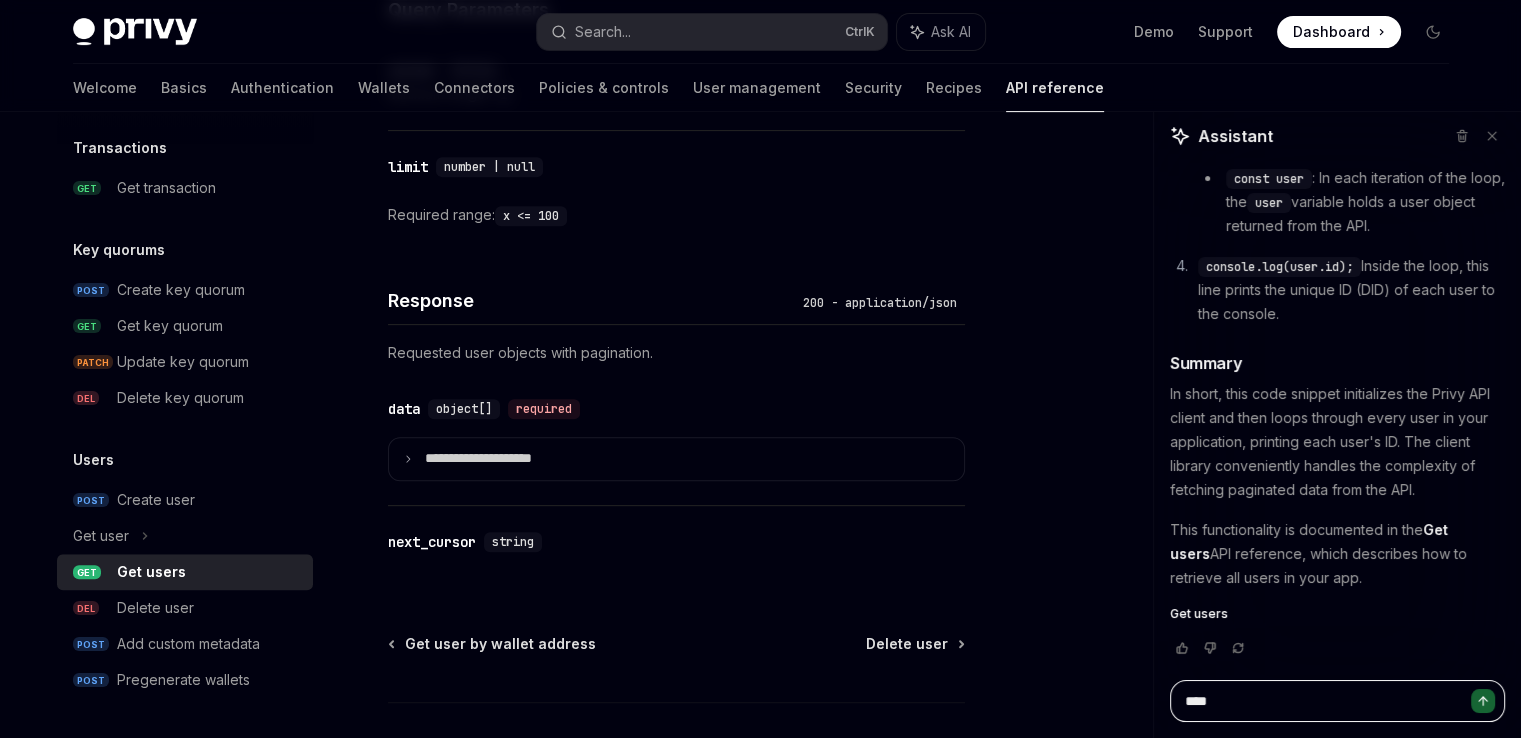 type on "*****" 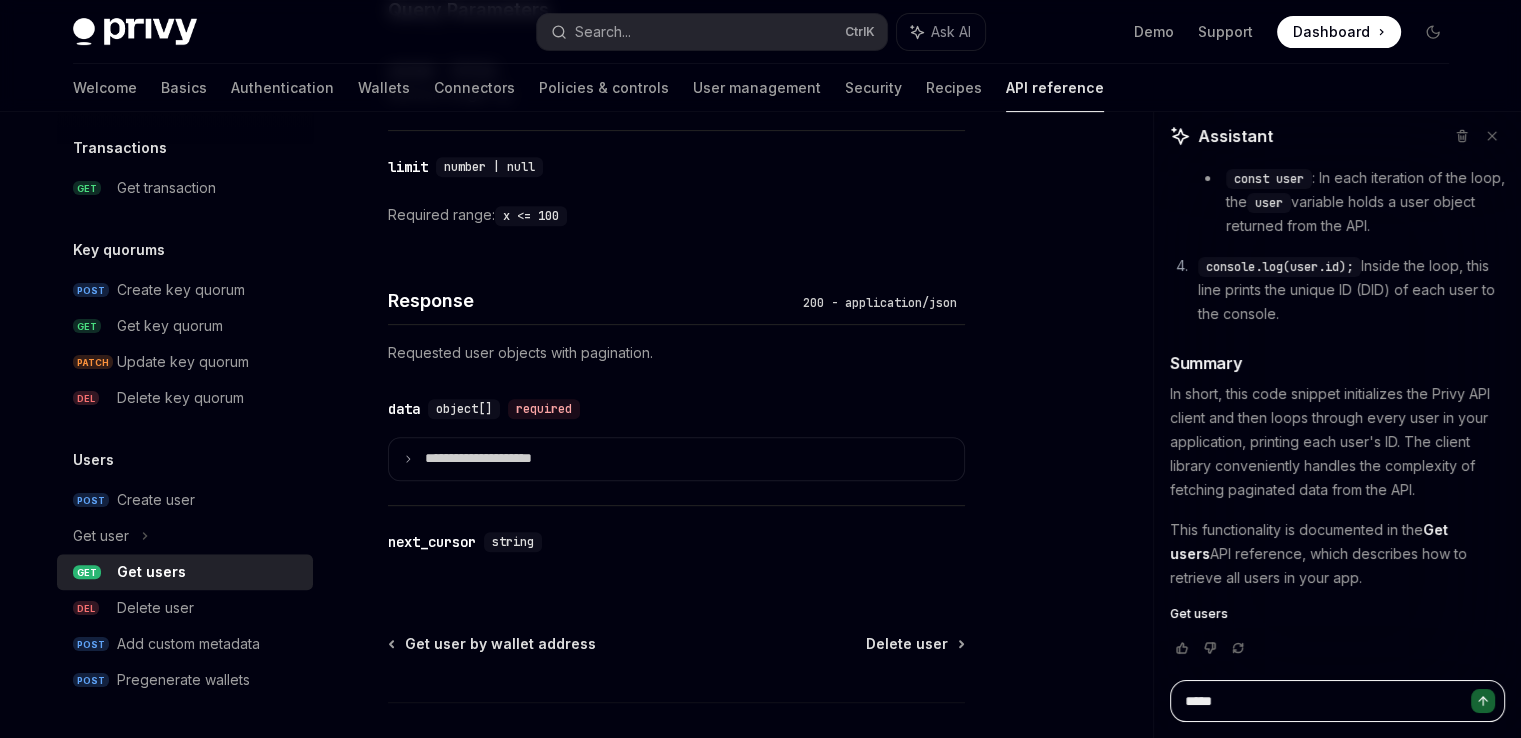 type on "*****" 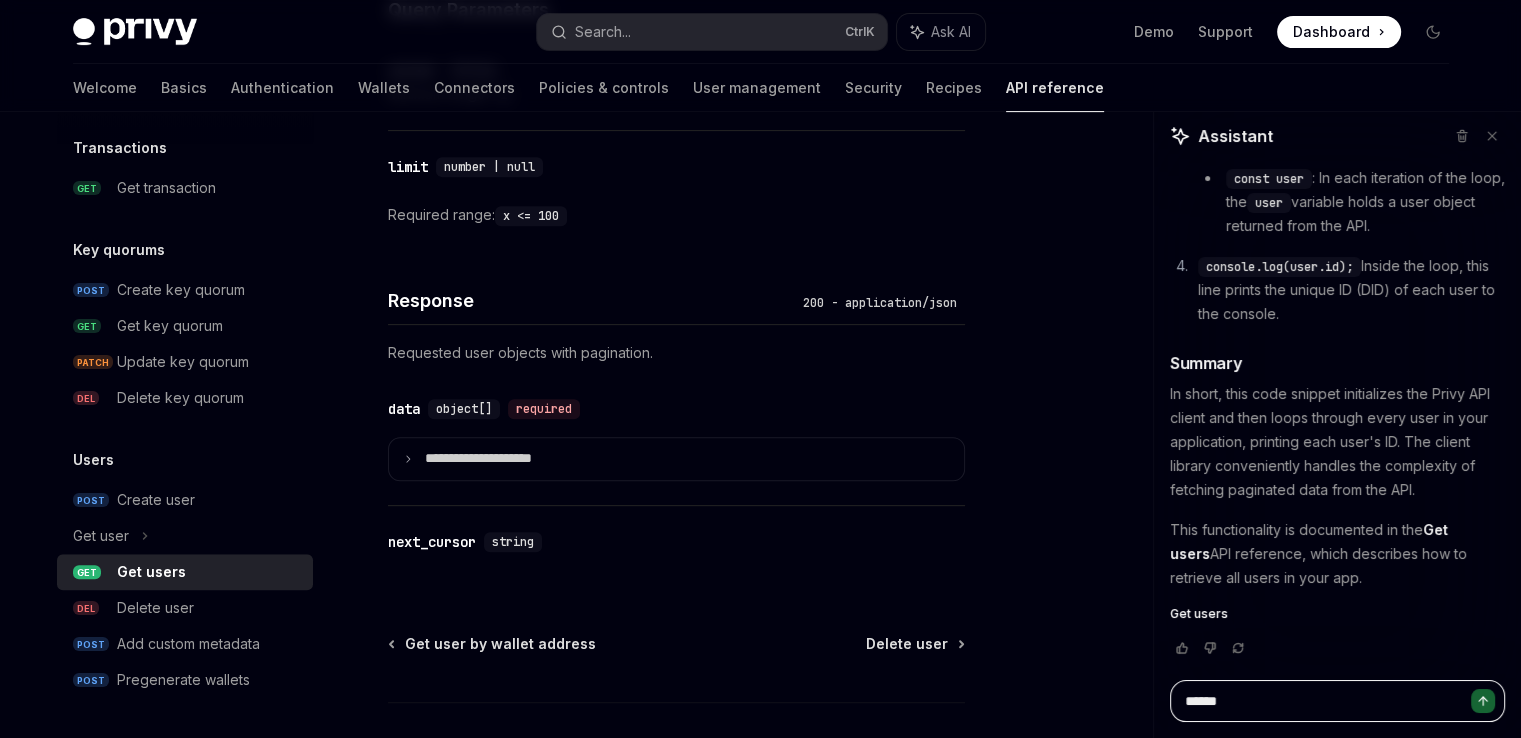 type on "*******" 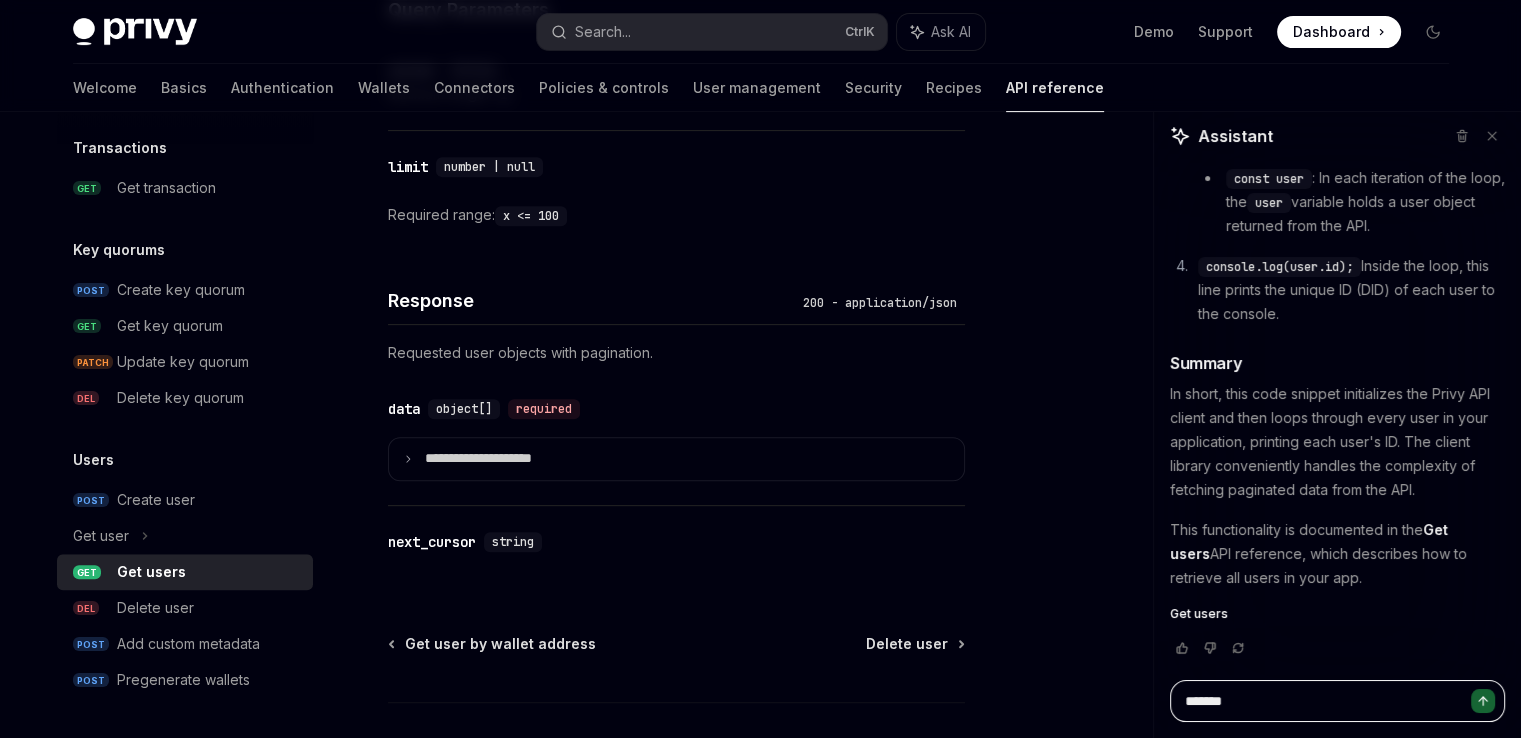 type on "*******" 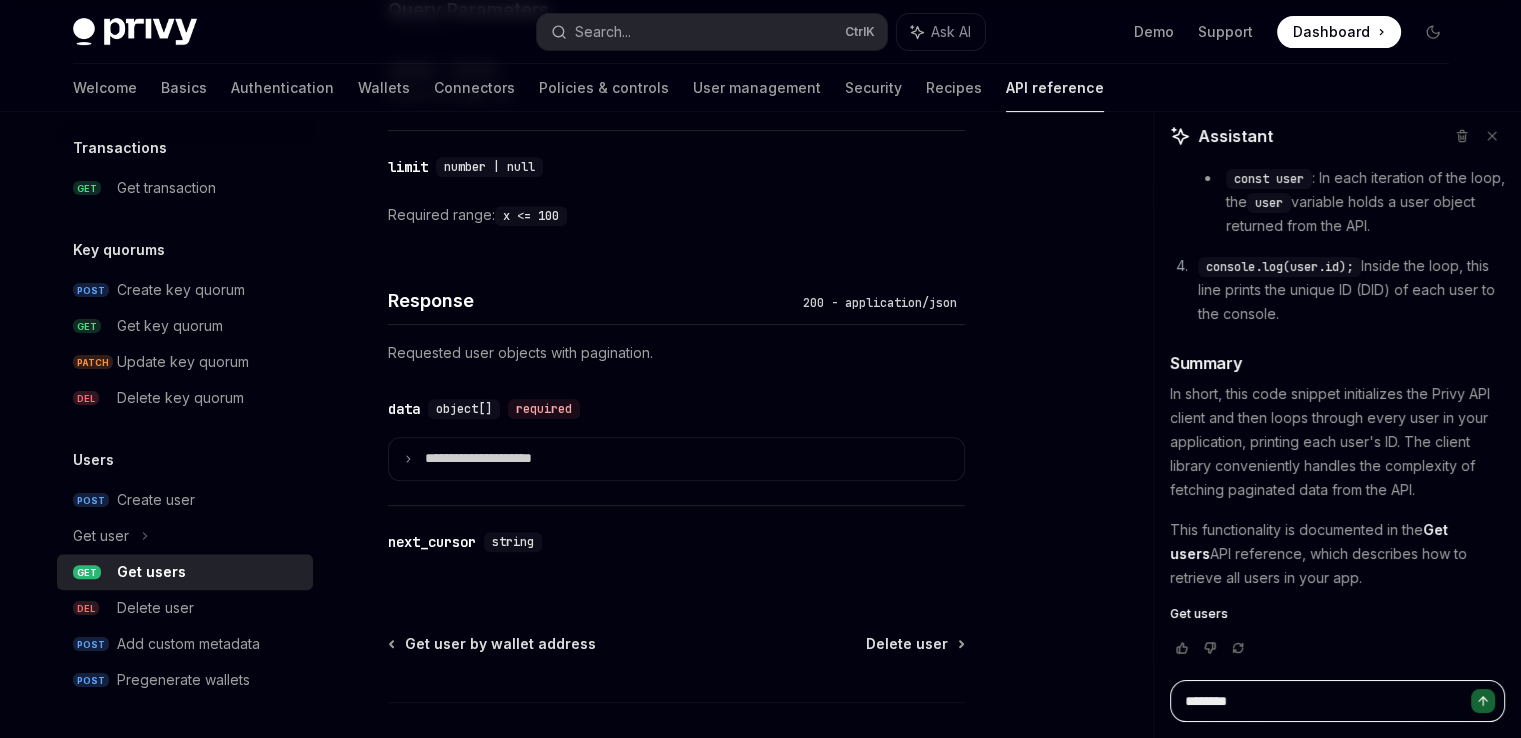 type on "*********" 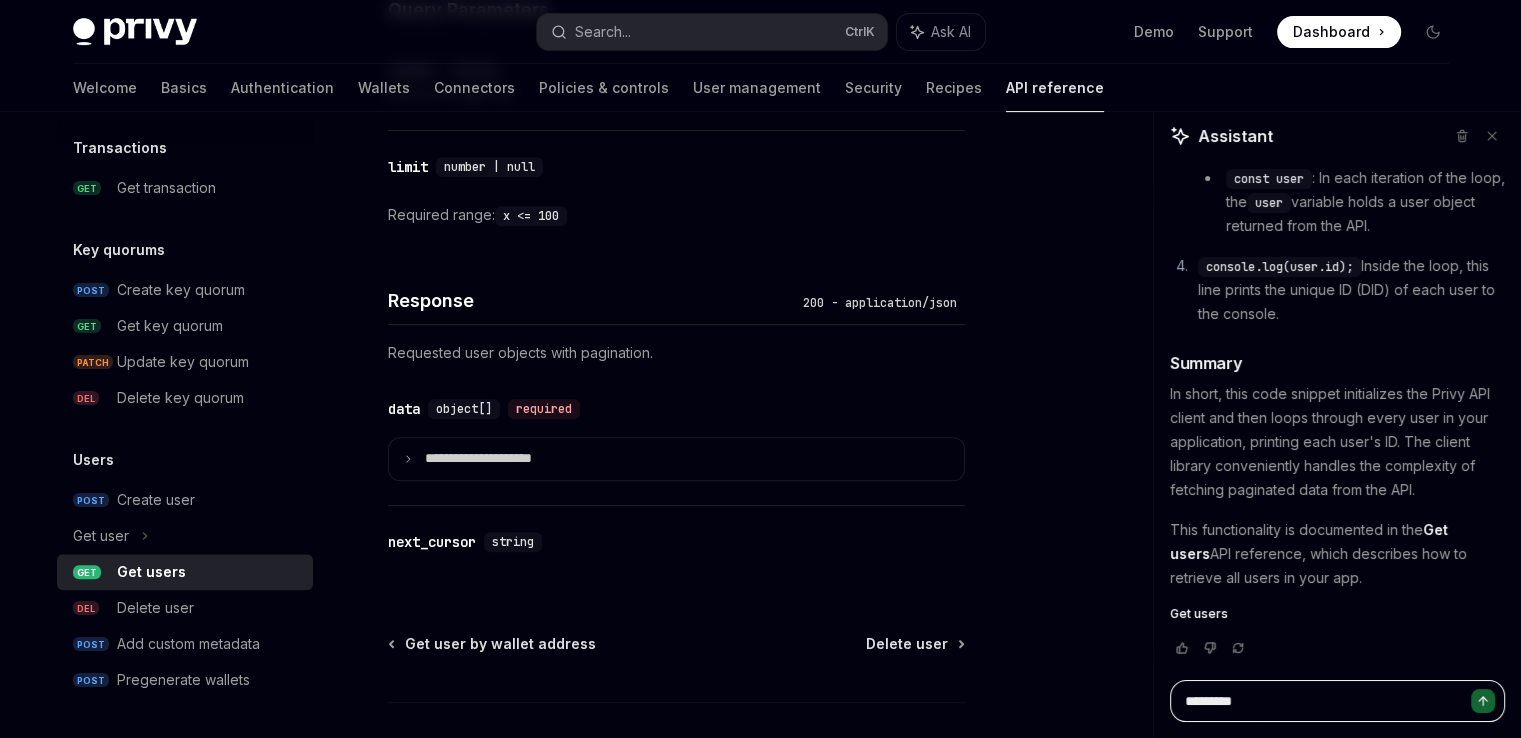 type on "**********" 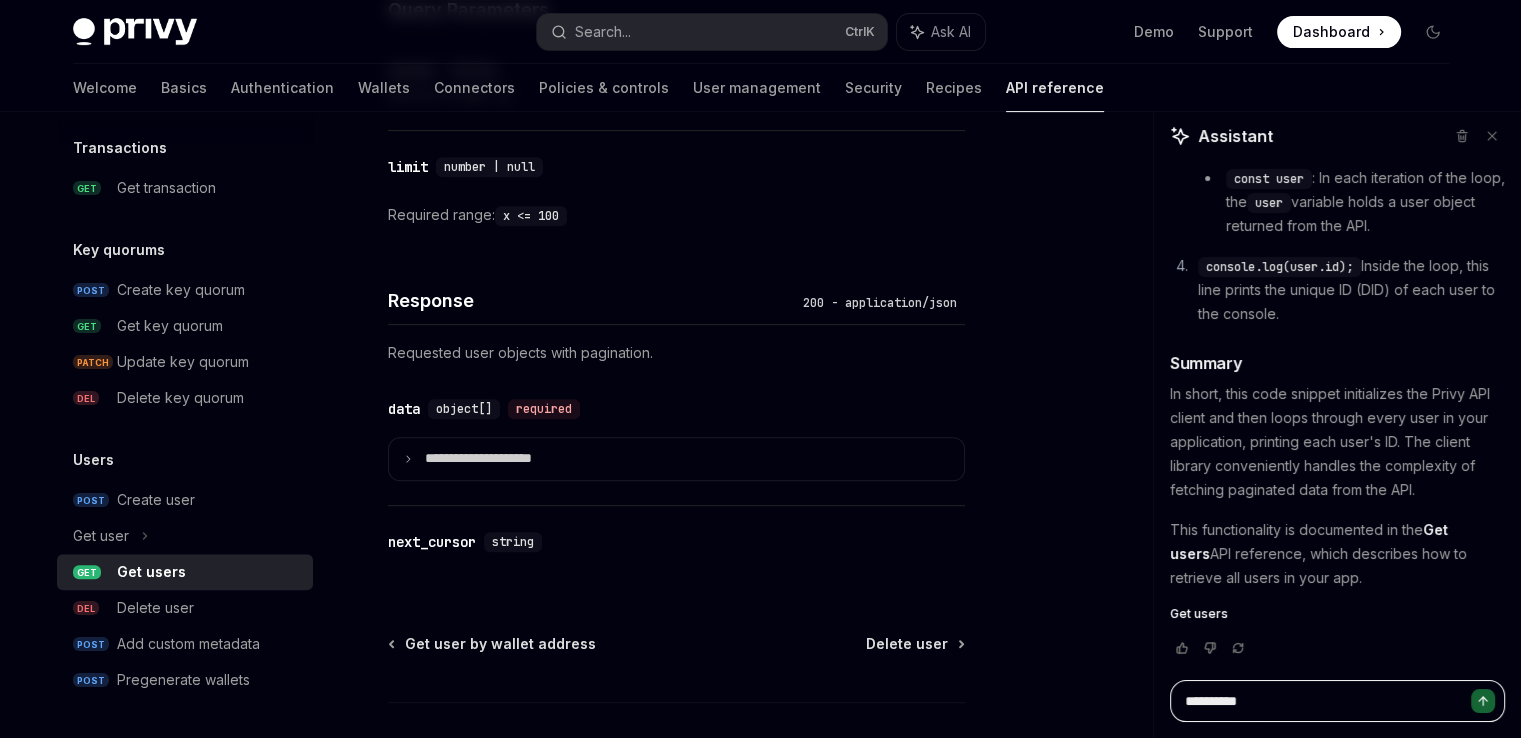 type on "**********" 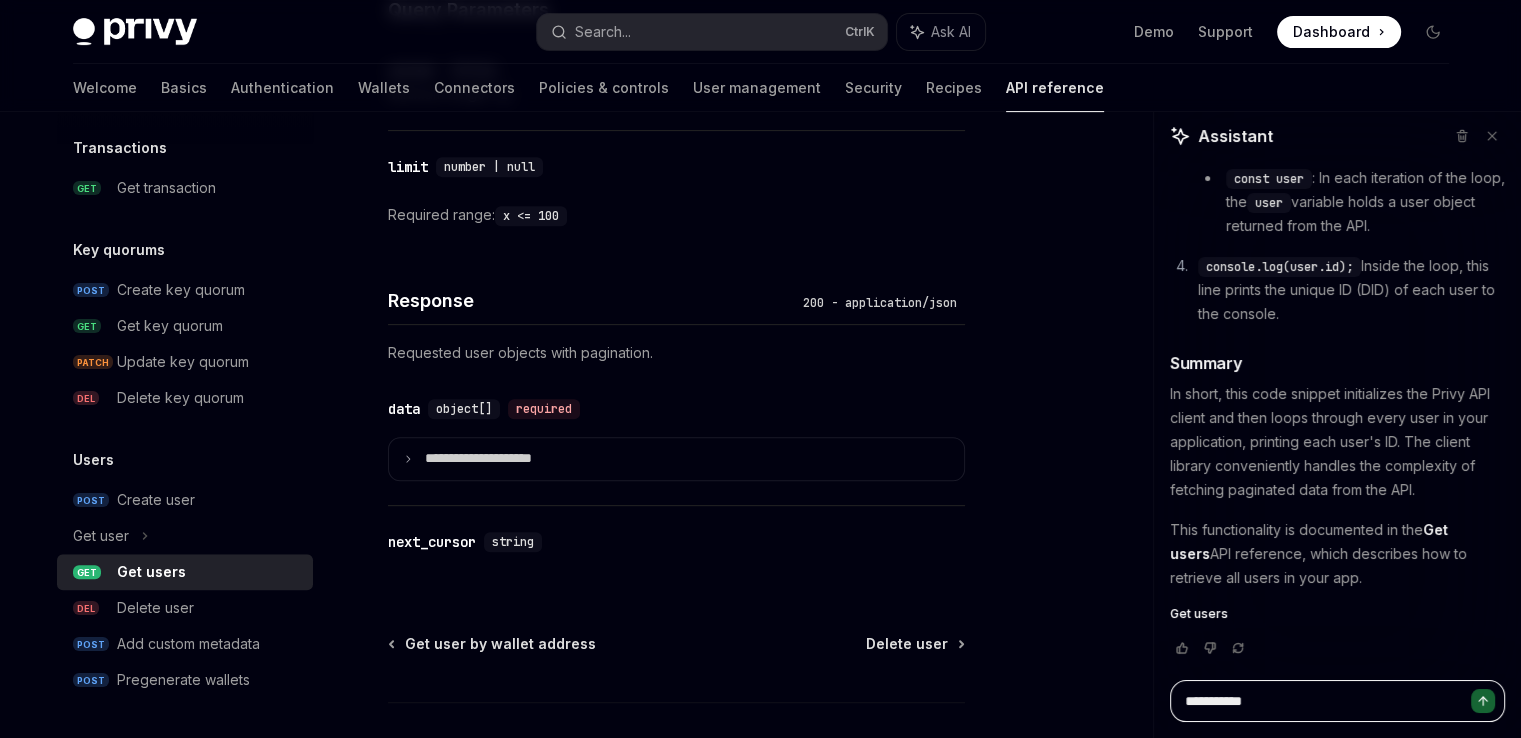 type on "**********" 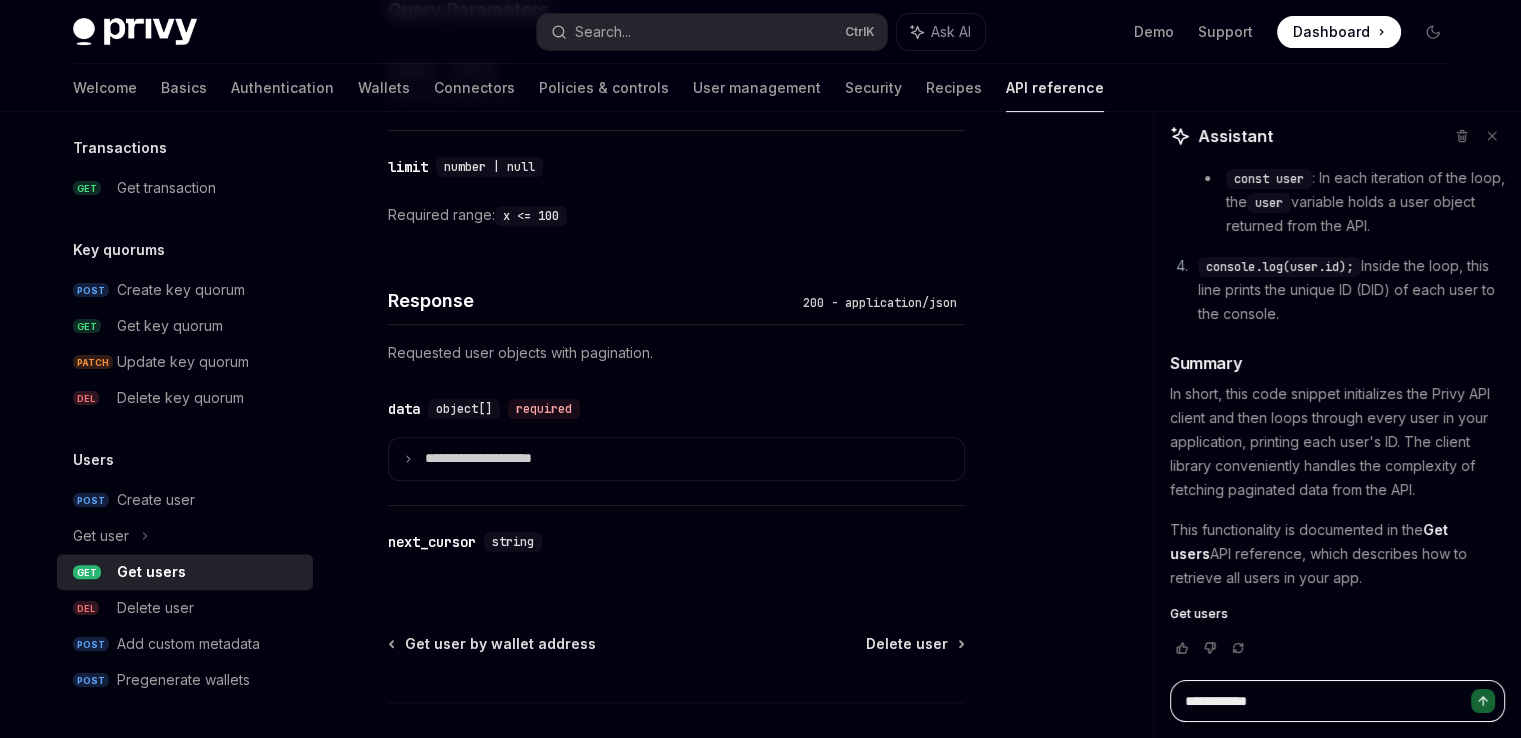 type on "**********" 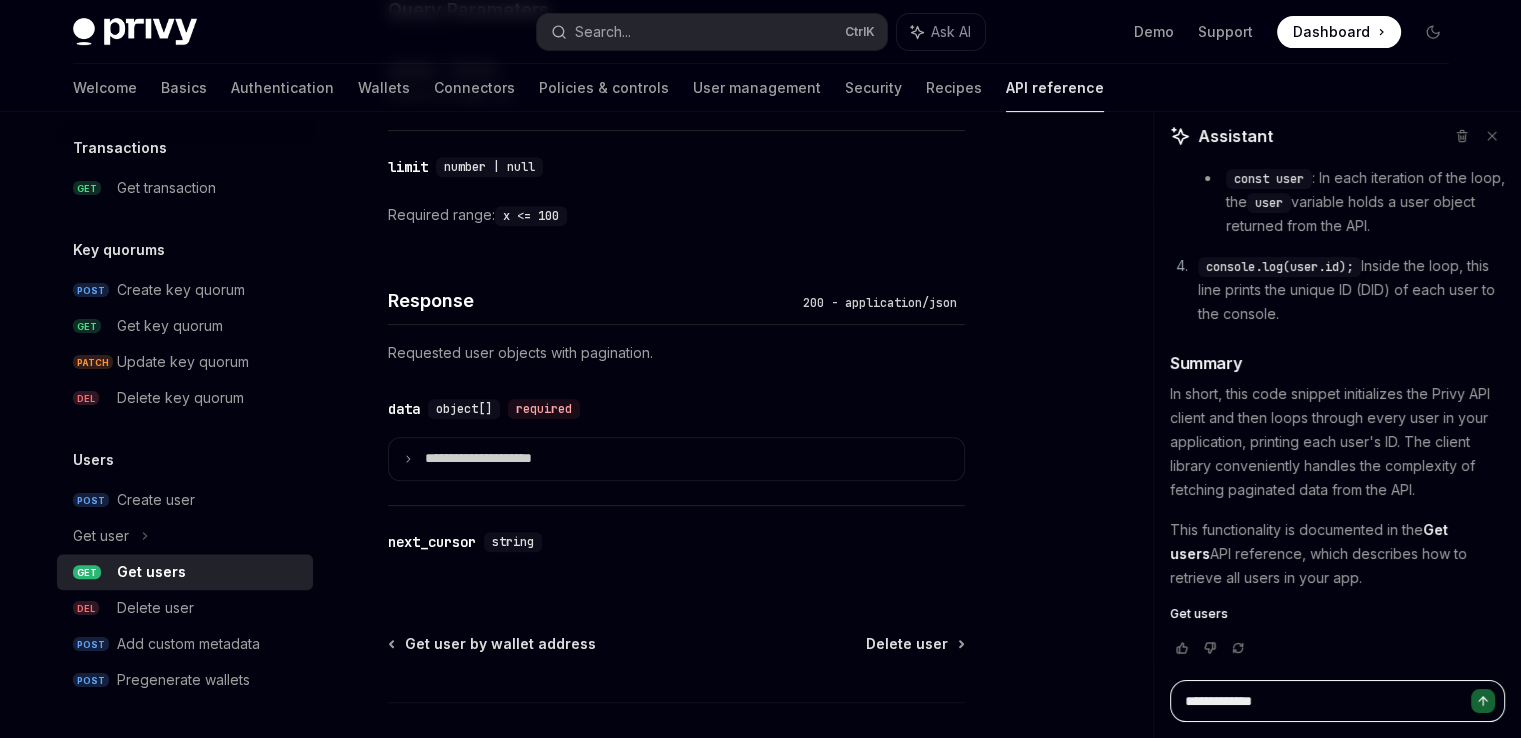 type on "*" 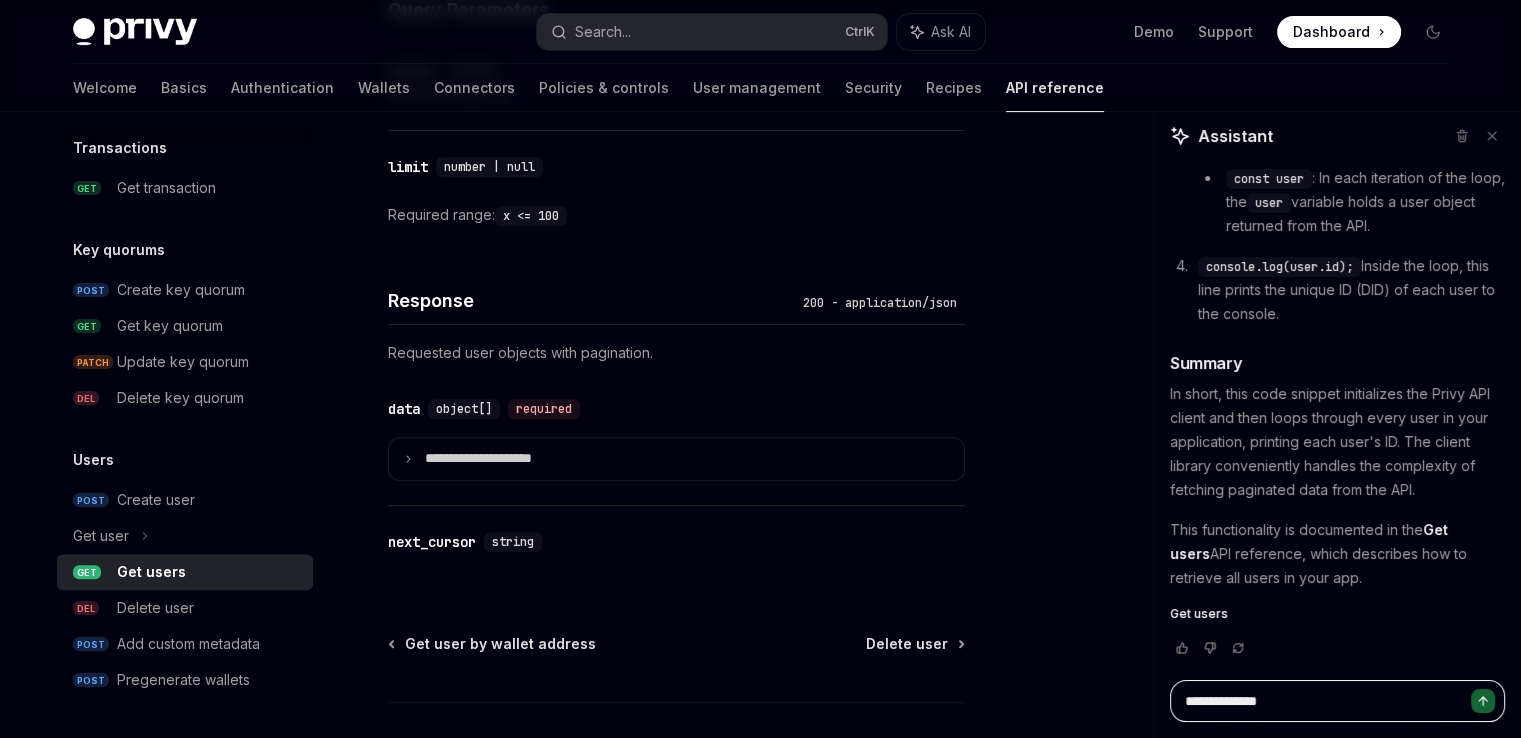 type on "**********" 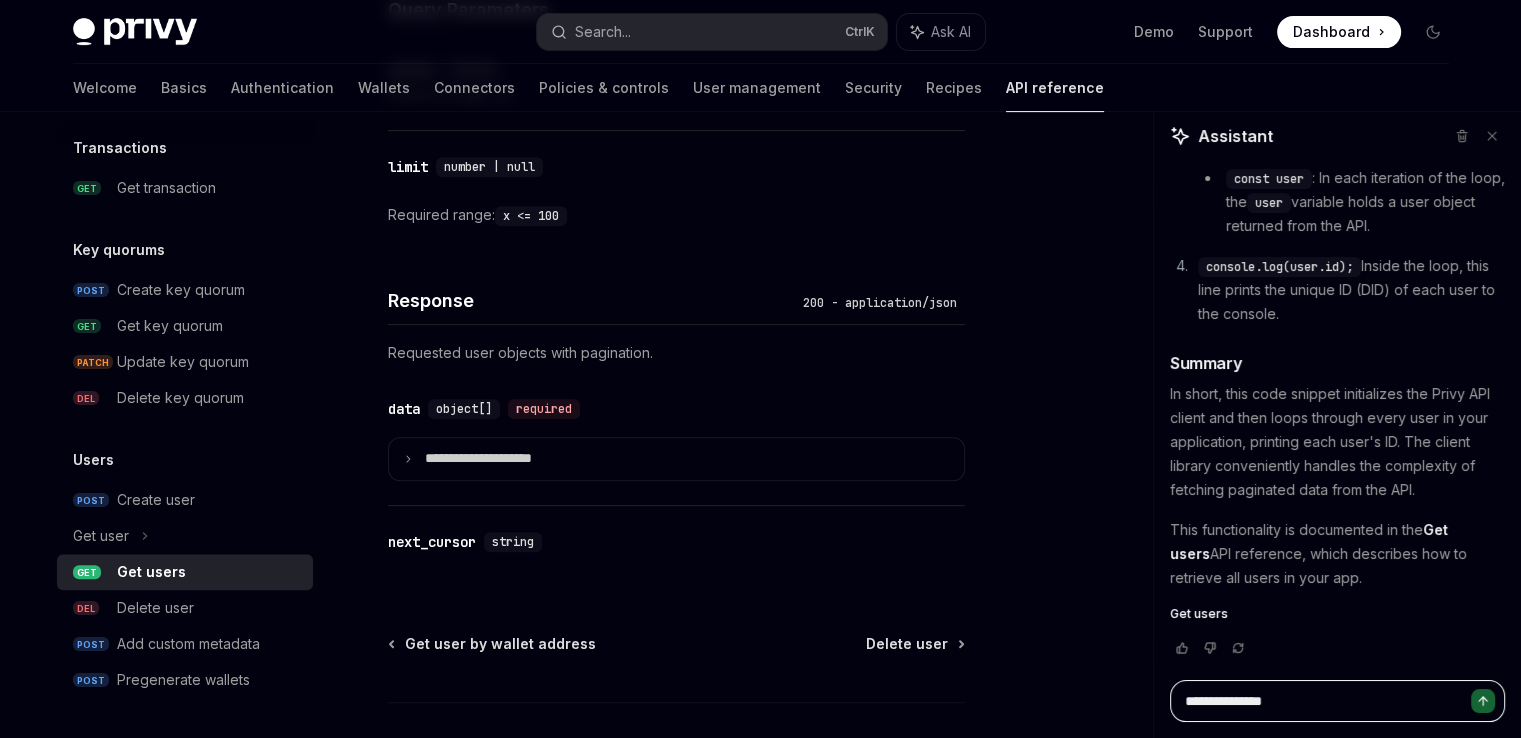 type on "**********" 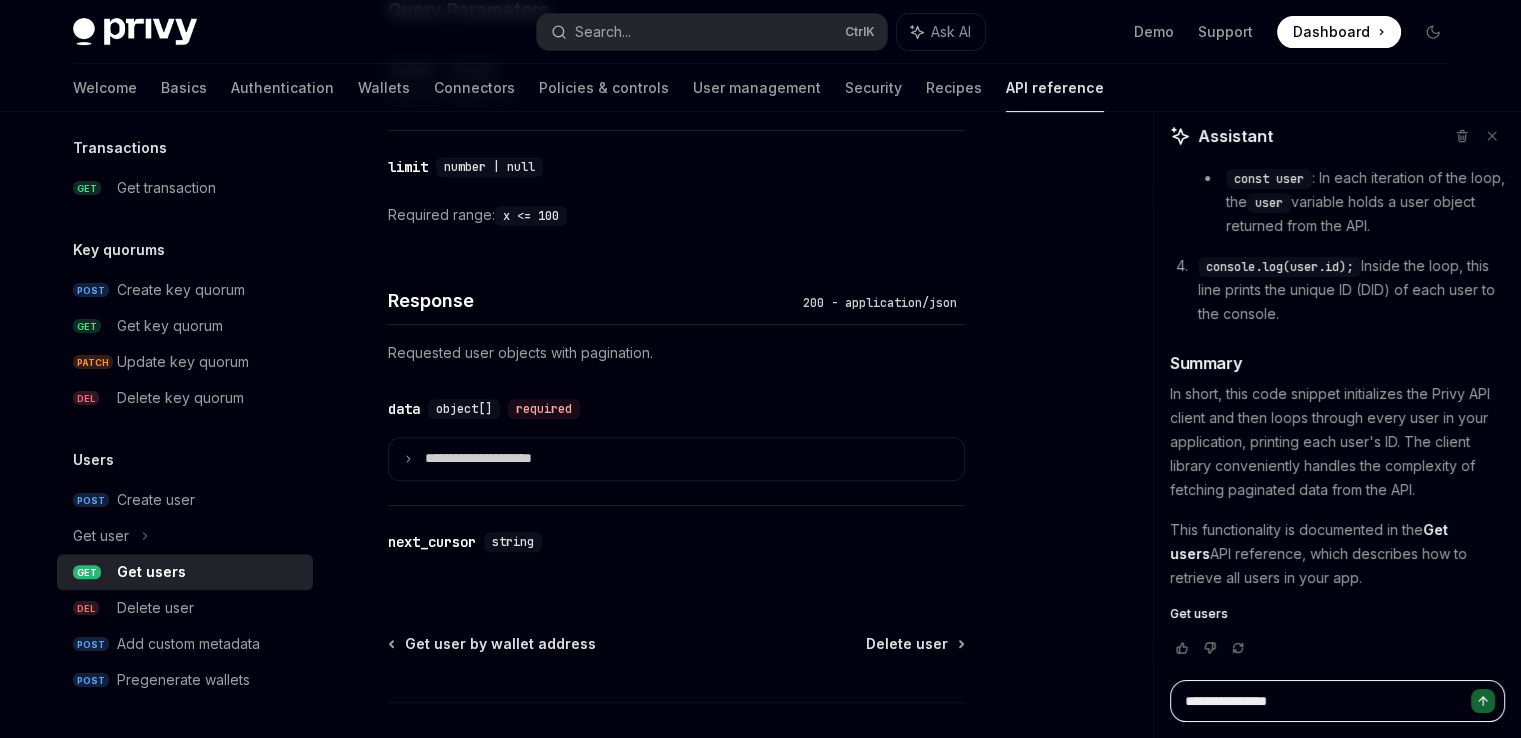 type on "**********" 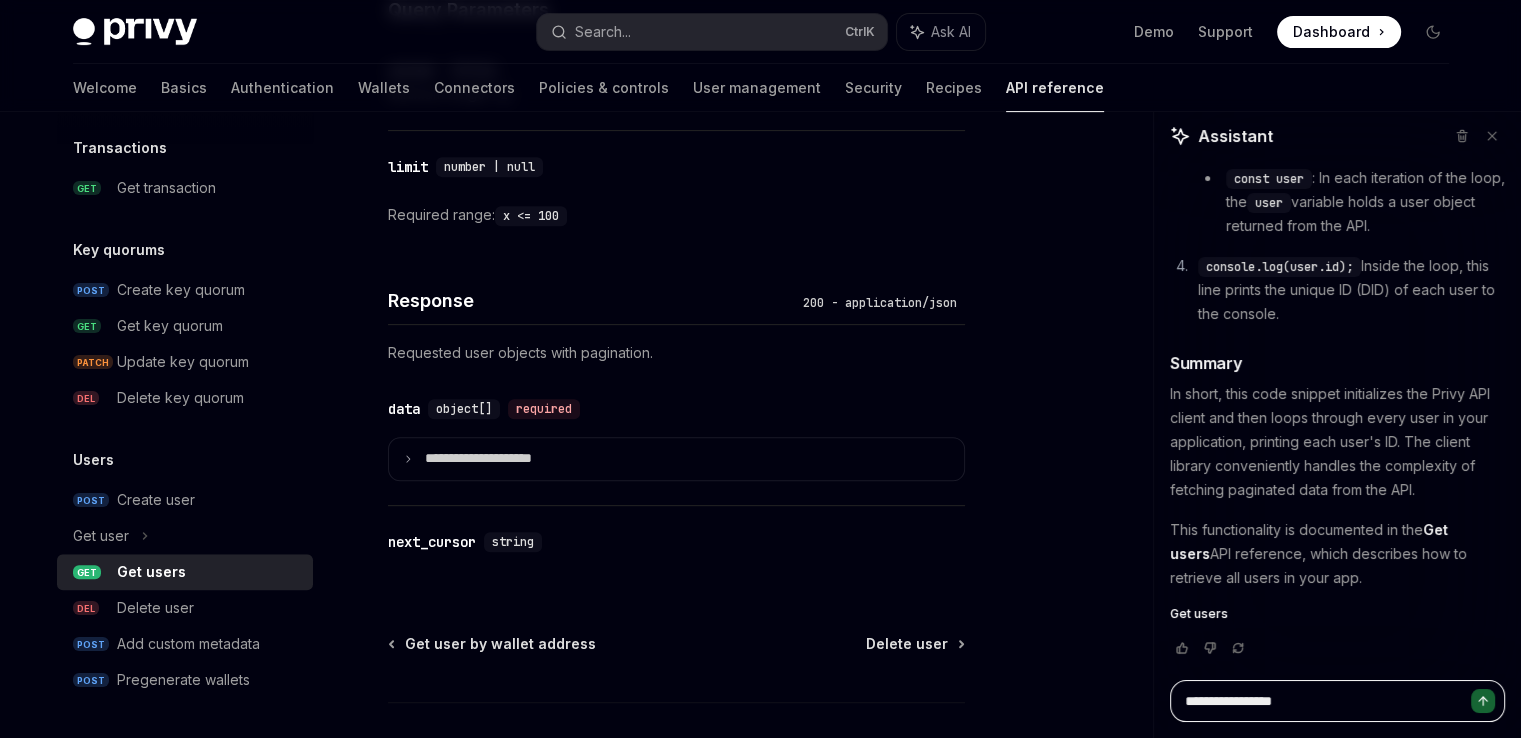 click on "**********" at bounding box center (1337, 701) 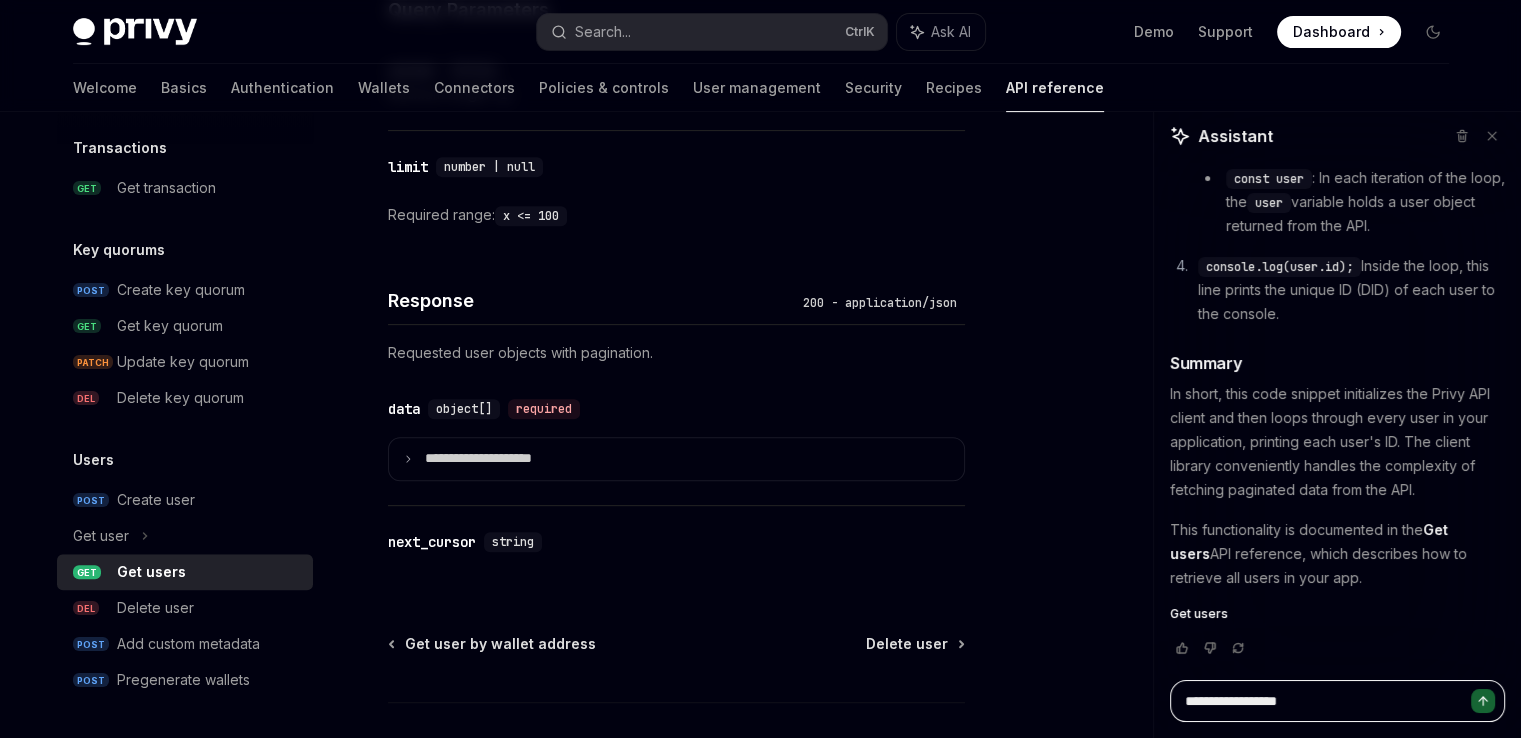 type on "**********" 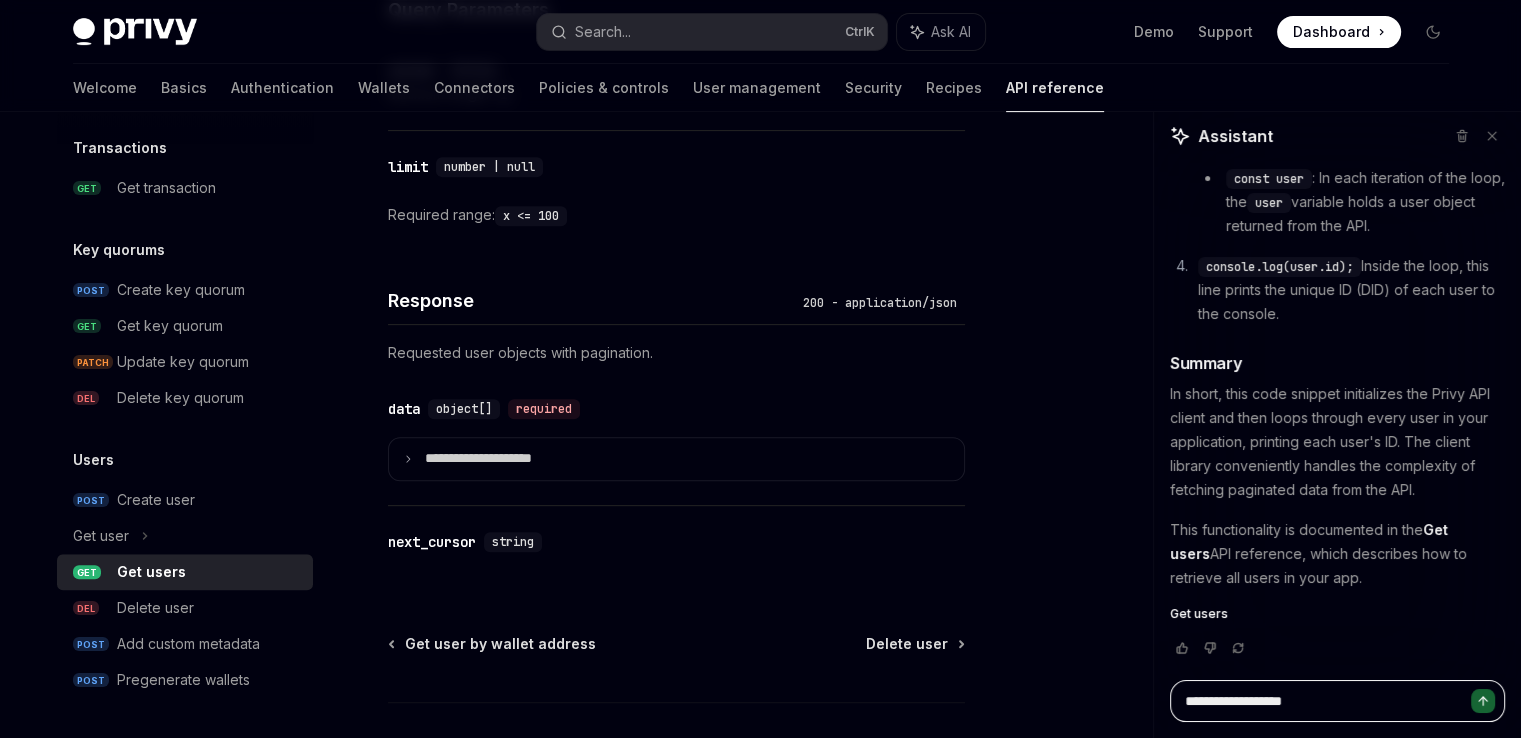 type on "**********" 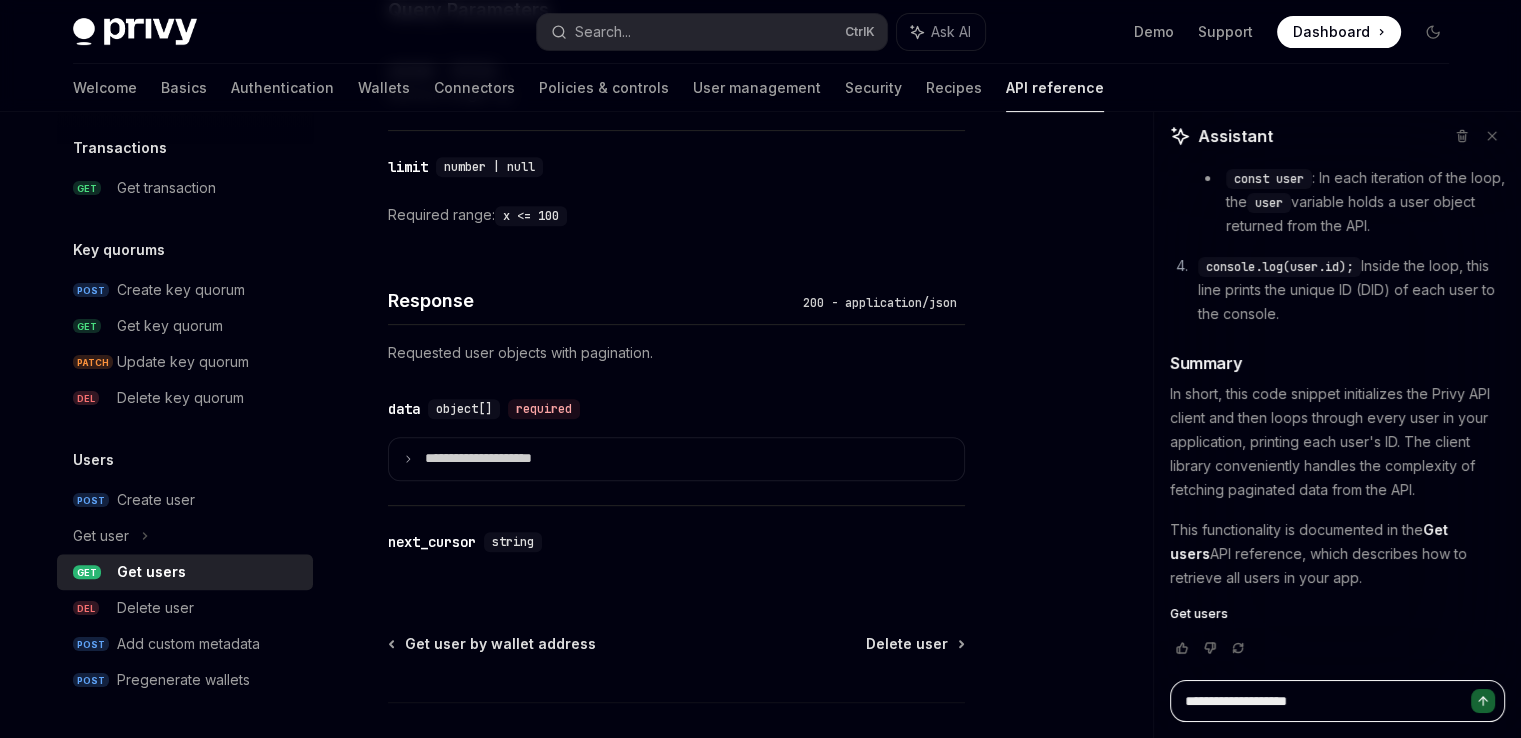 type on "**********" 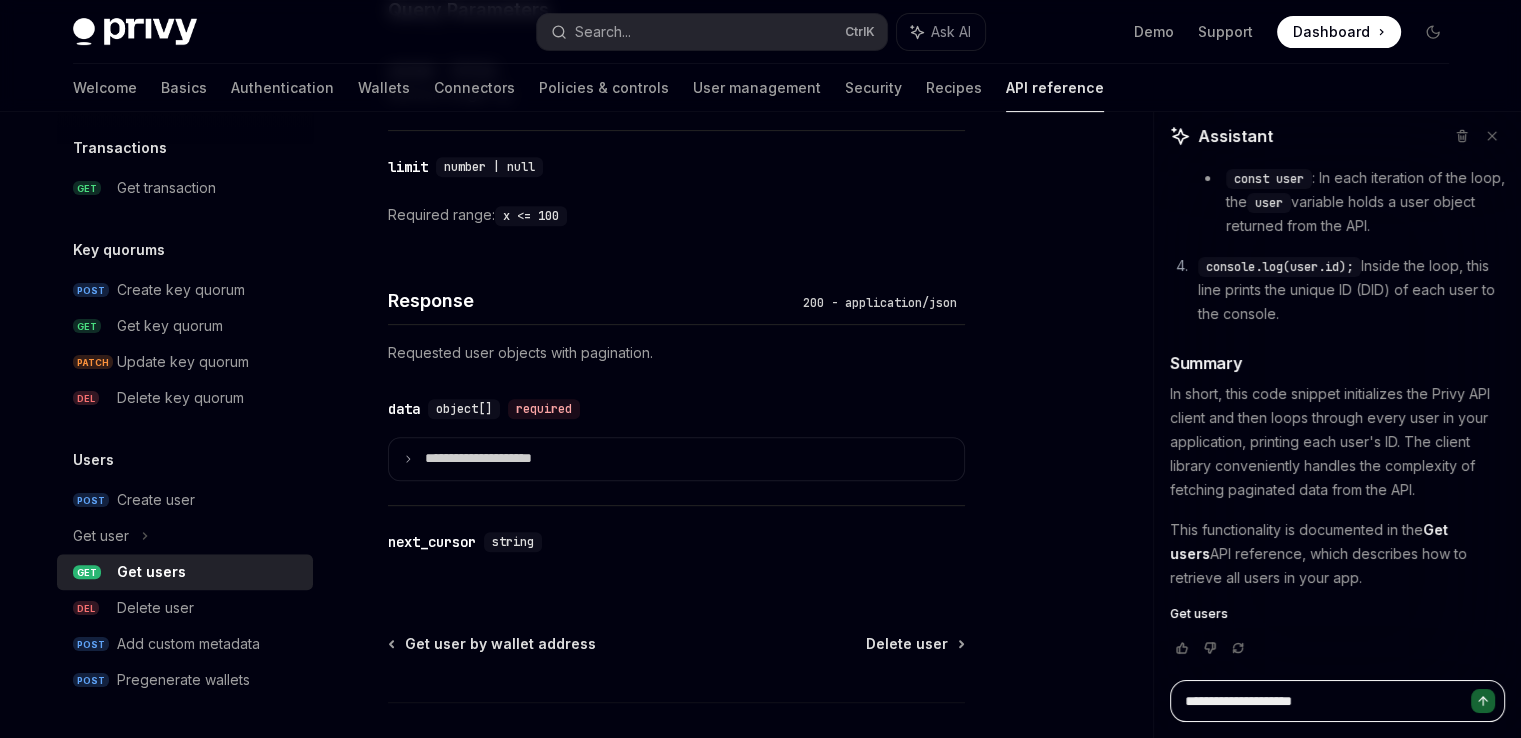 type on "**********" 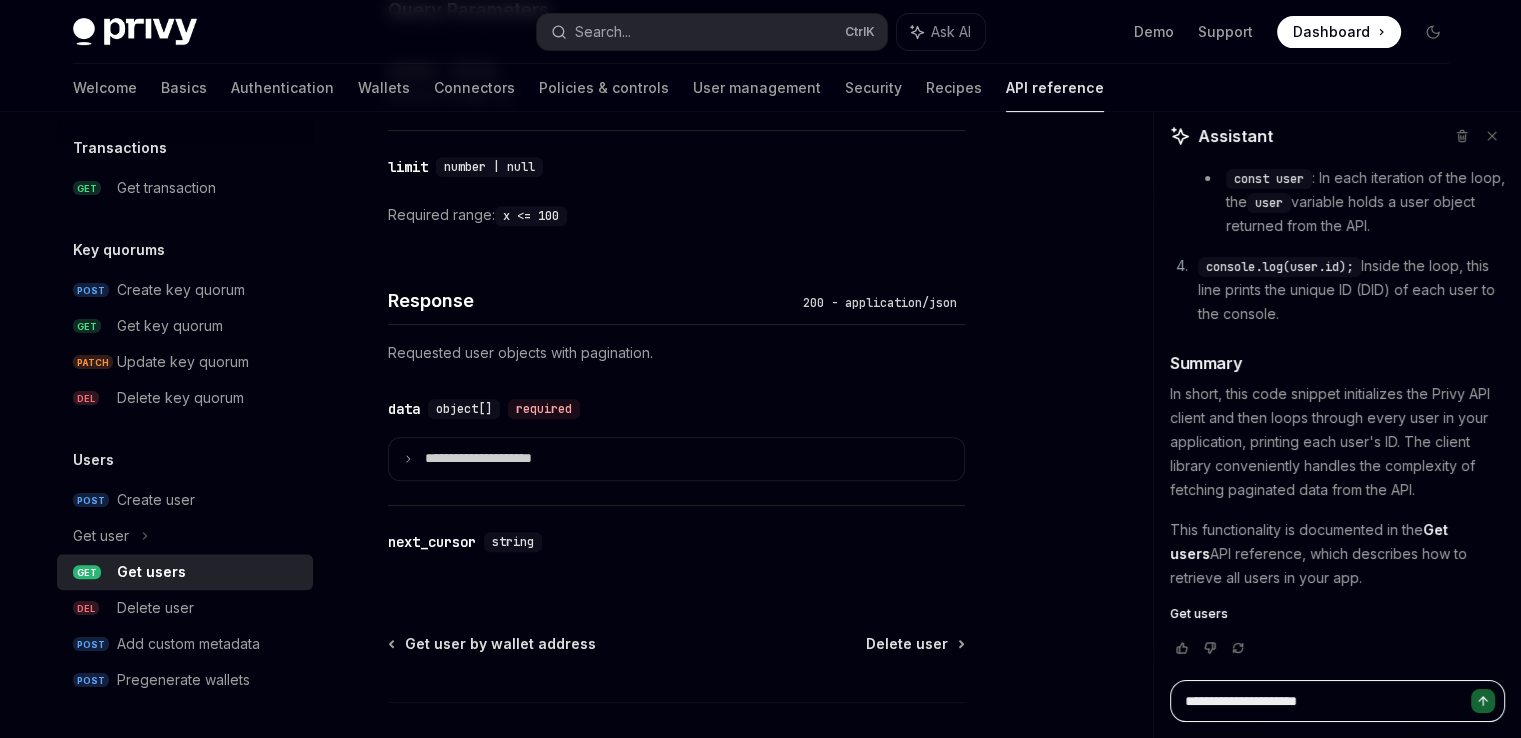 type on "**********" 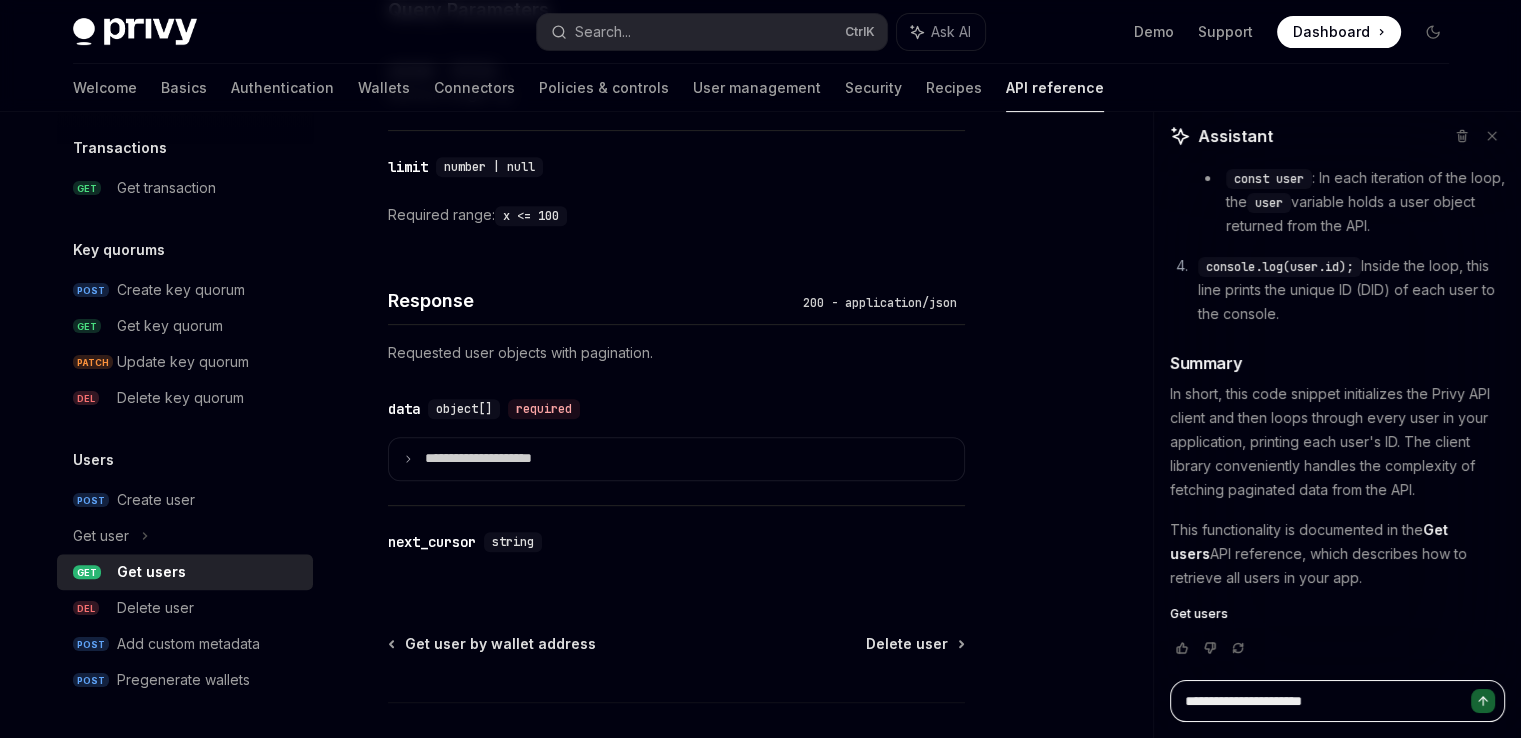 paste on "**********" 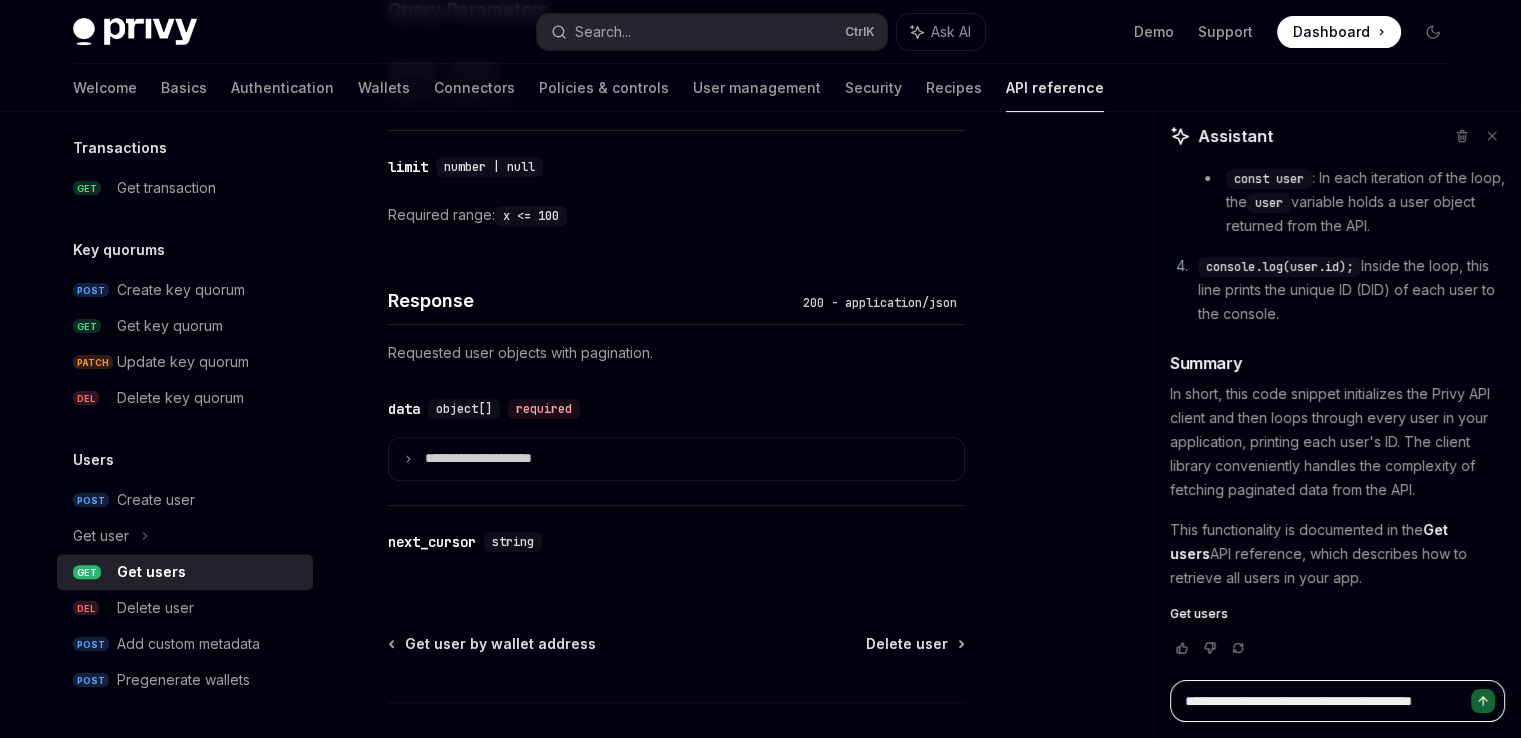 type on "*" 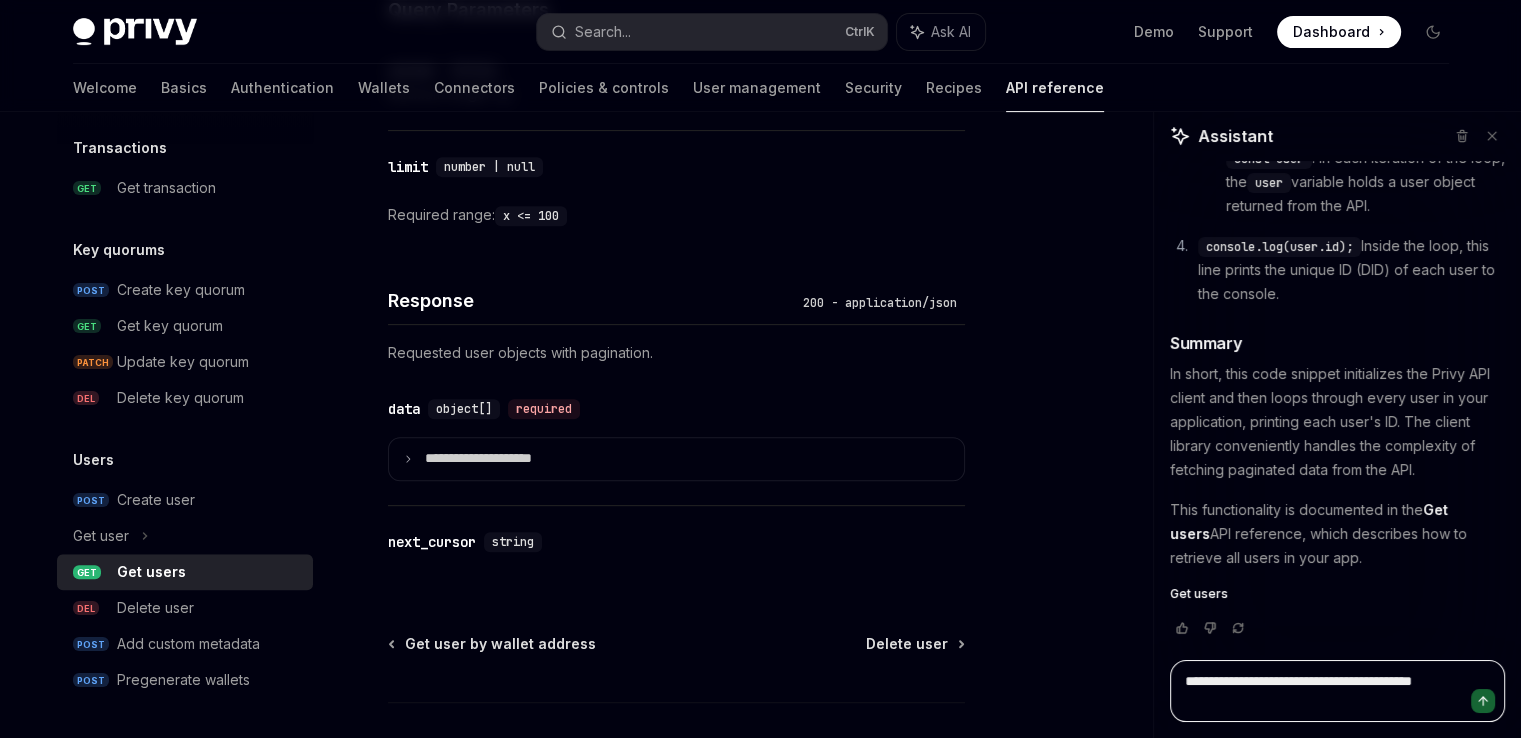 type on "**********" 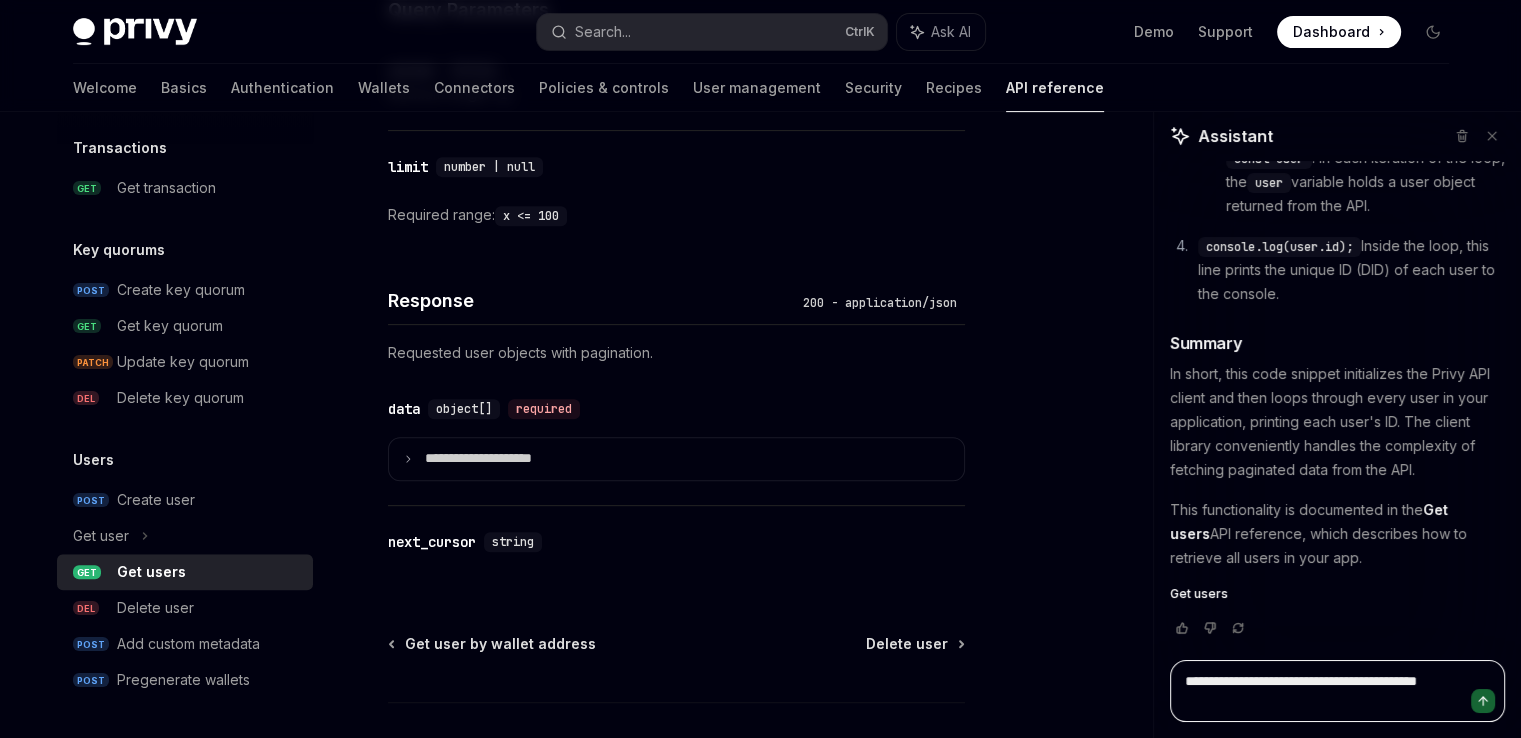 type on "**********" 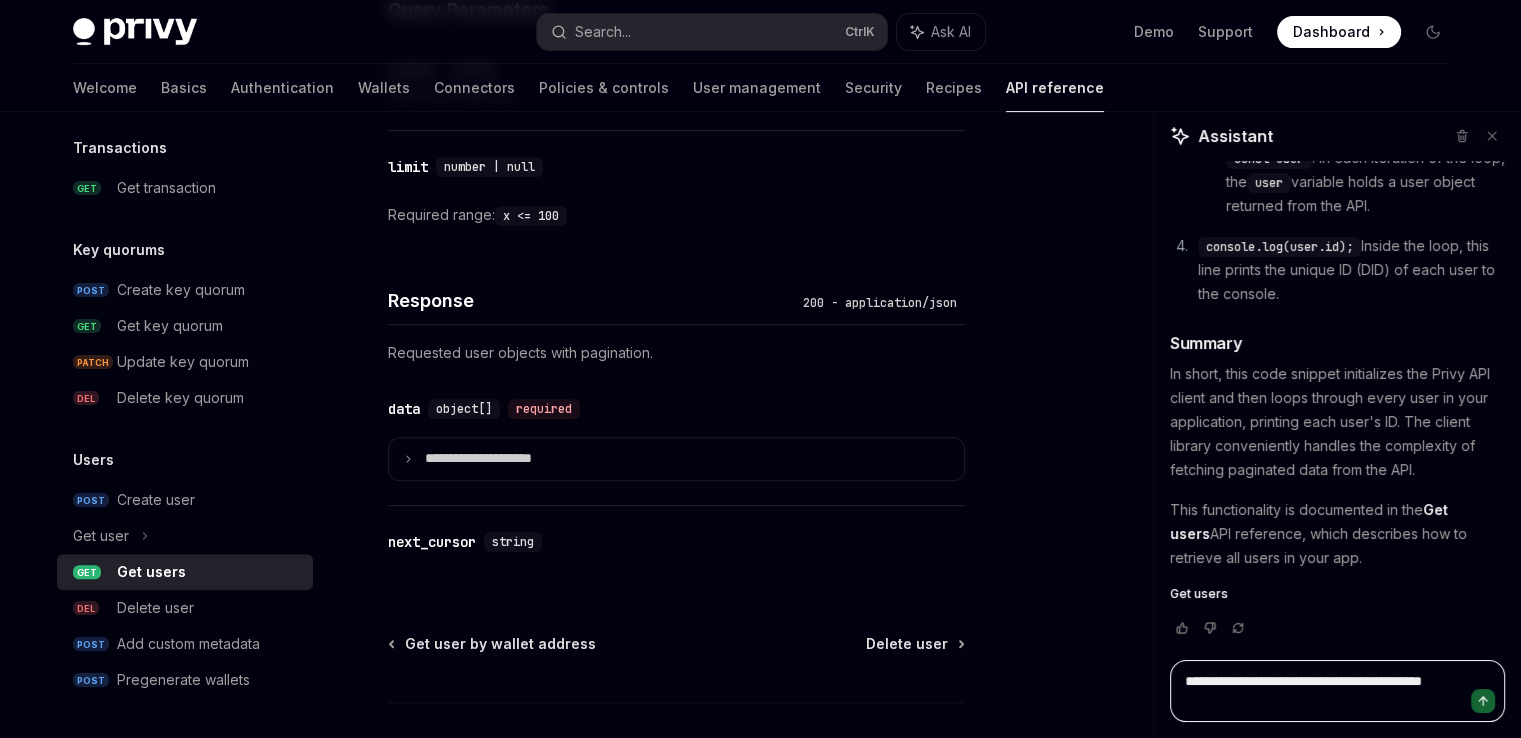 type on "**********" 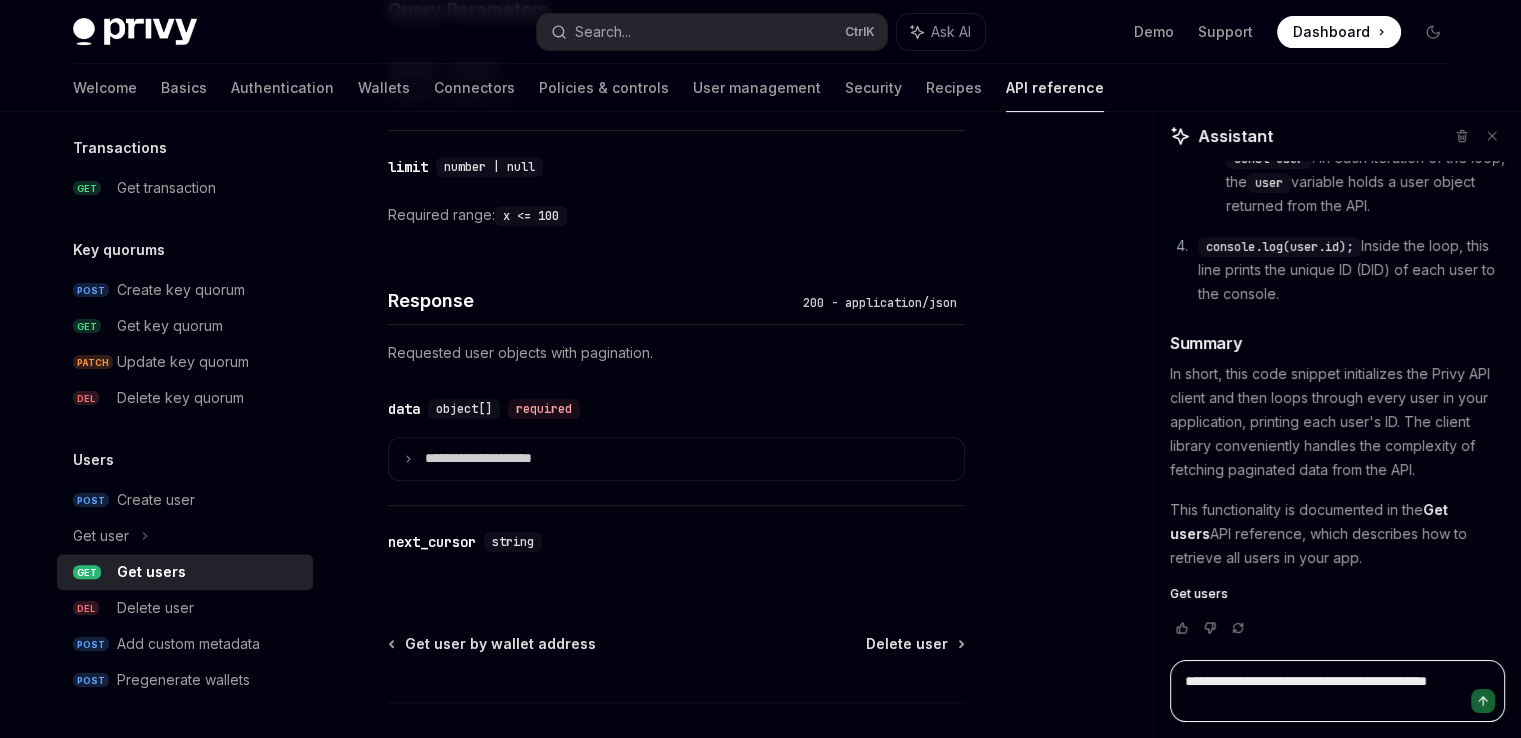 type on "**********" 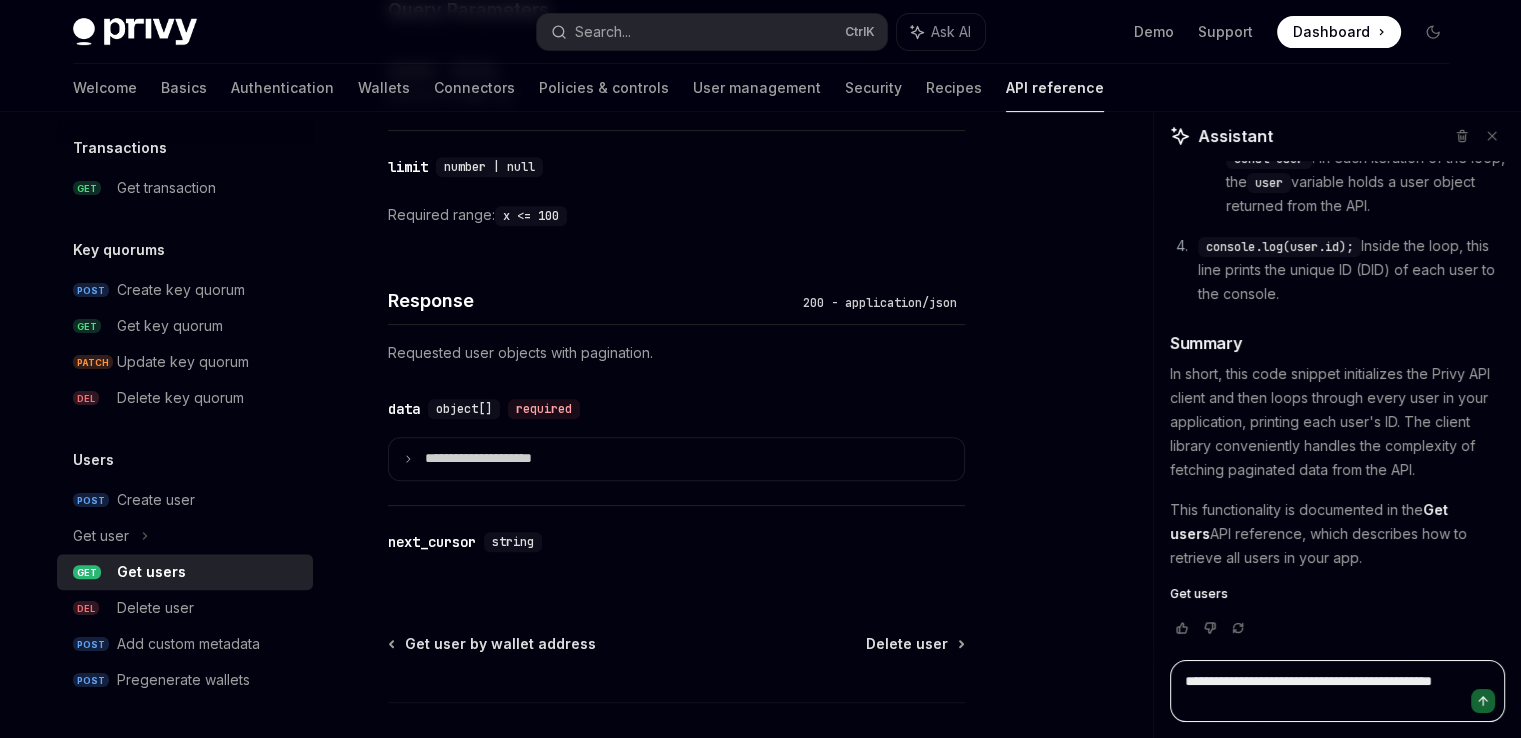 type on "**********" 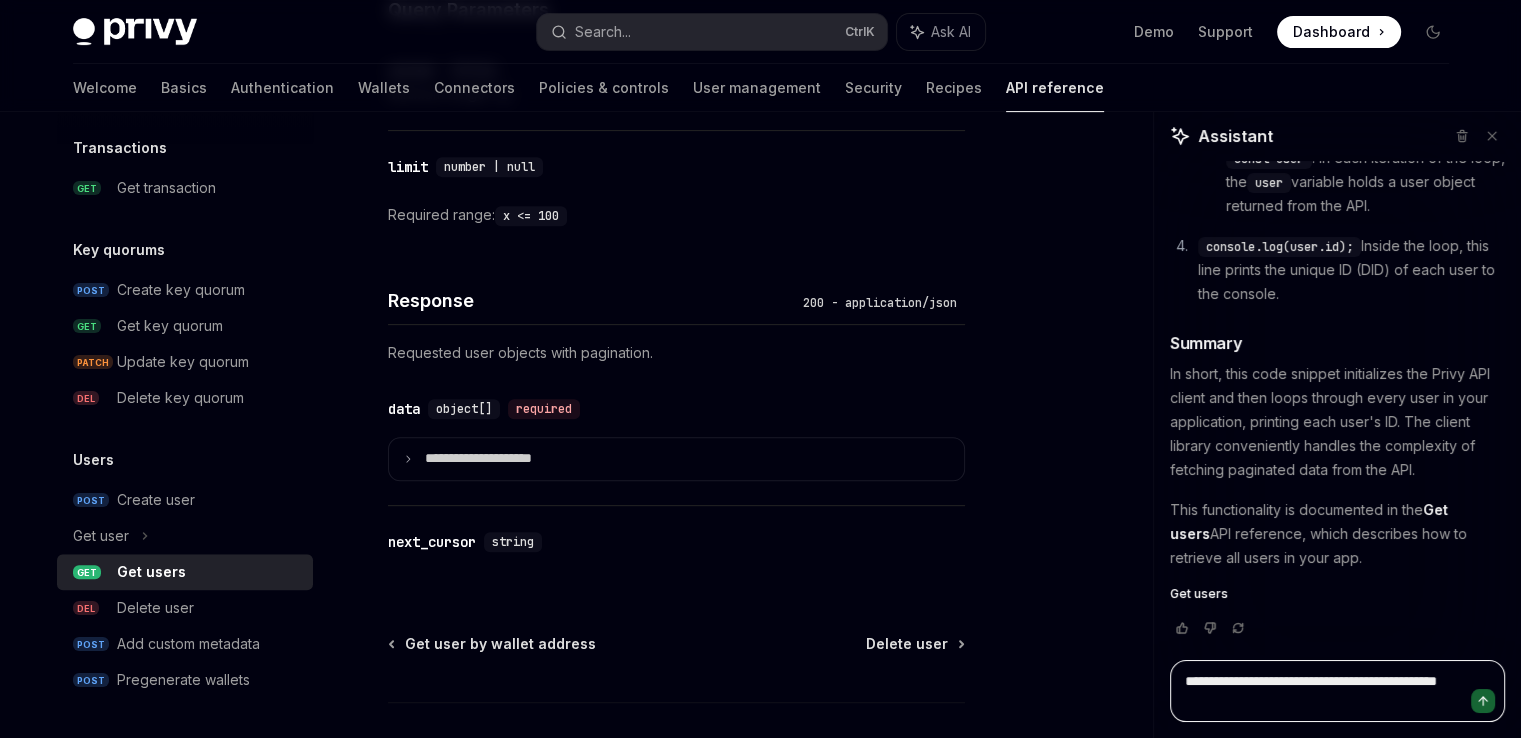 type on "**********" 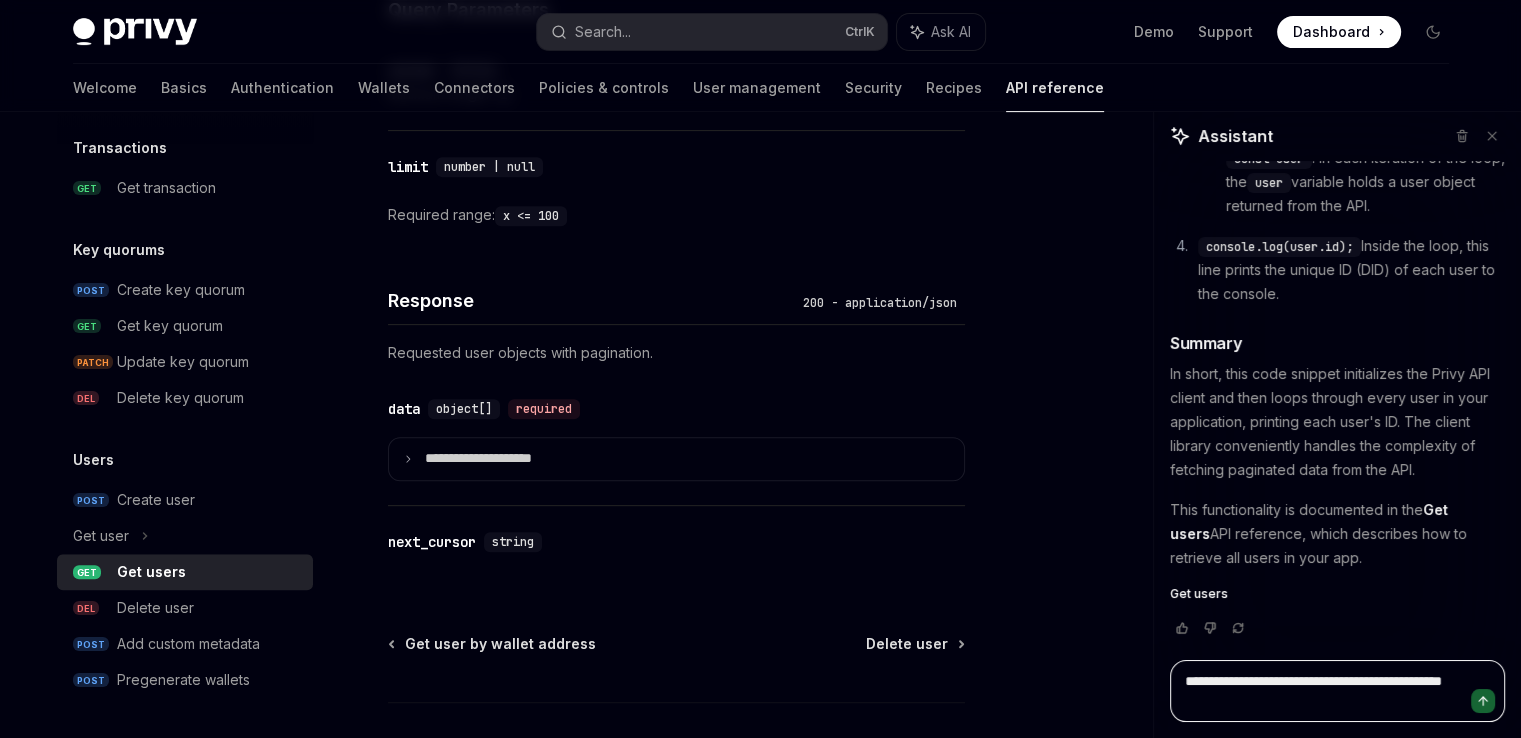 type on "**********" 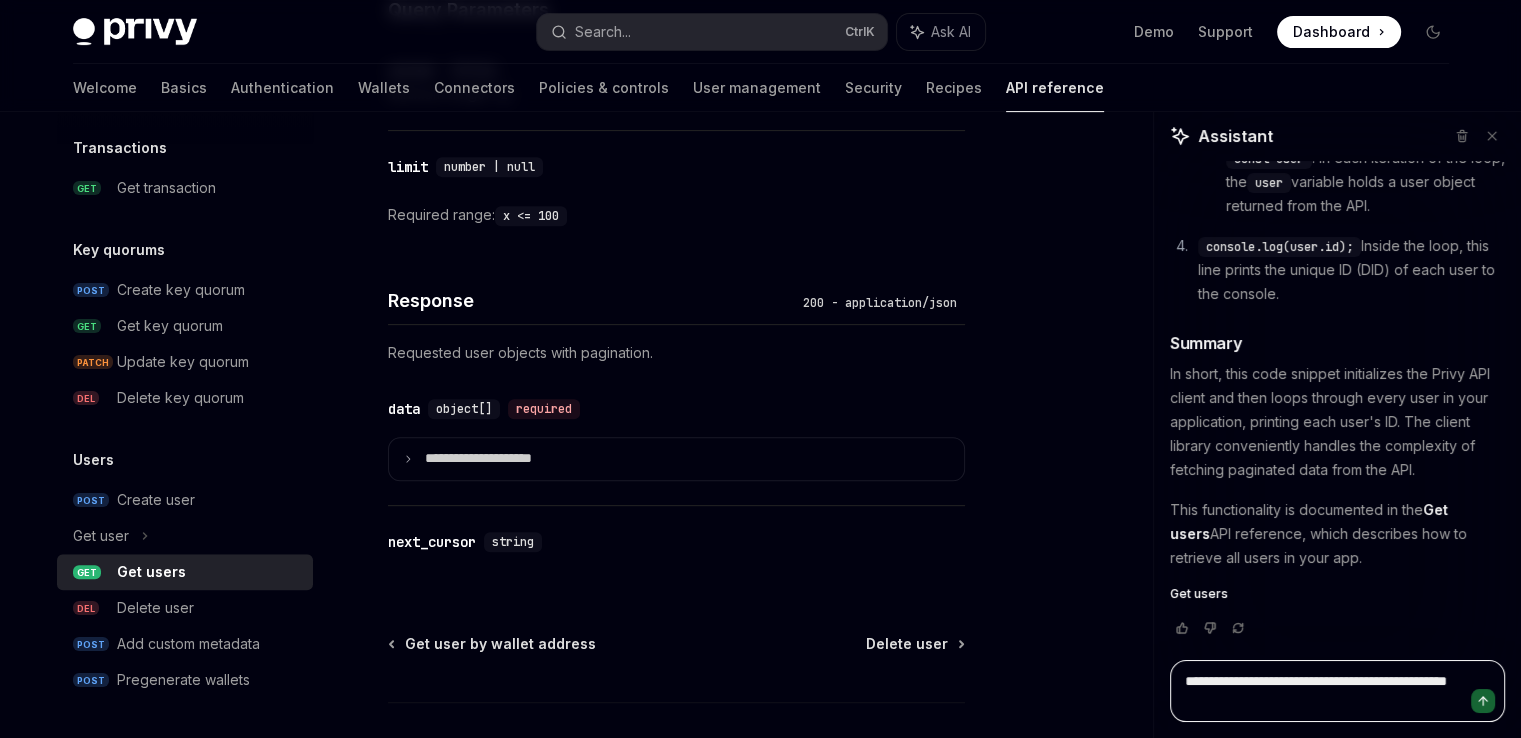 type on "**********" 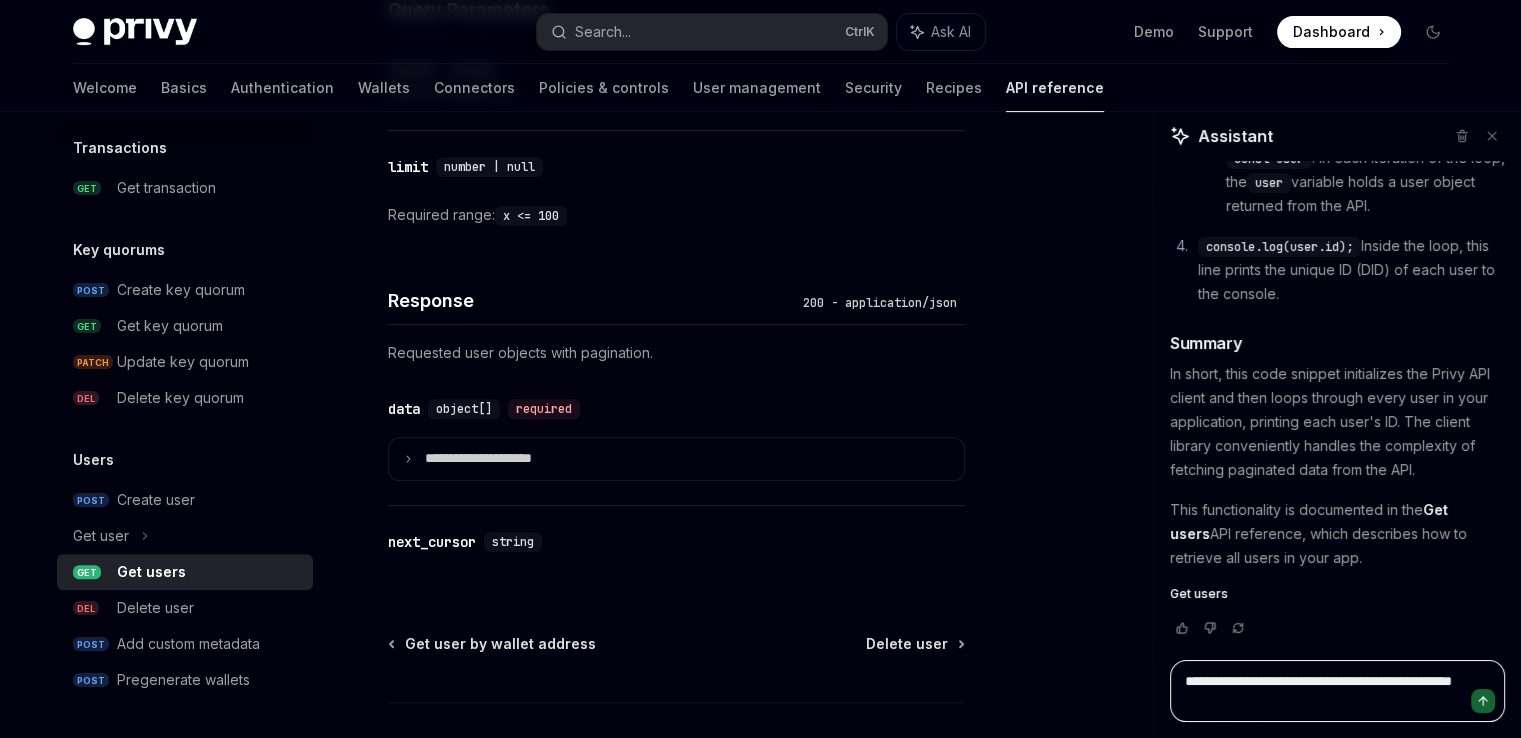 type on "**********" 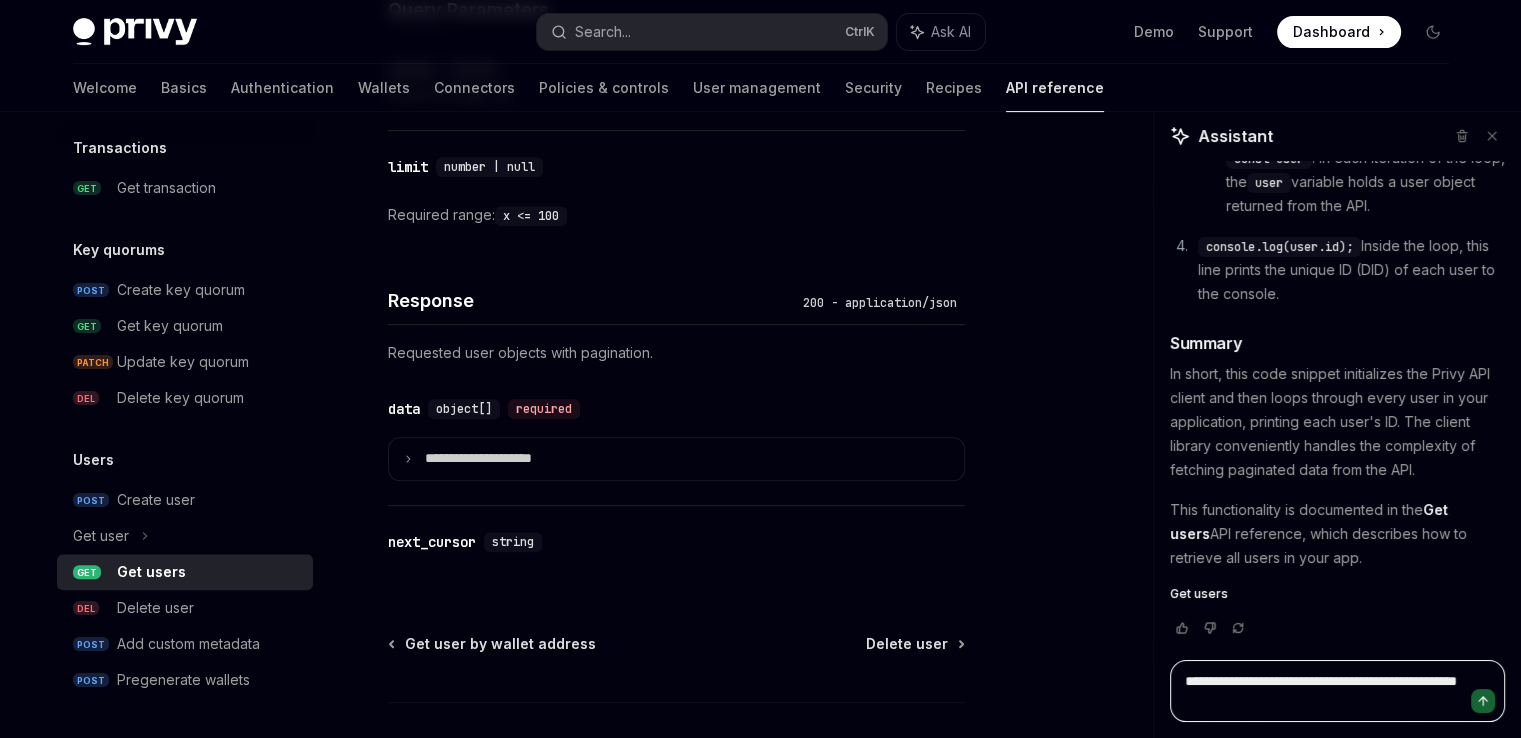 type on "**********" 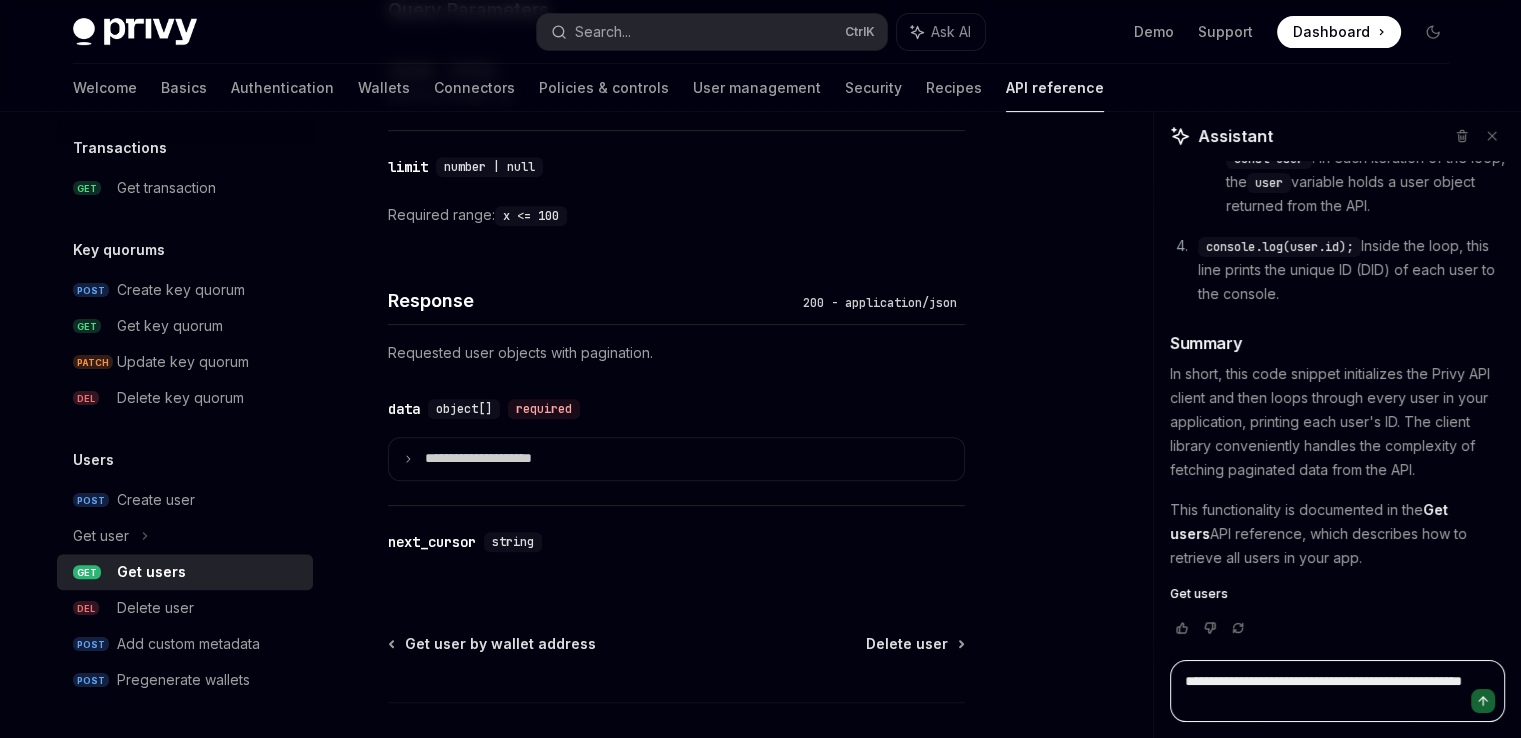 type on "**********" 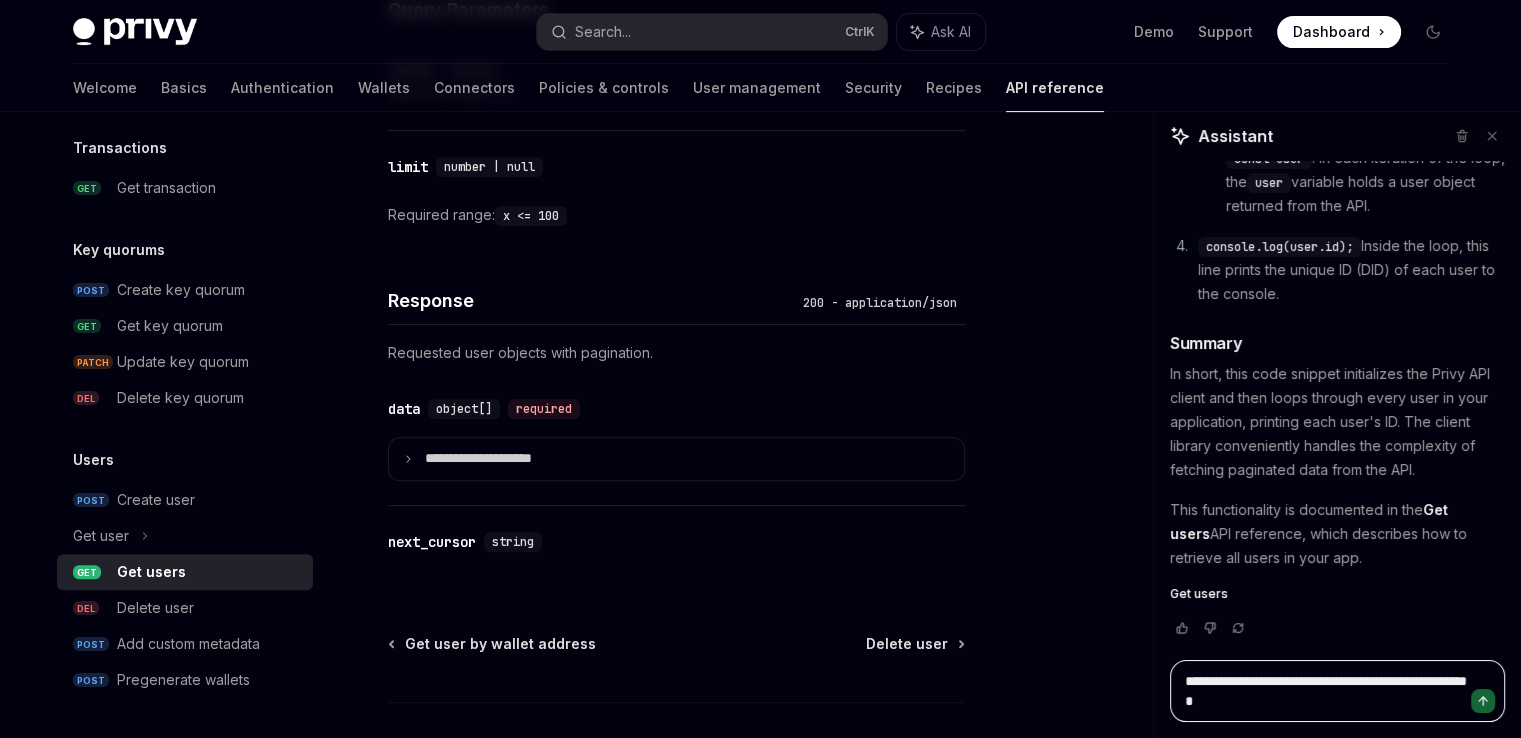 type on "**********" 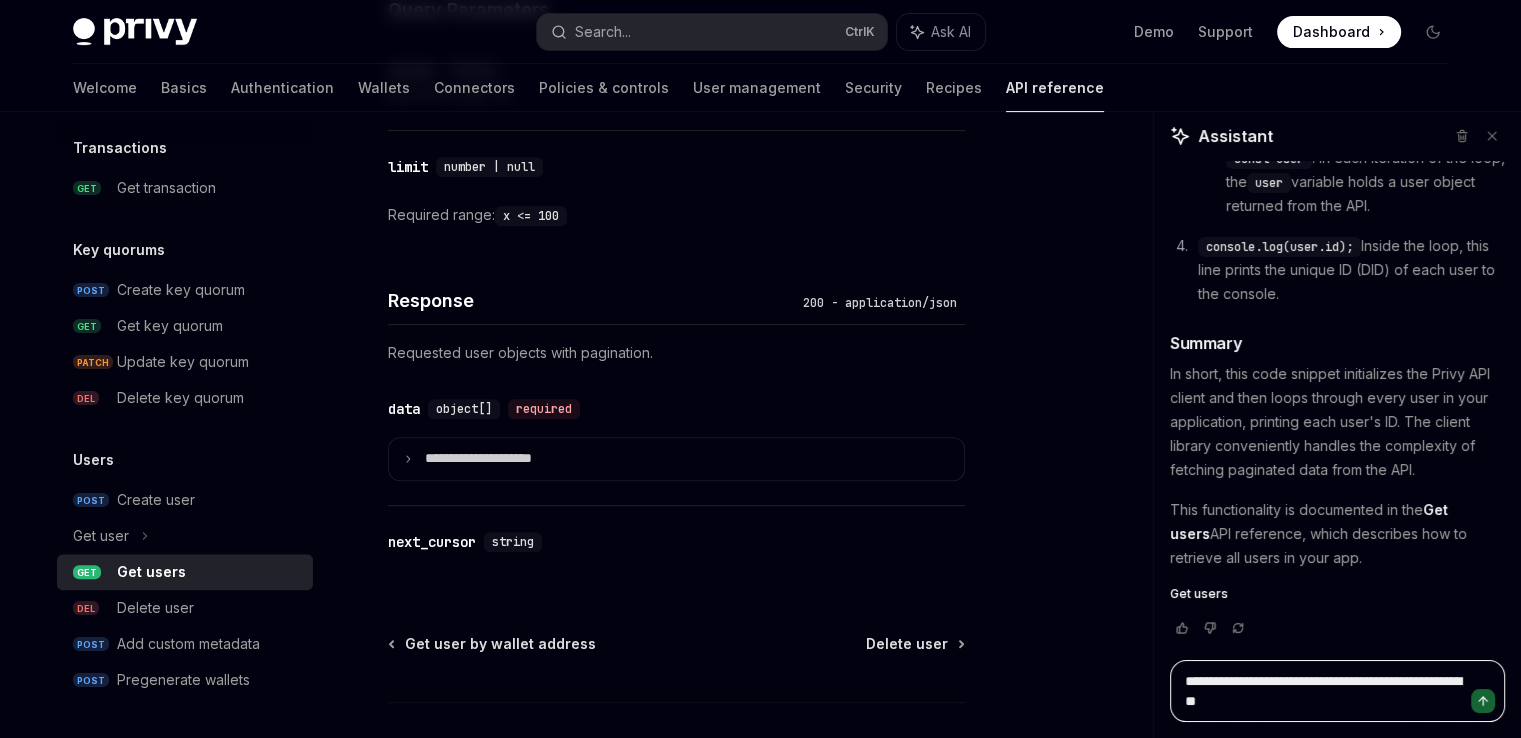 type on "**********" 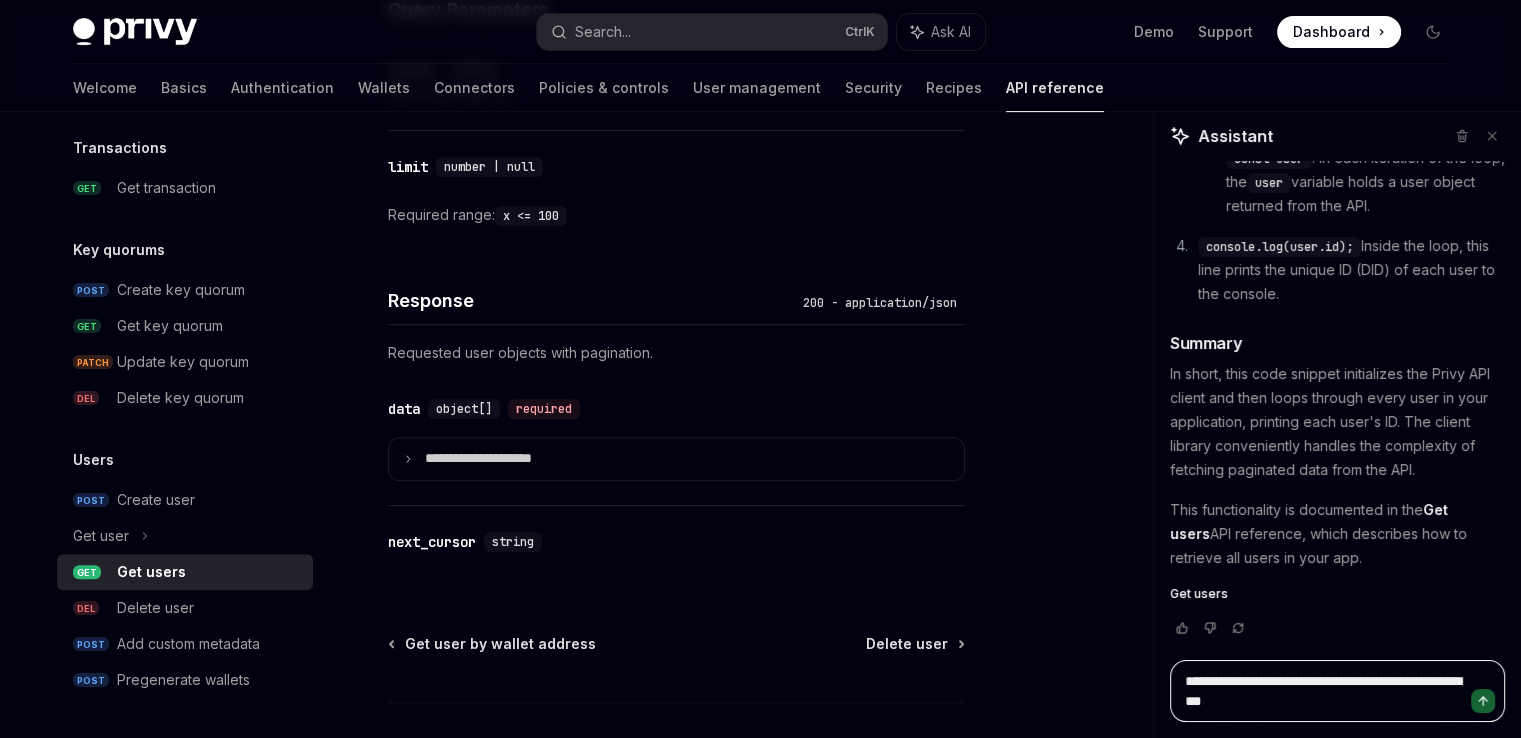 type on "**********" 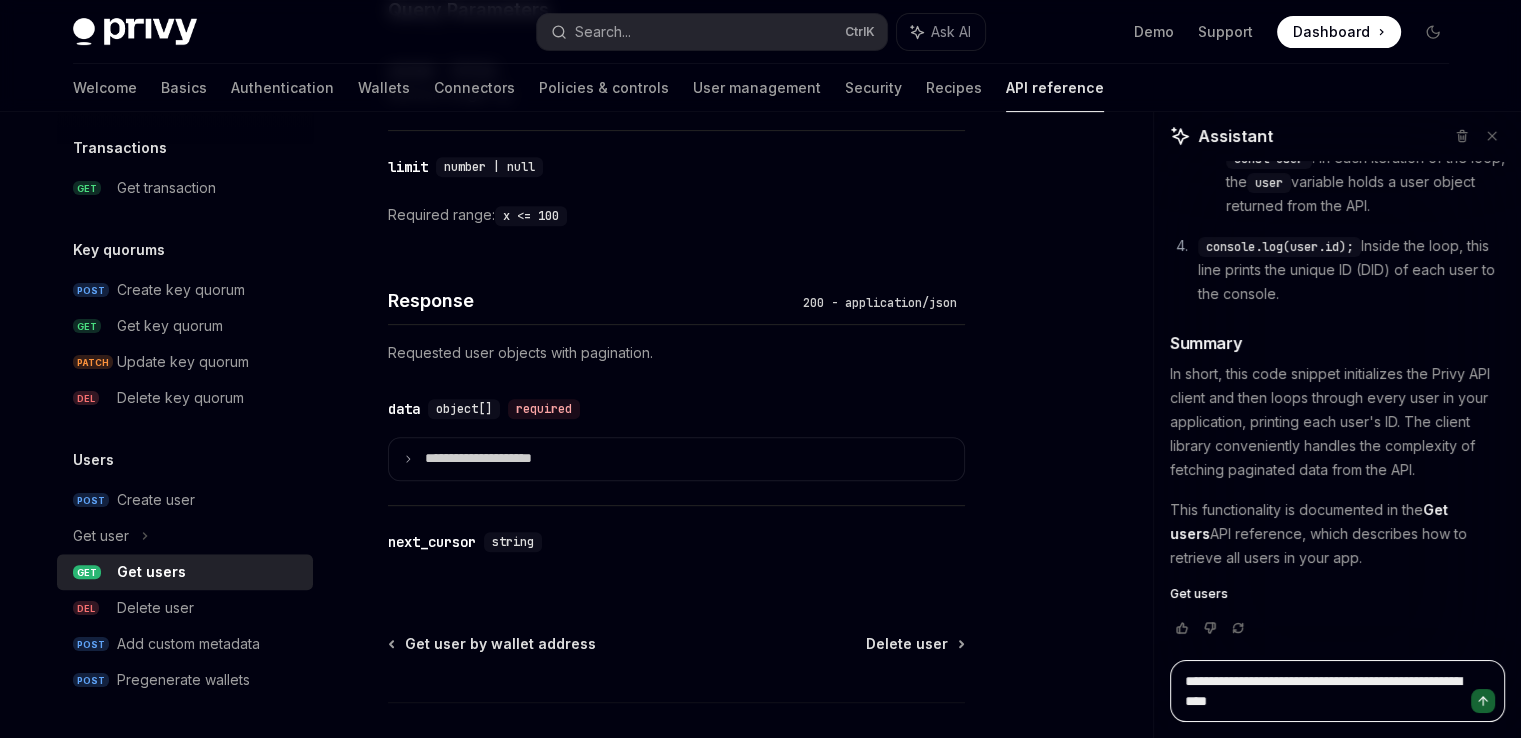 type on "**********" 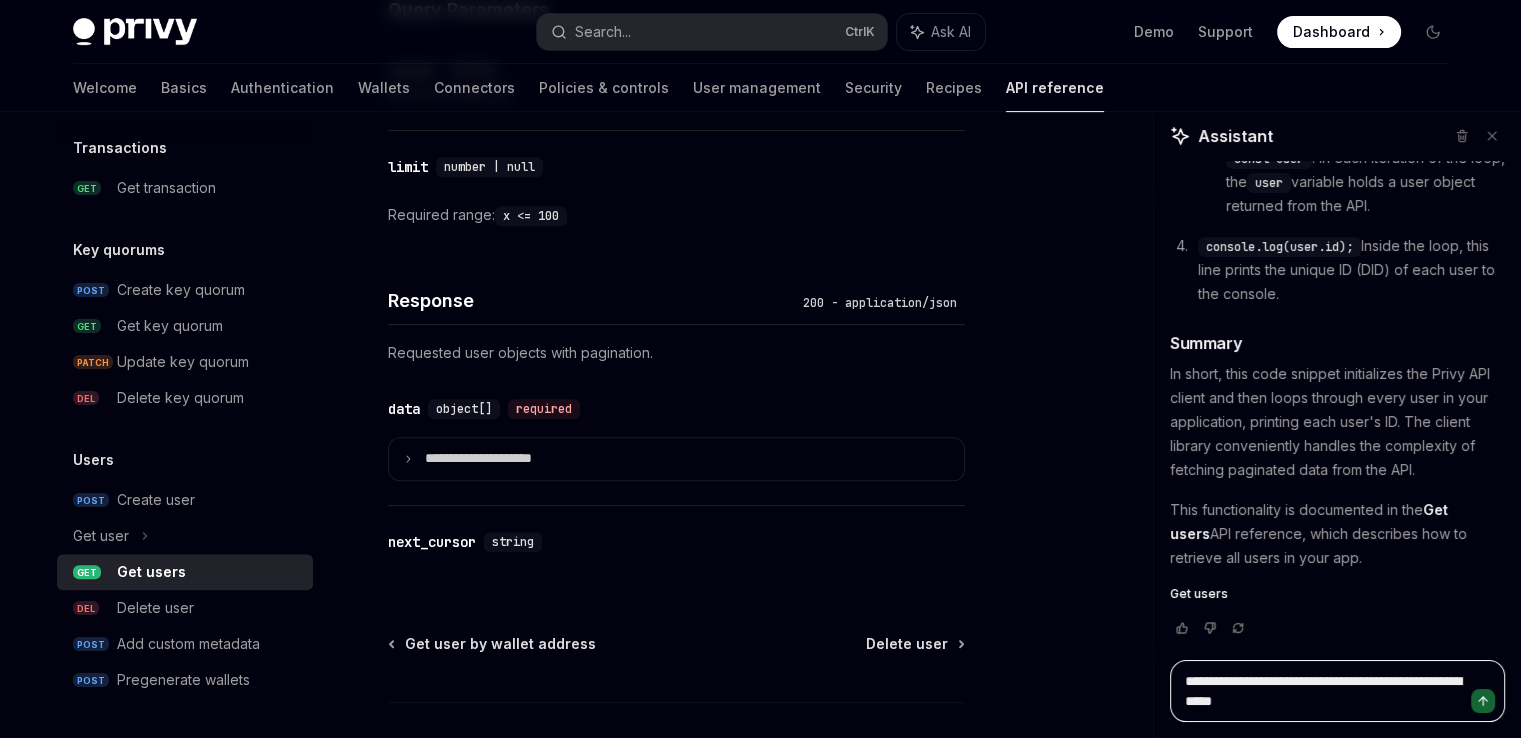 type on "**********" 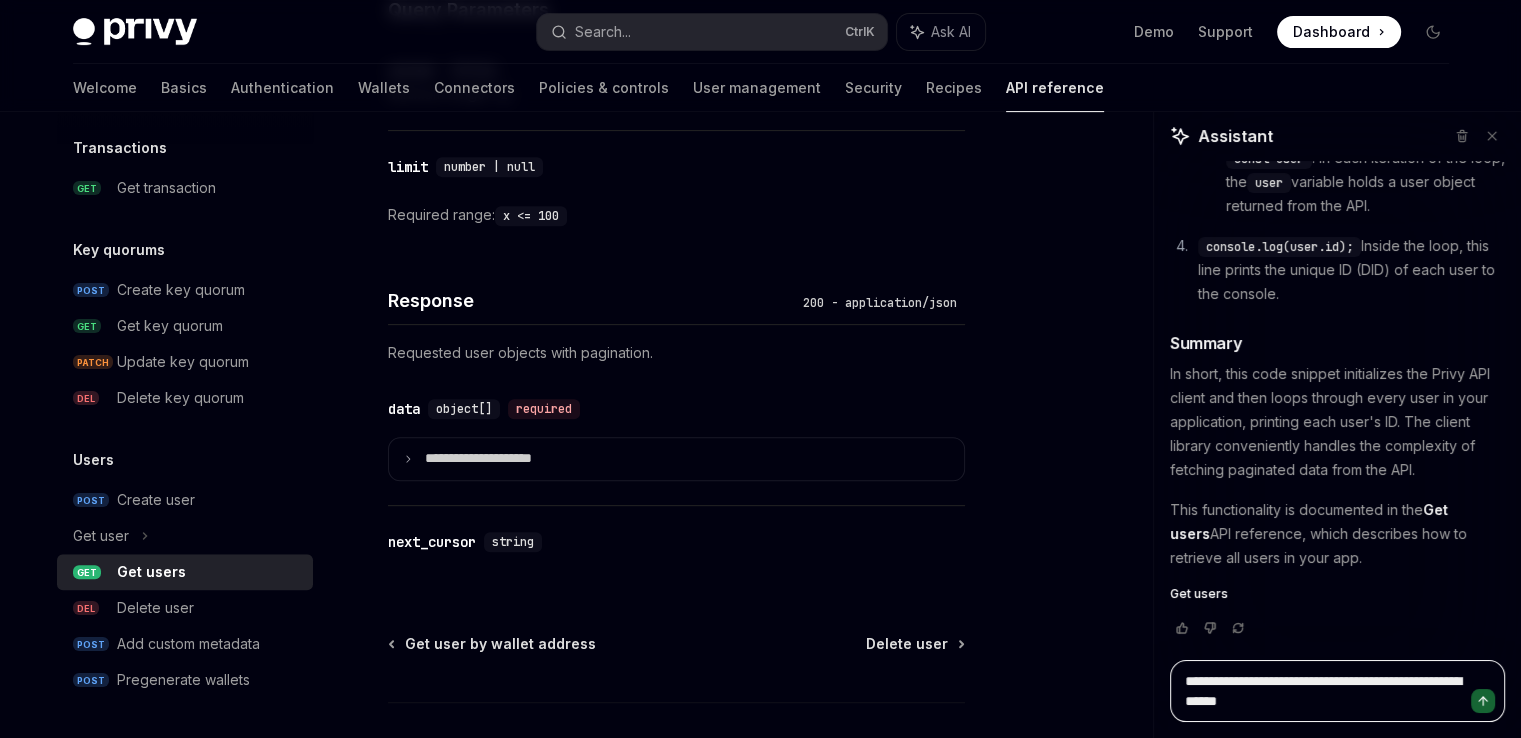 type on "**********" 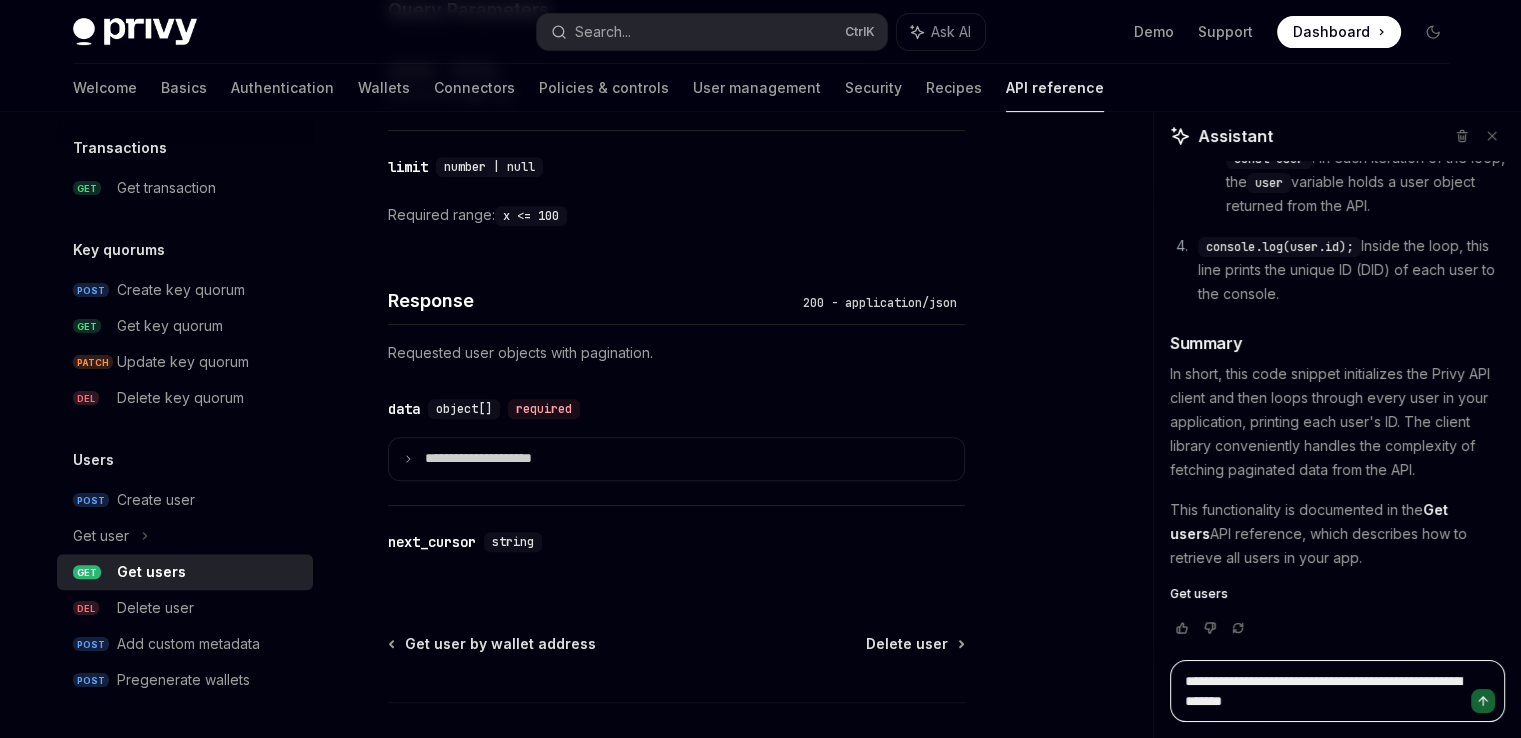 type on "**********" 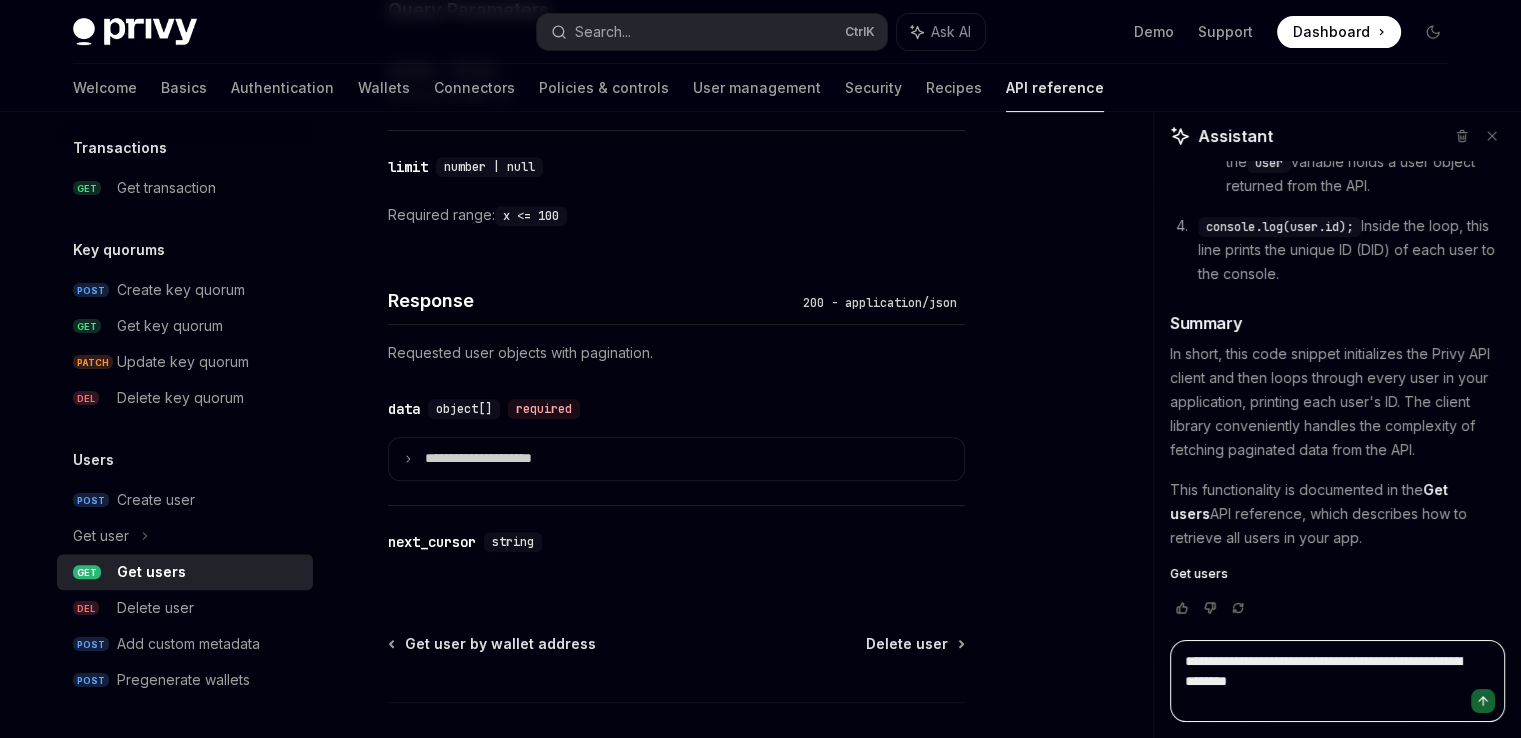 type on "**********" 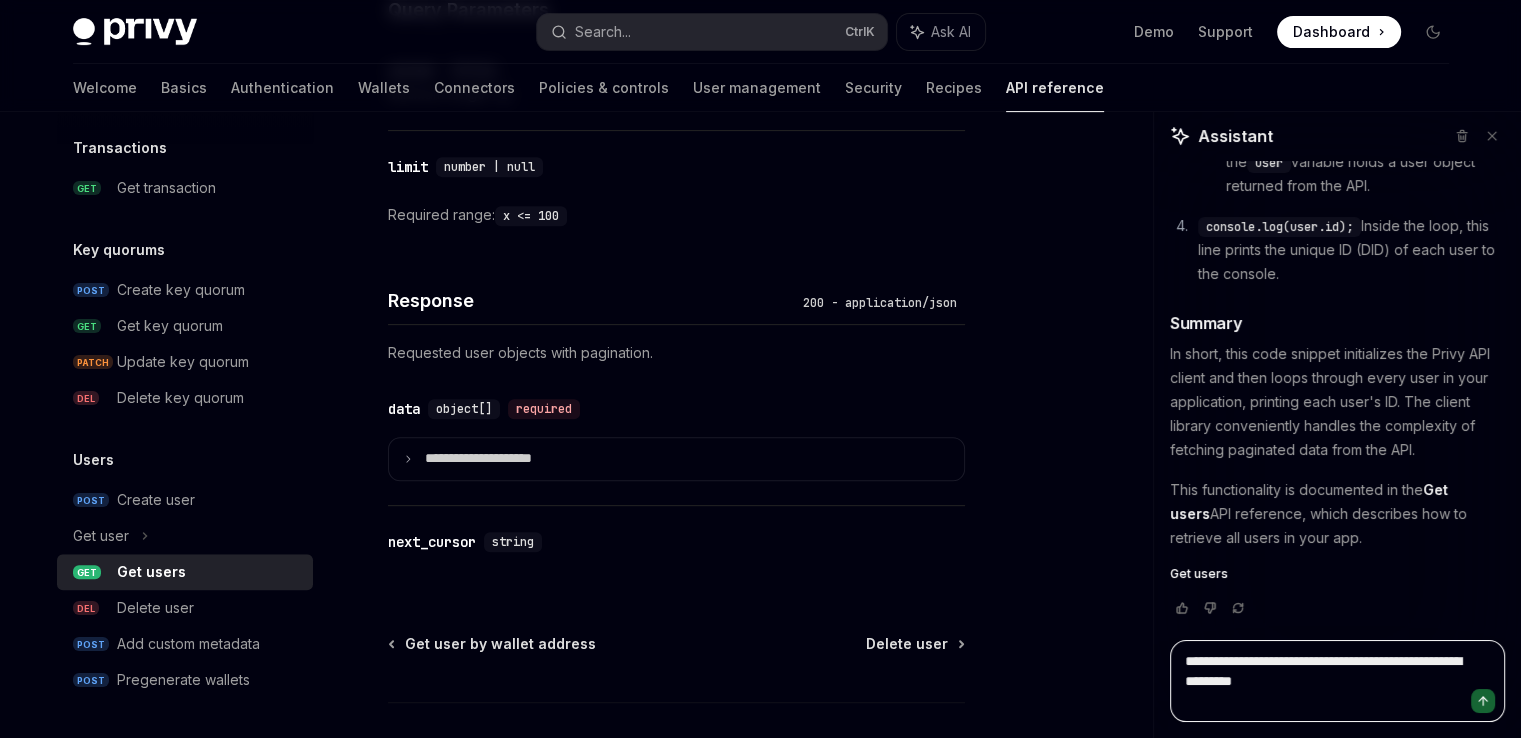 type on "**********" 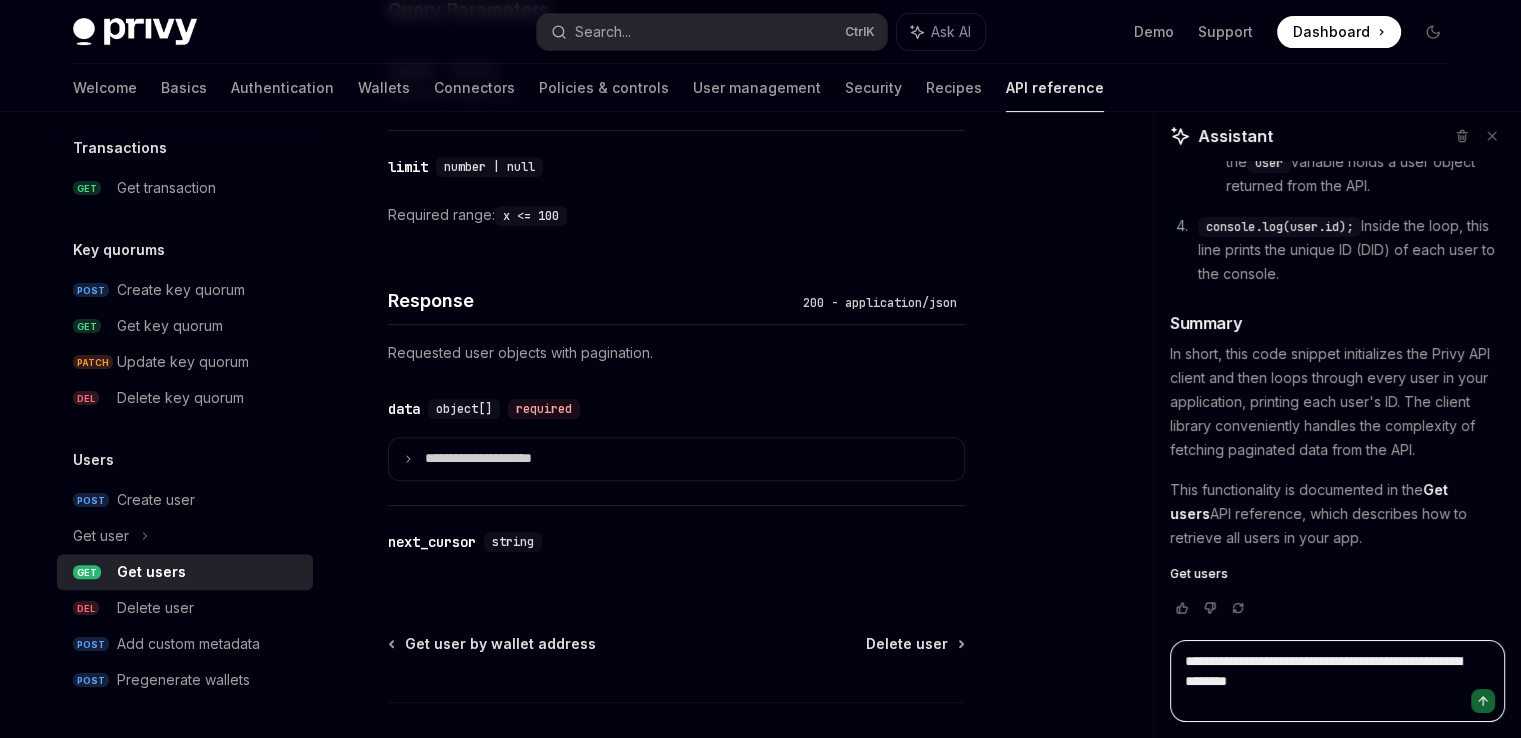 type on "**********" 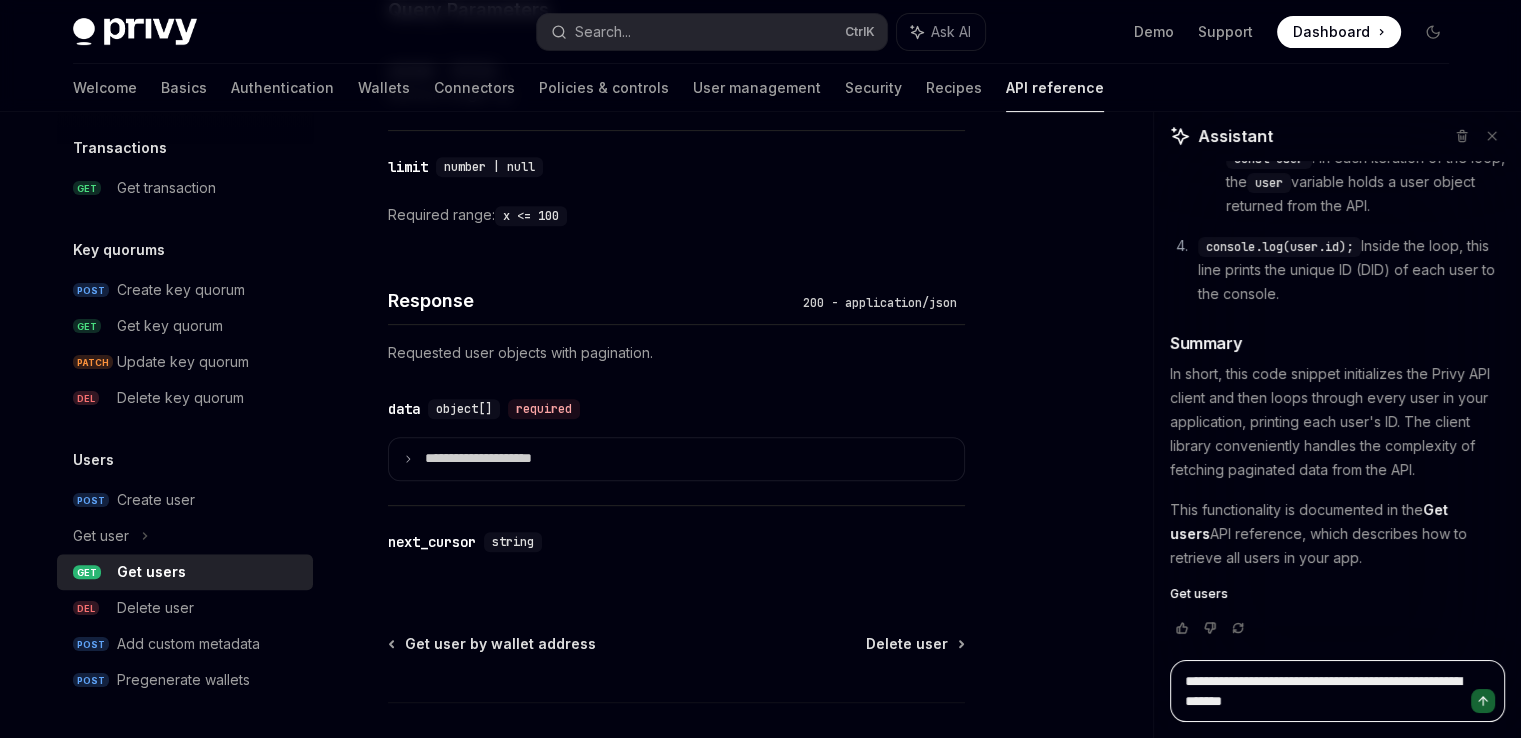 type on "**********" 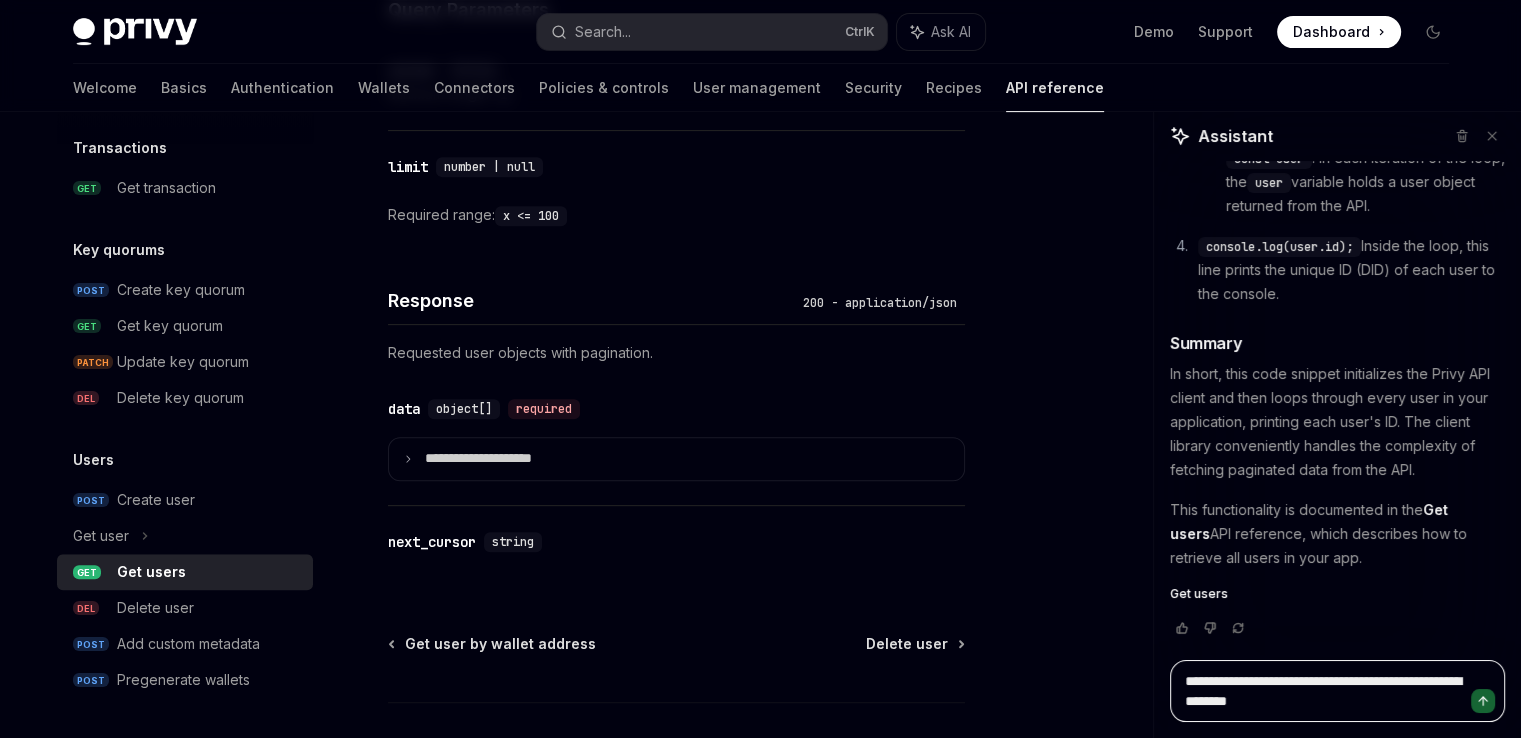type on "**********" 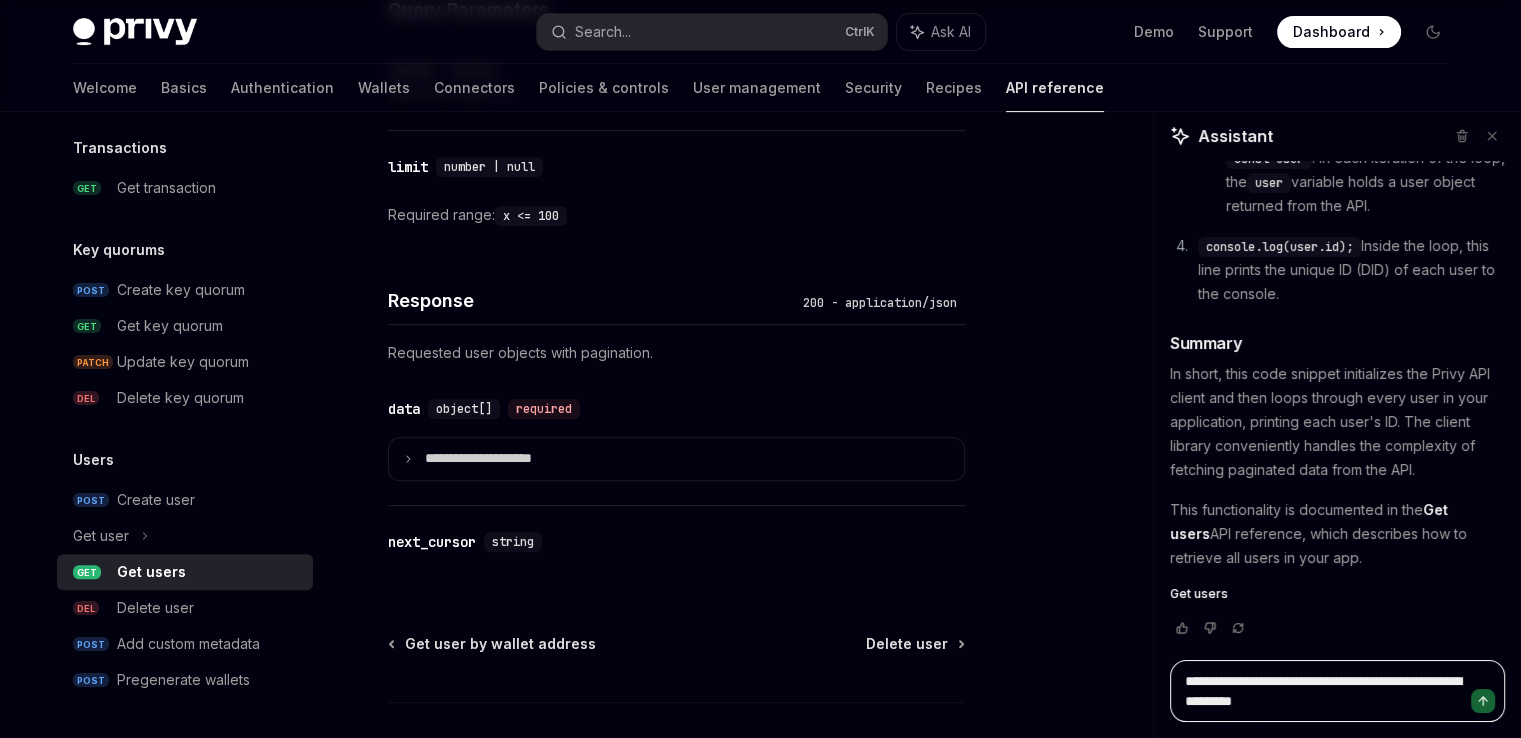 type on "**********" 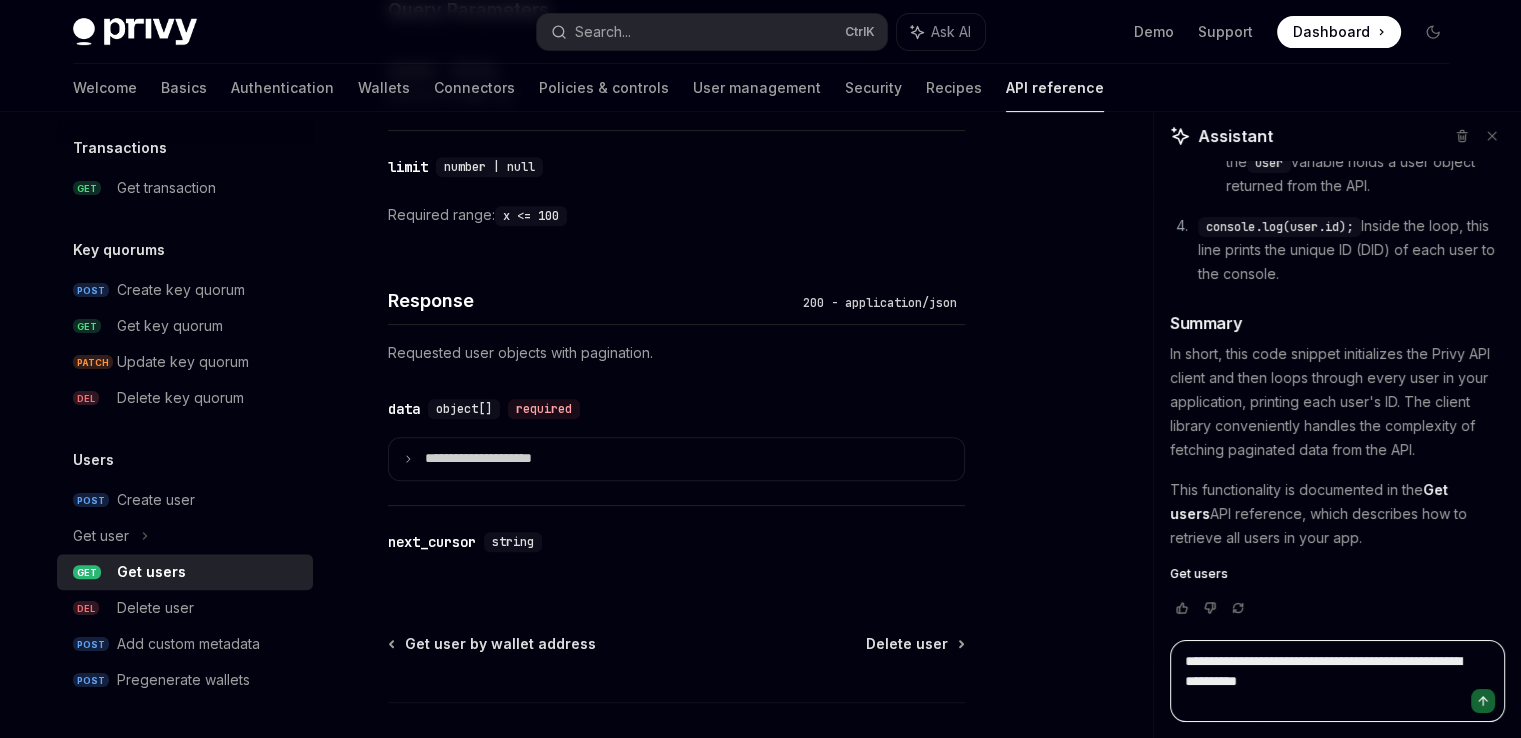 type on "**********" 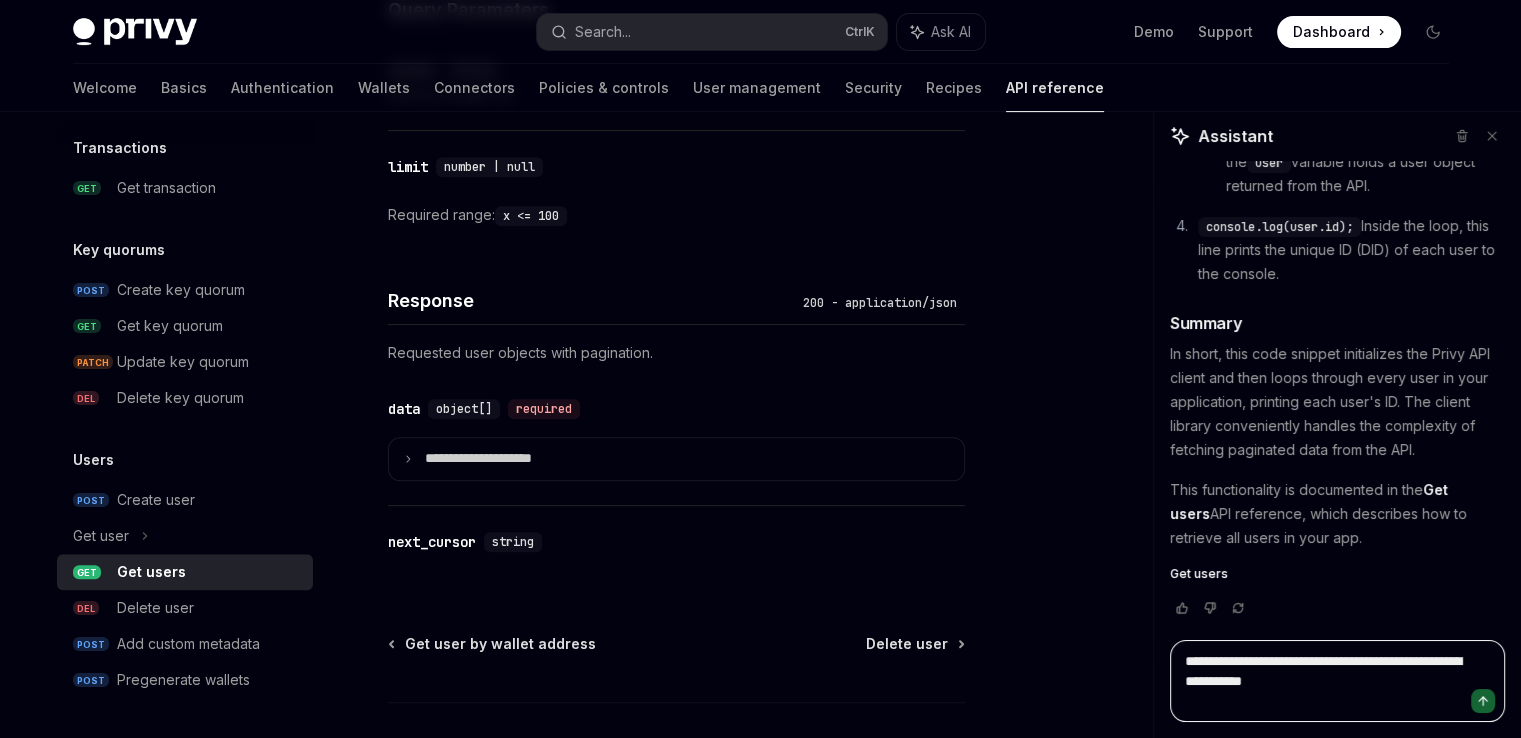 type on "**********" 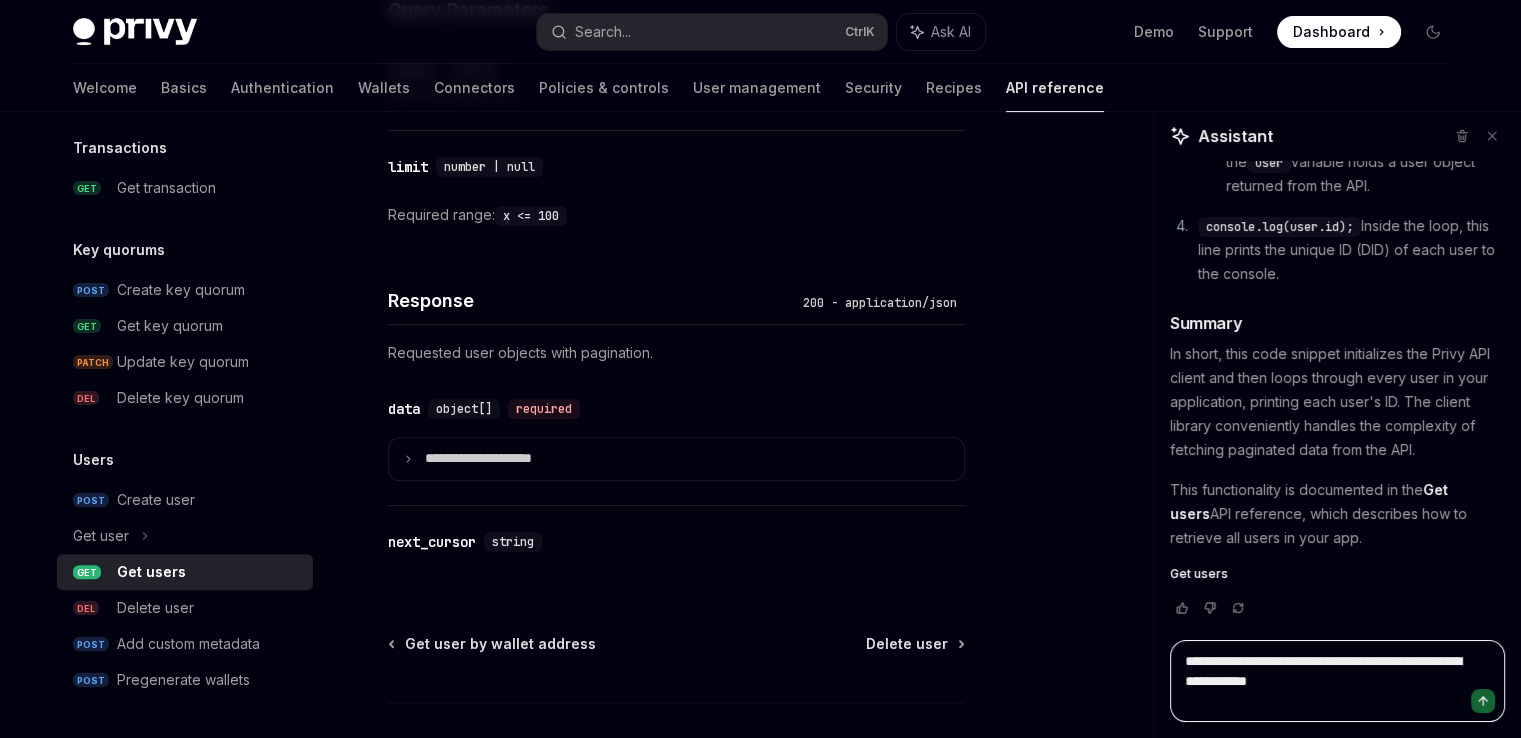 type on "**********" 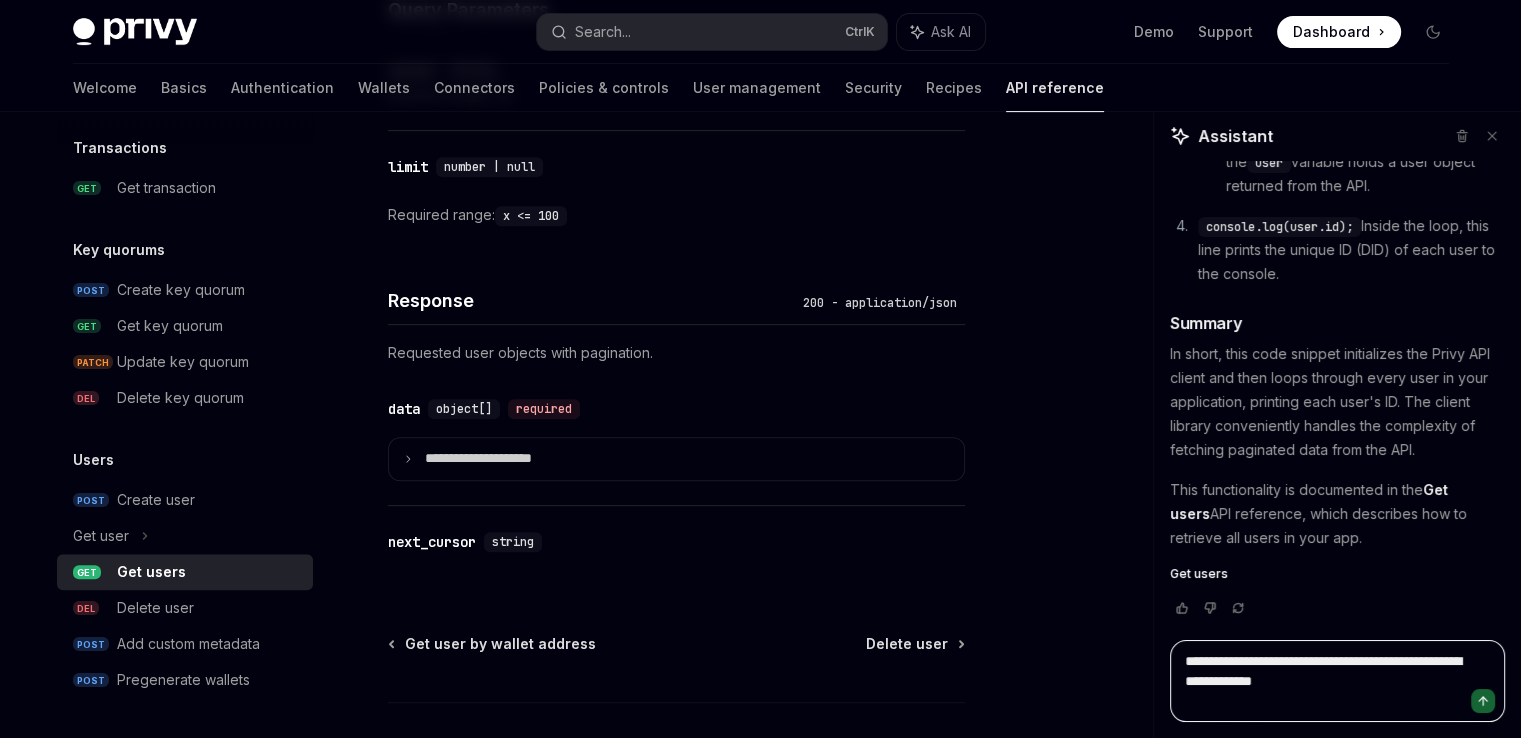 type on "**********" 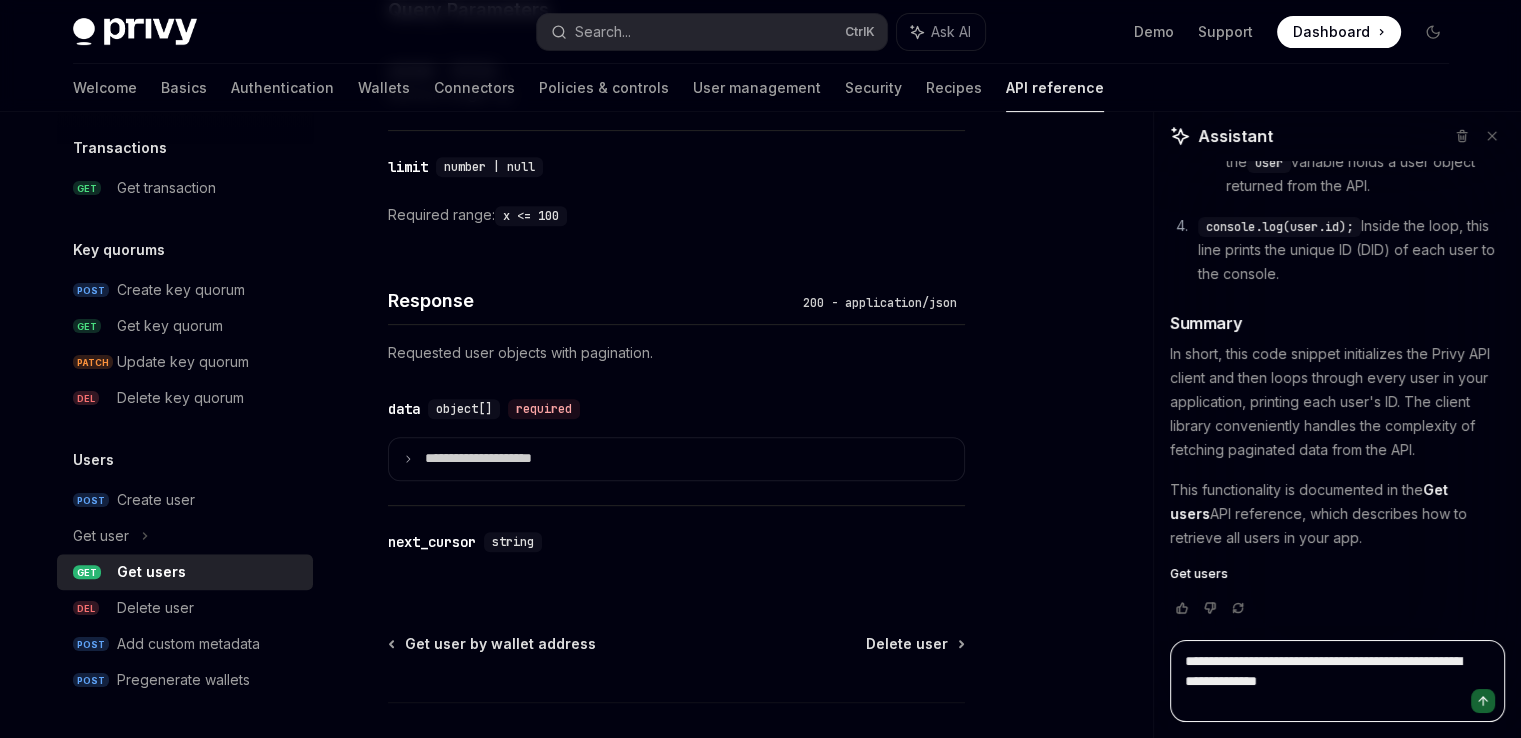type on "*" 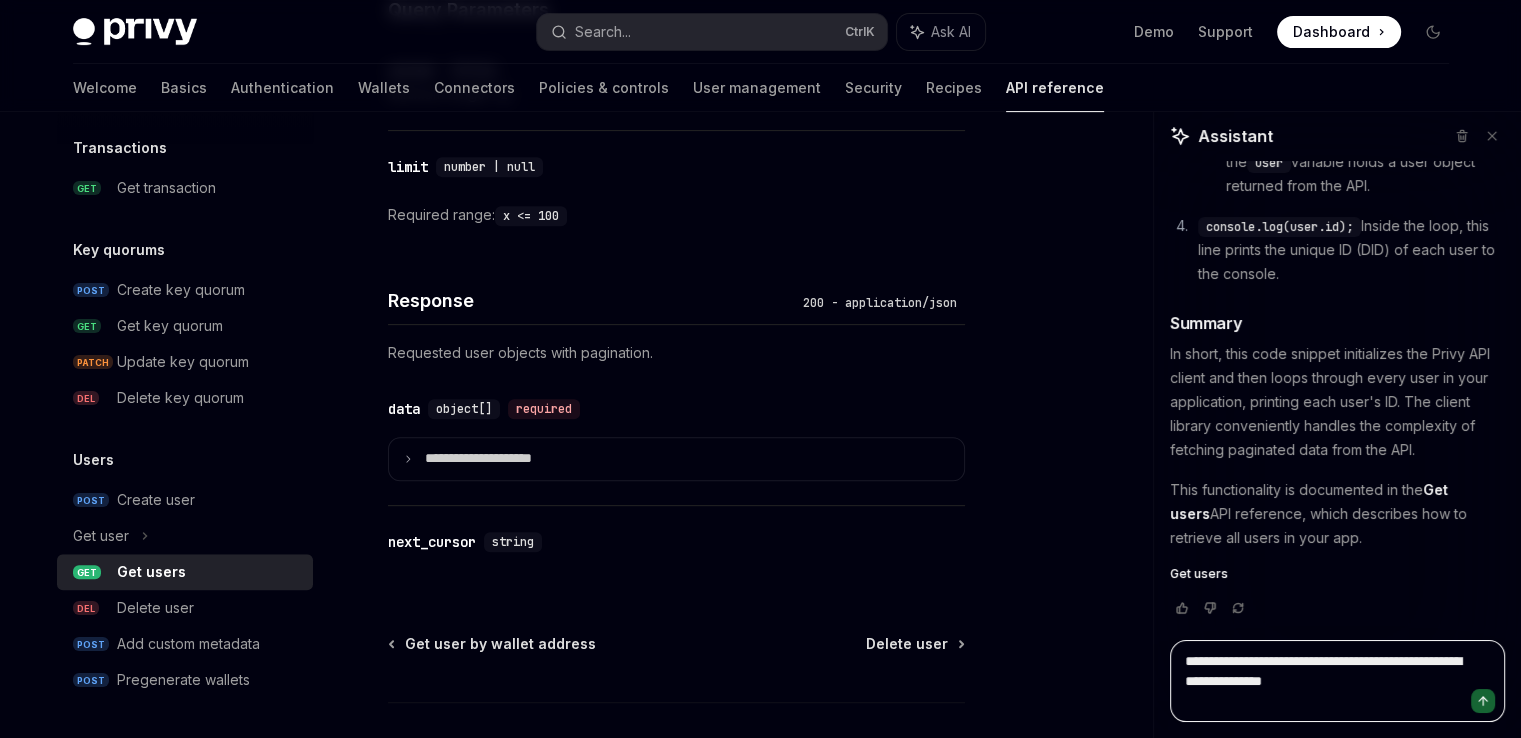 type on "**********" 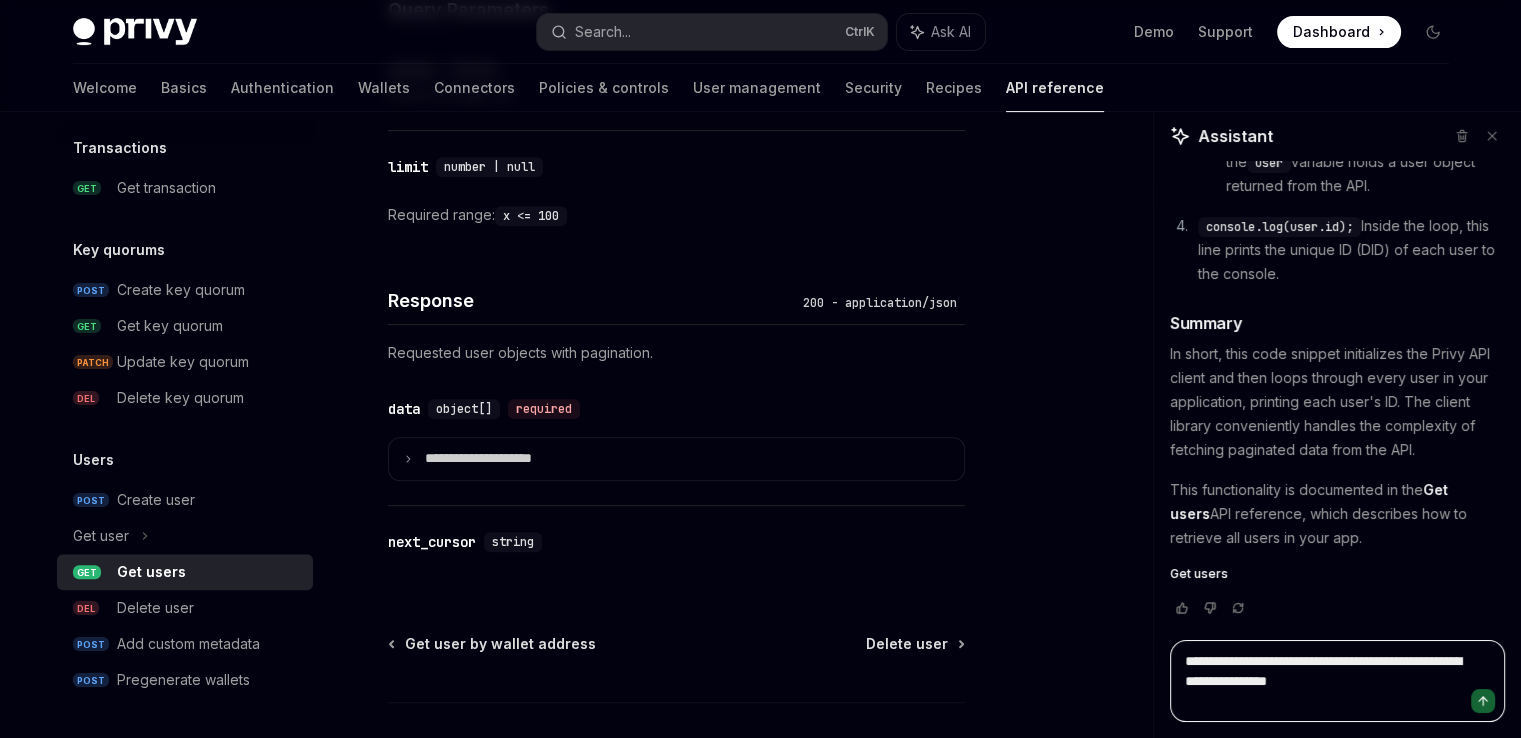 type on "**********" 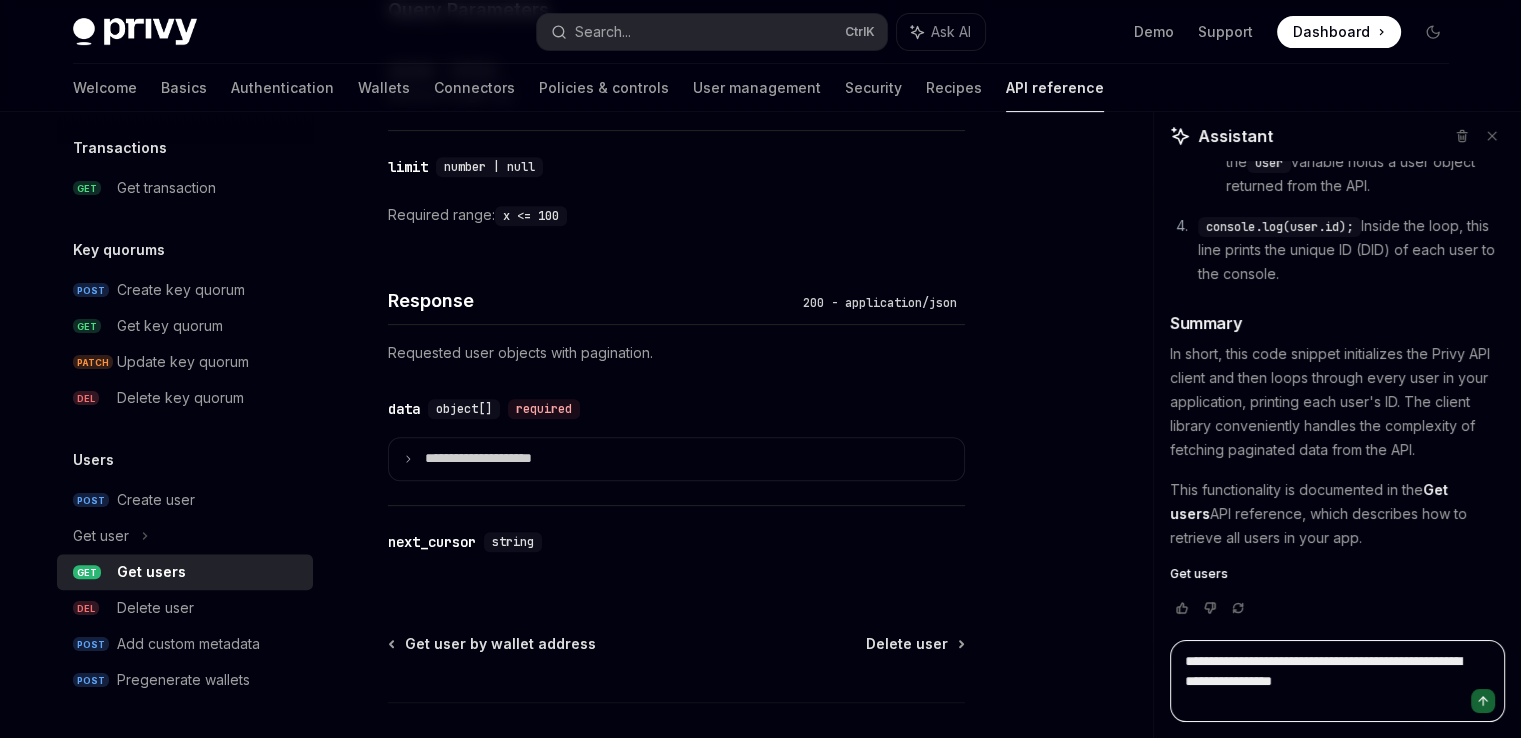 type on "**********" 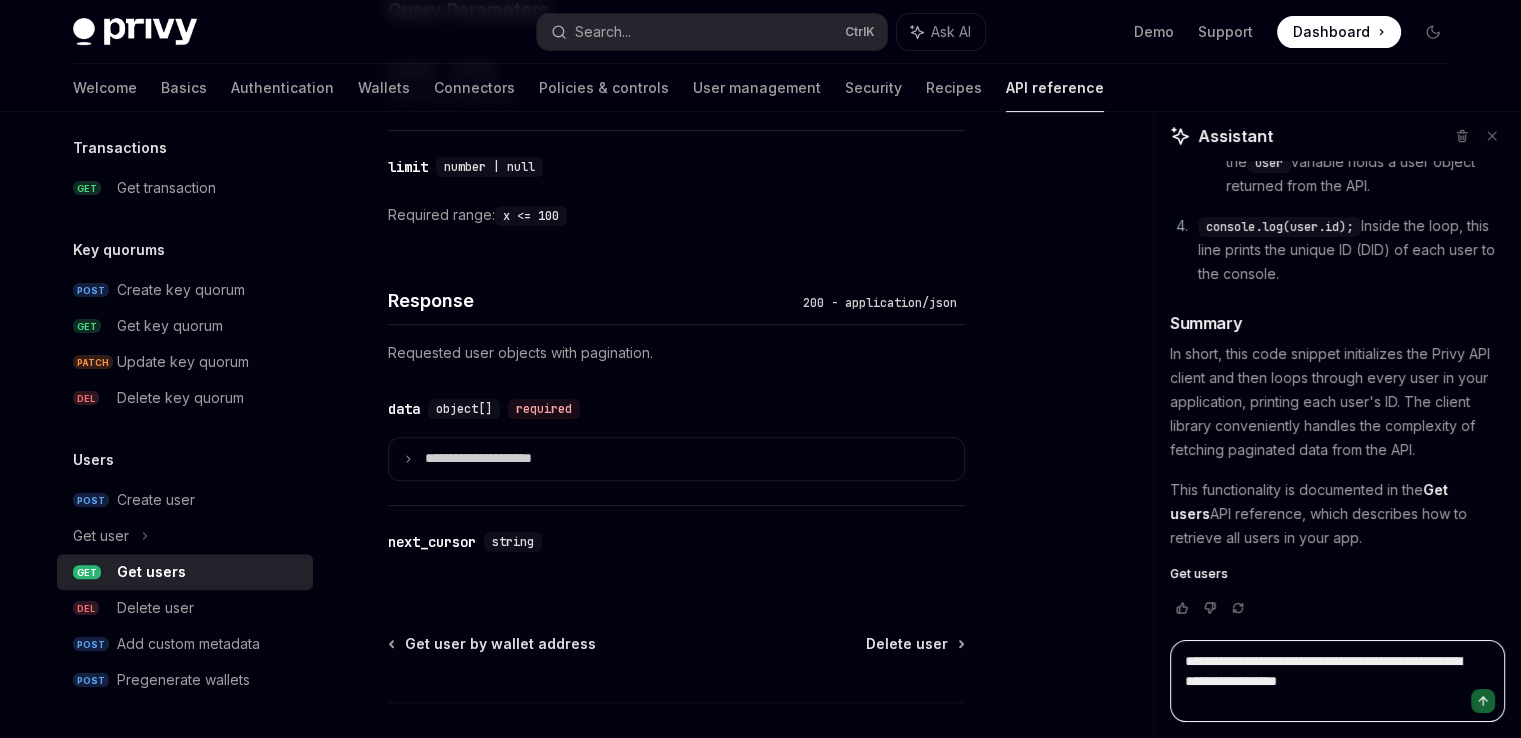 type on "**********" 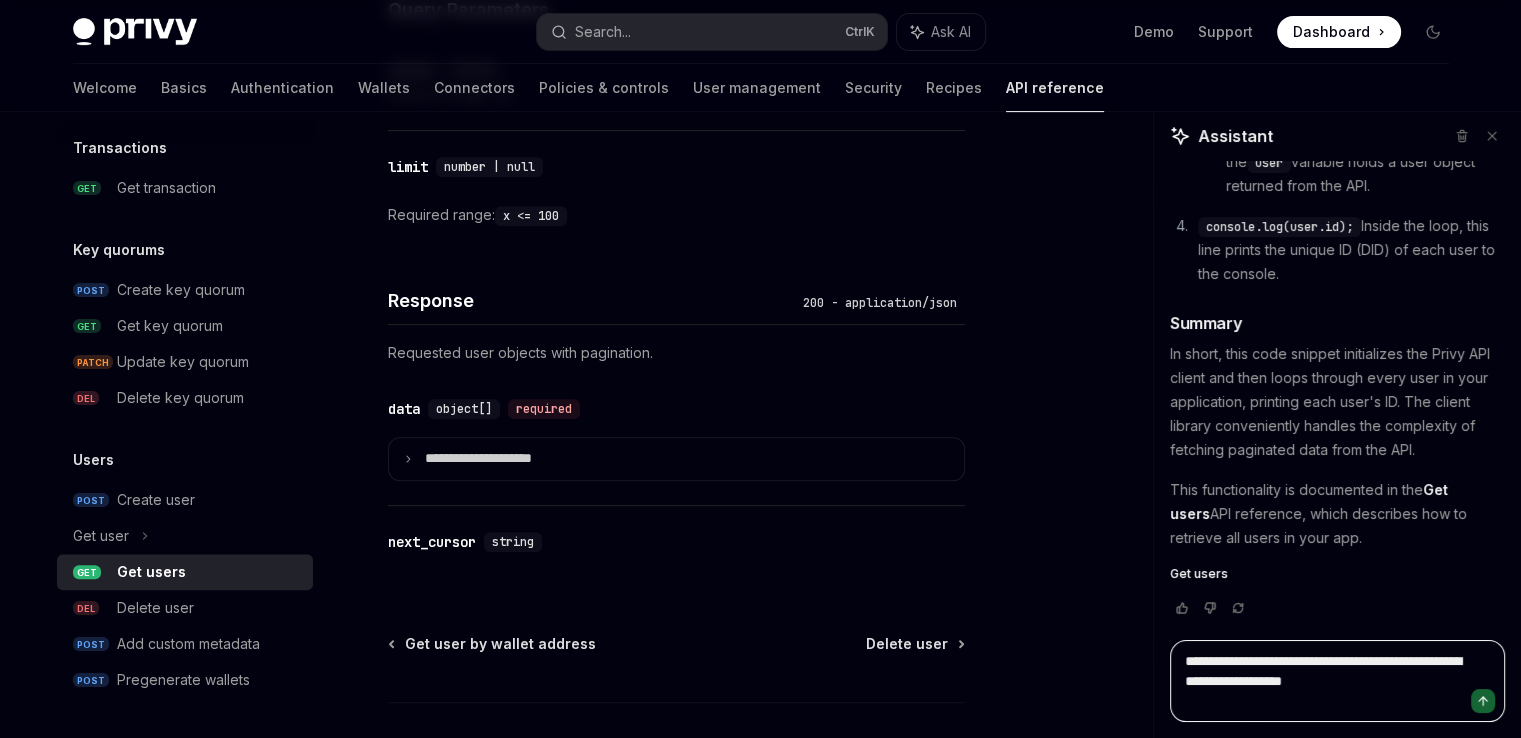 type on "**********" 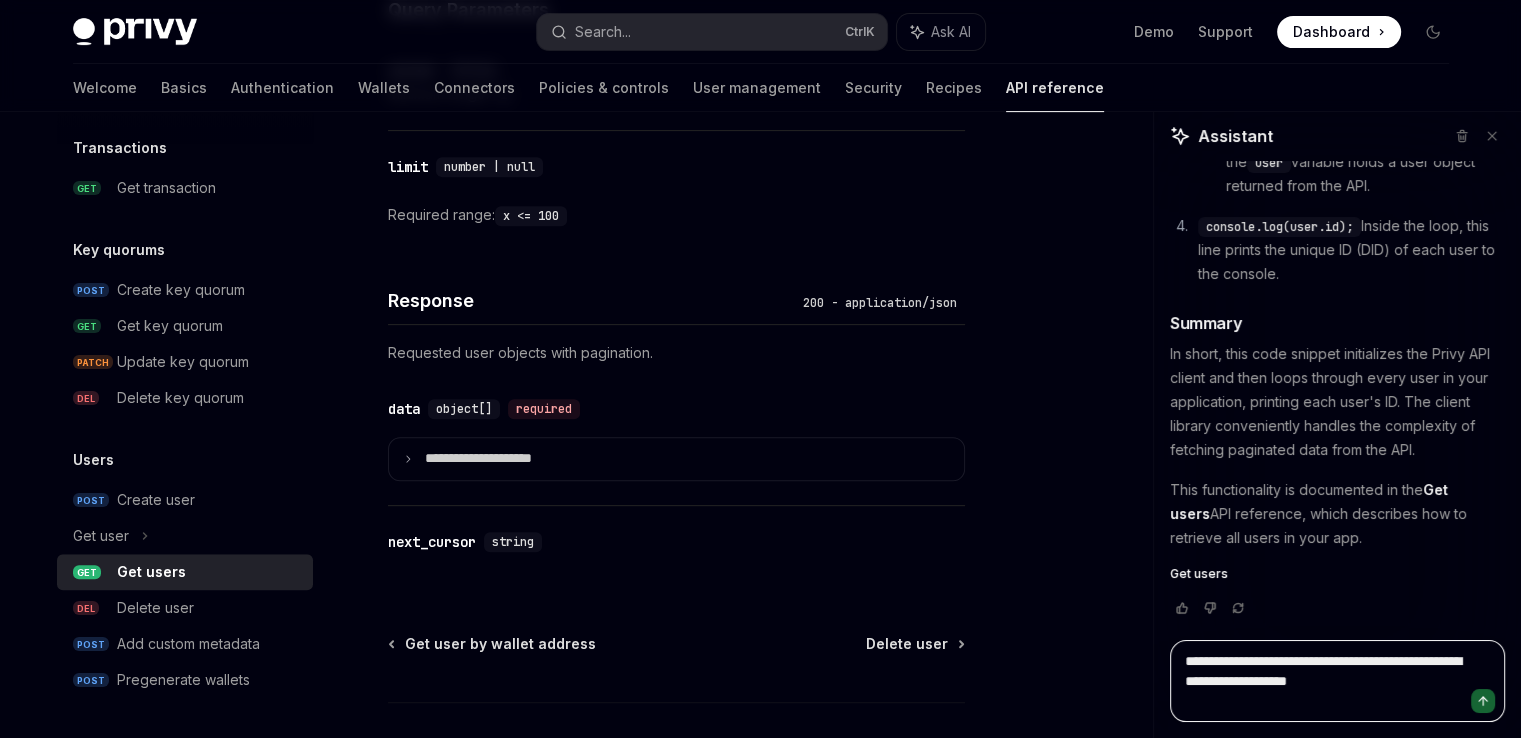 type on "**********" 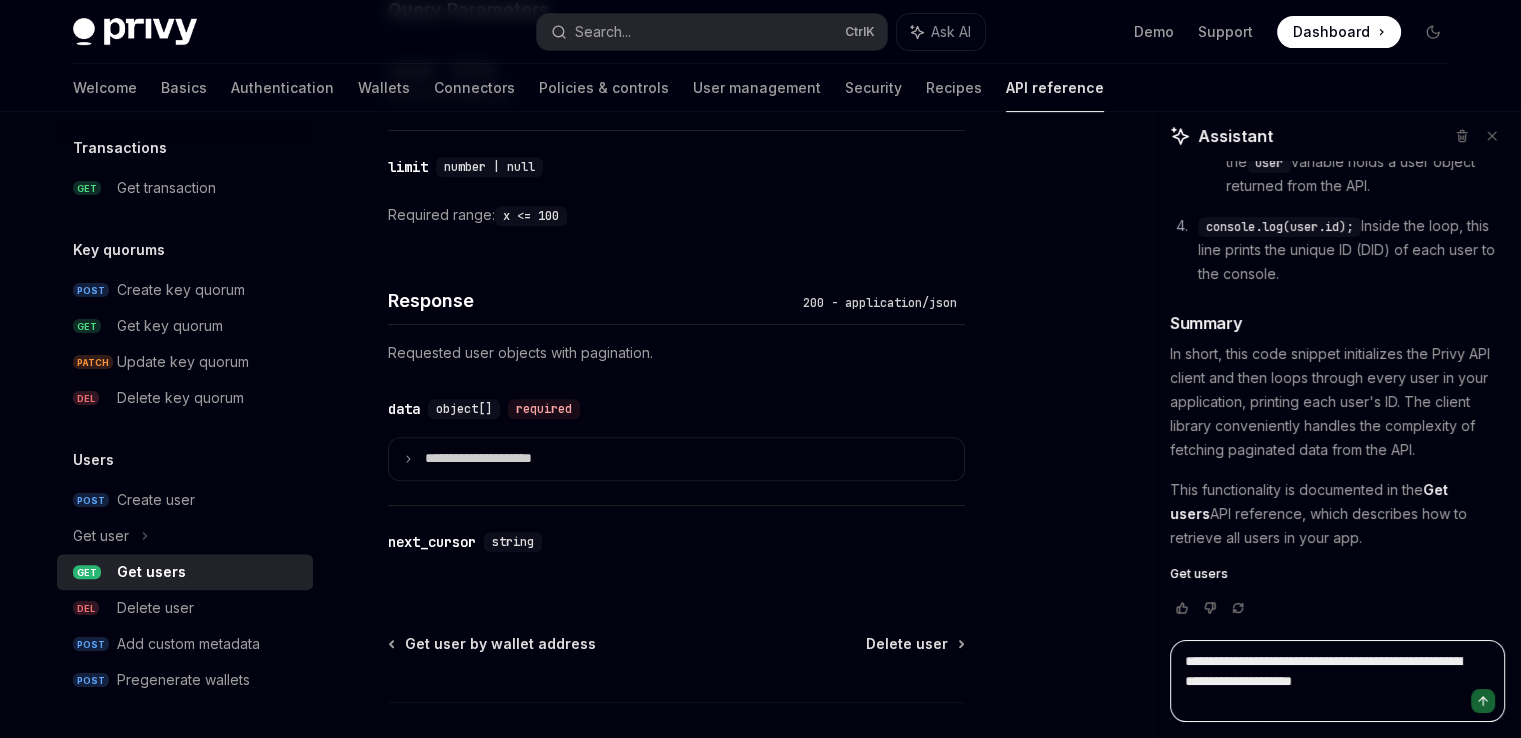 type on "**********" 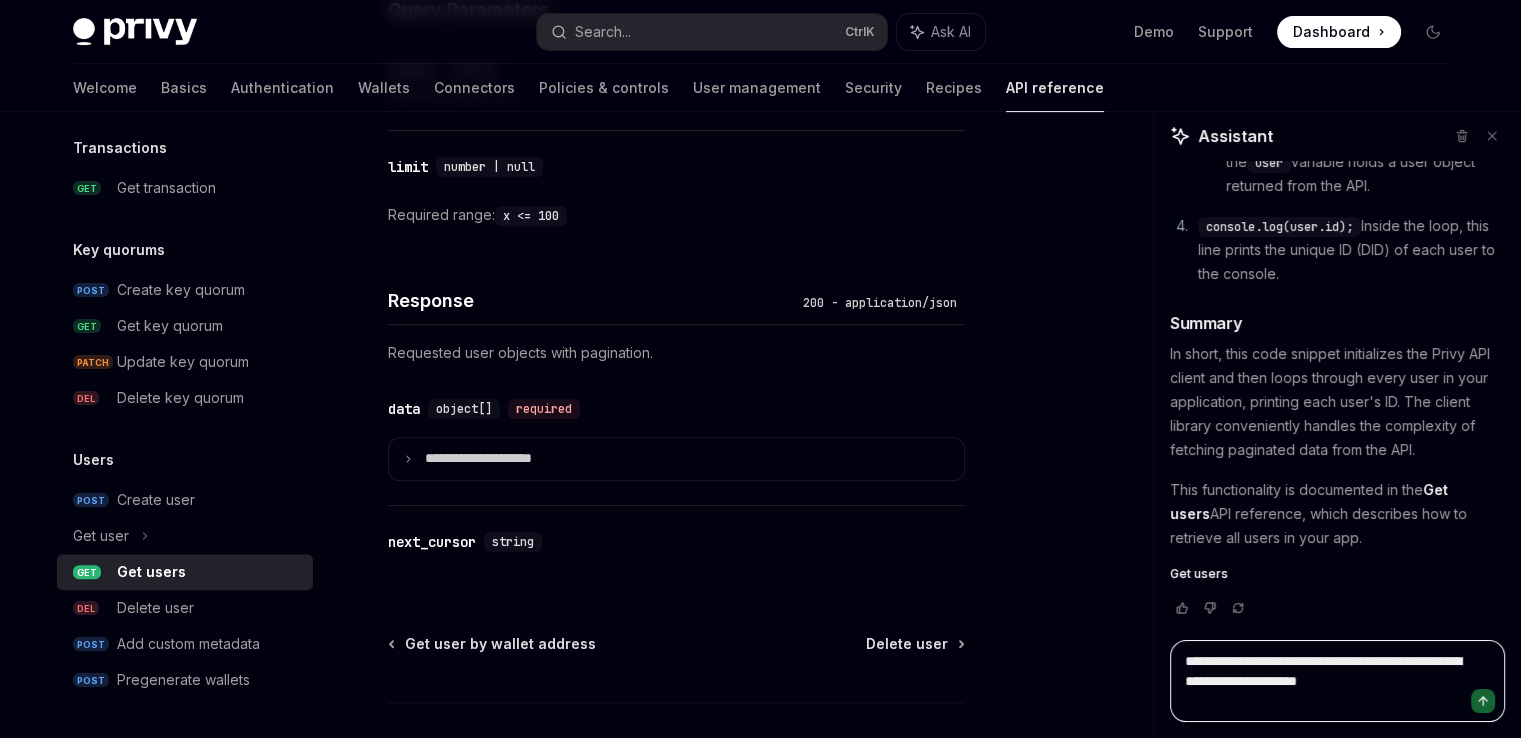 type on "**********" 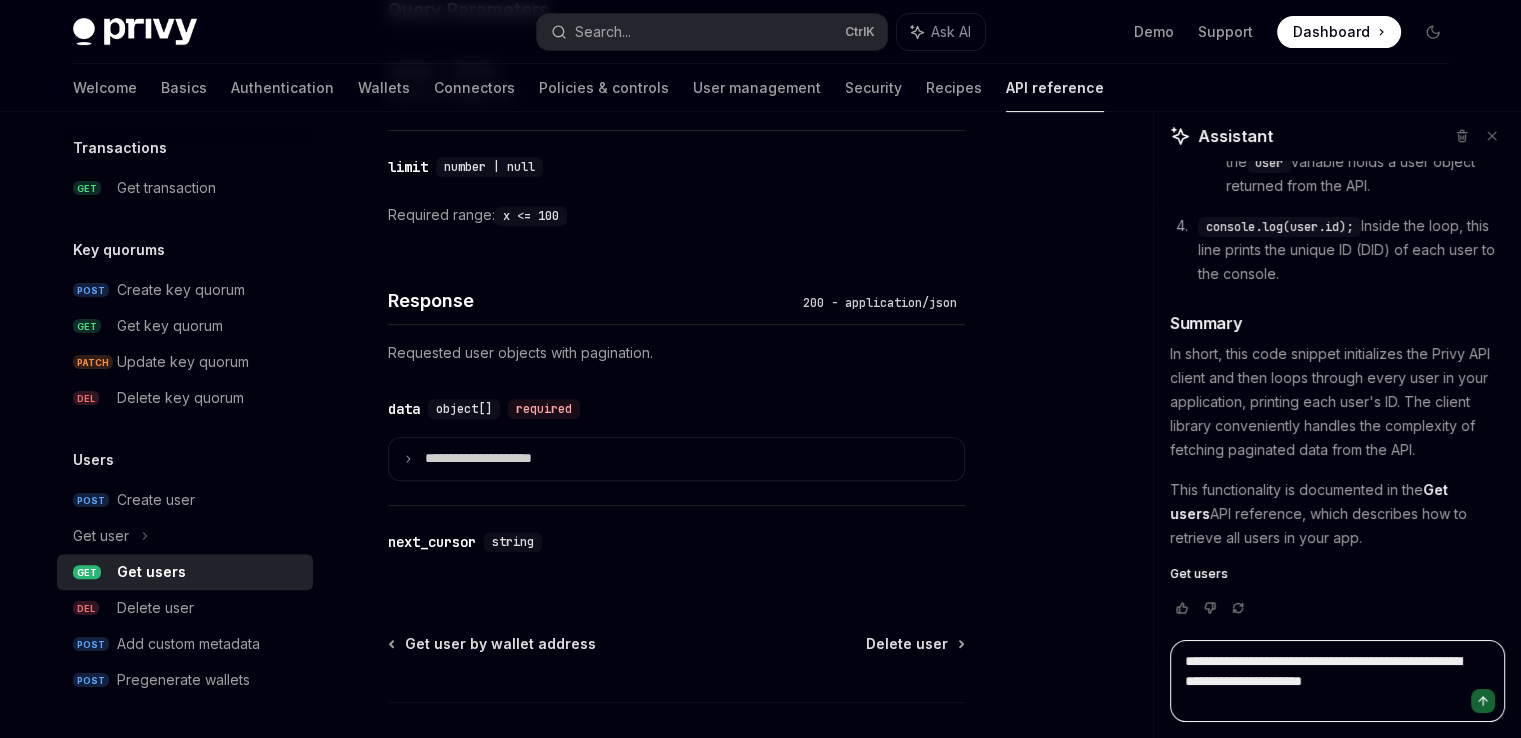 type on "**********" 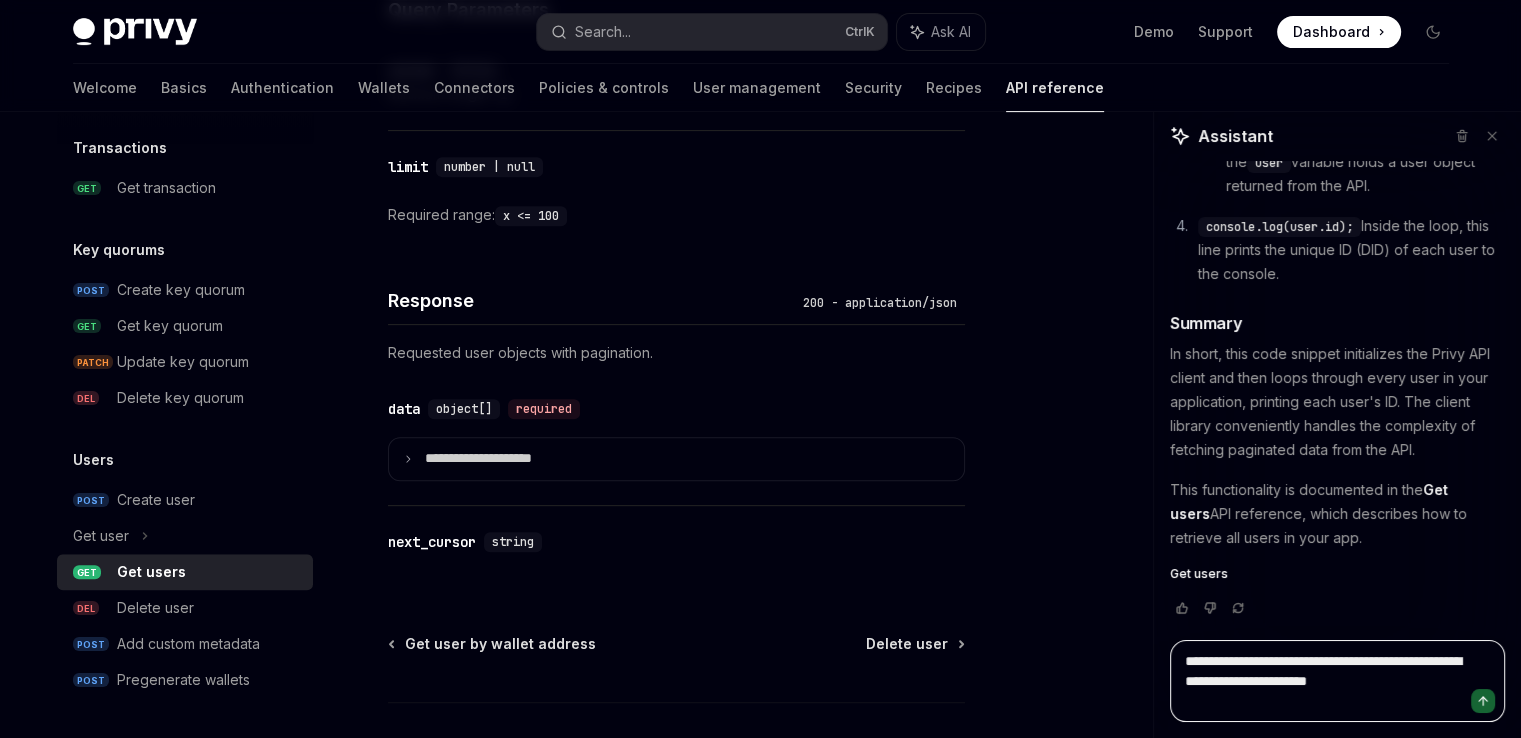 type on "**********" 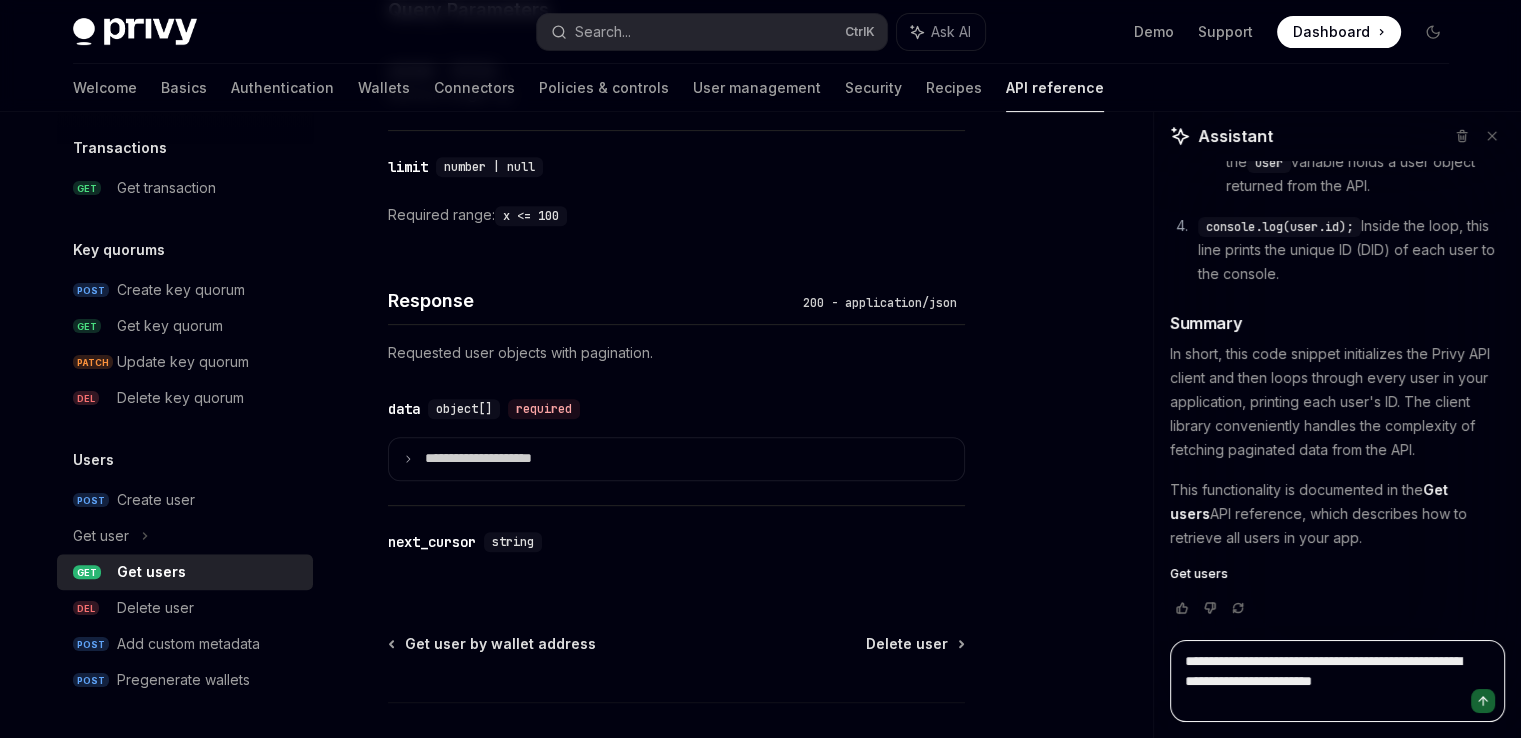 type on "**********" 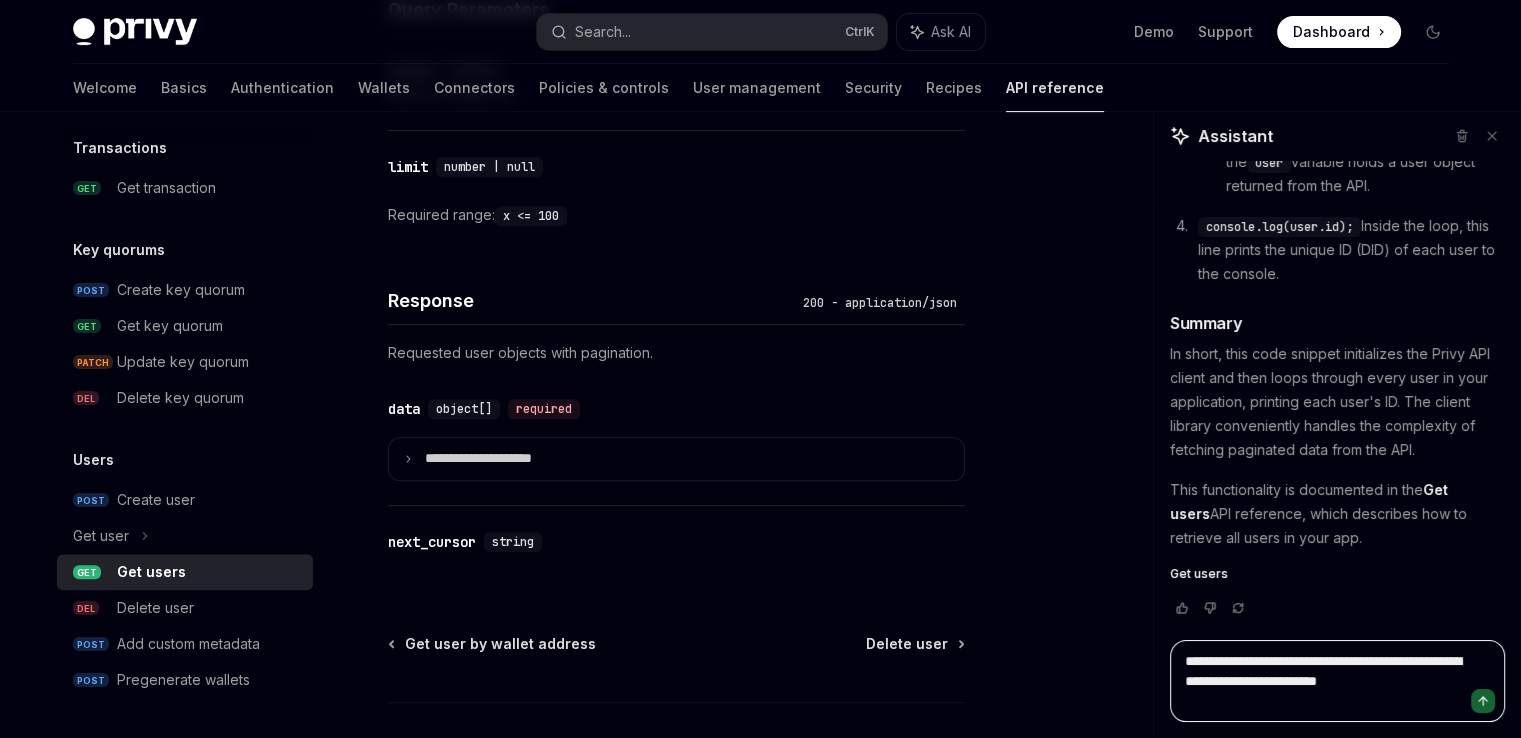 type on "**********" 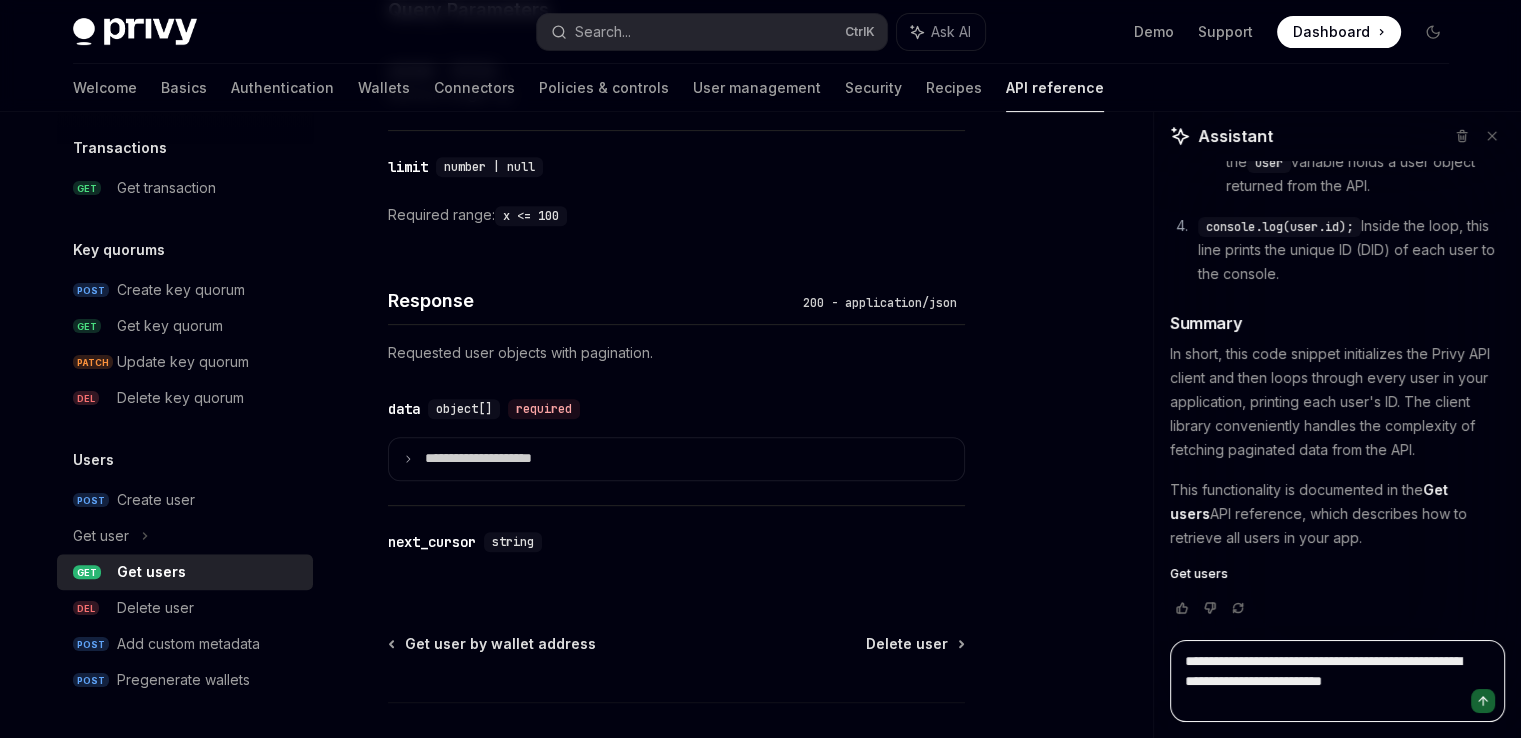 type on "**********" 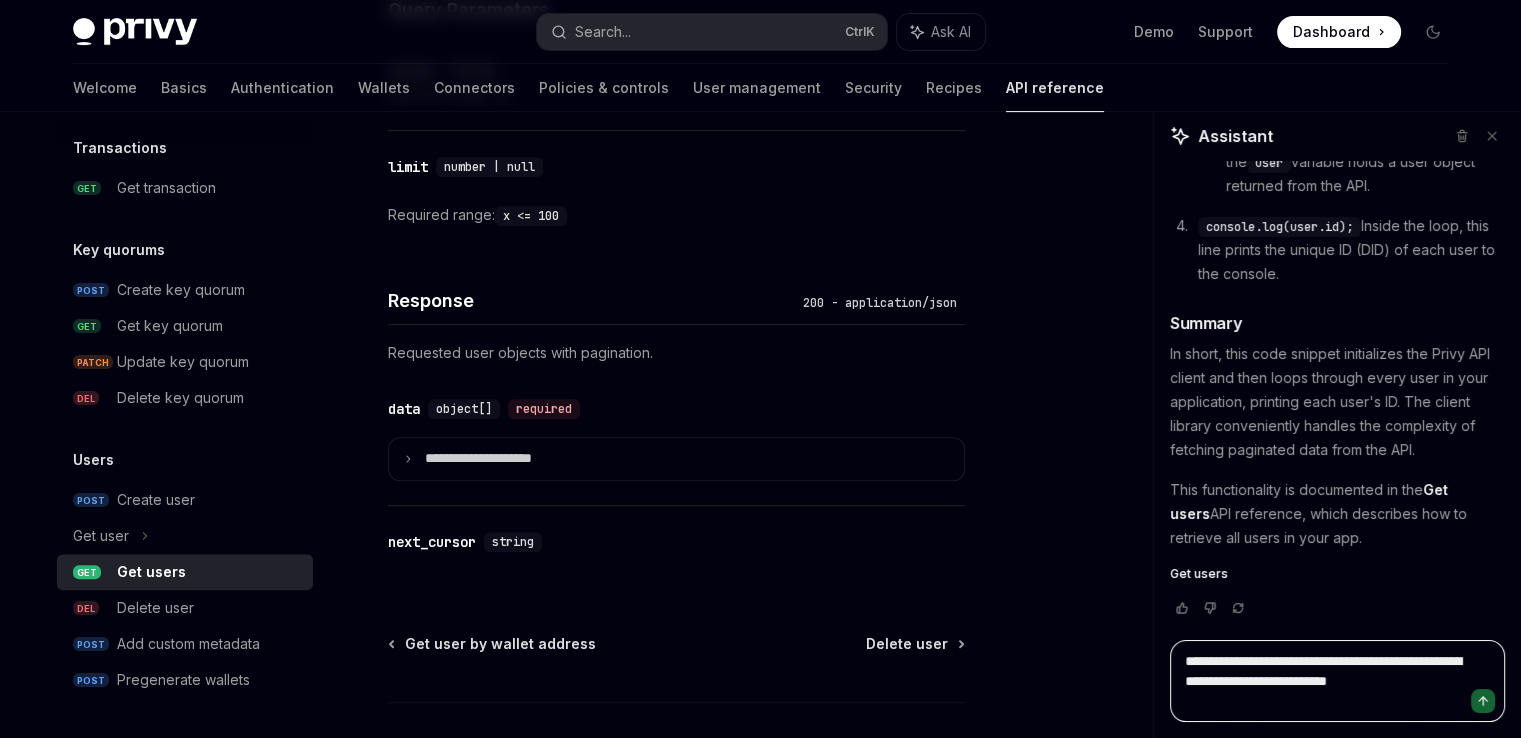 type on "**********" 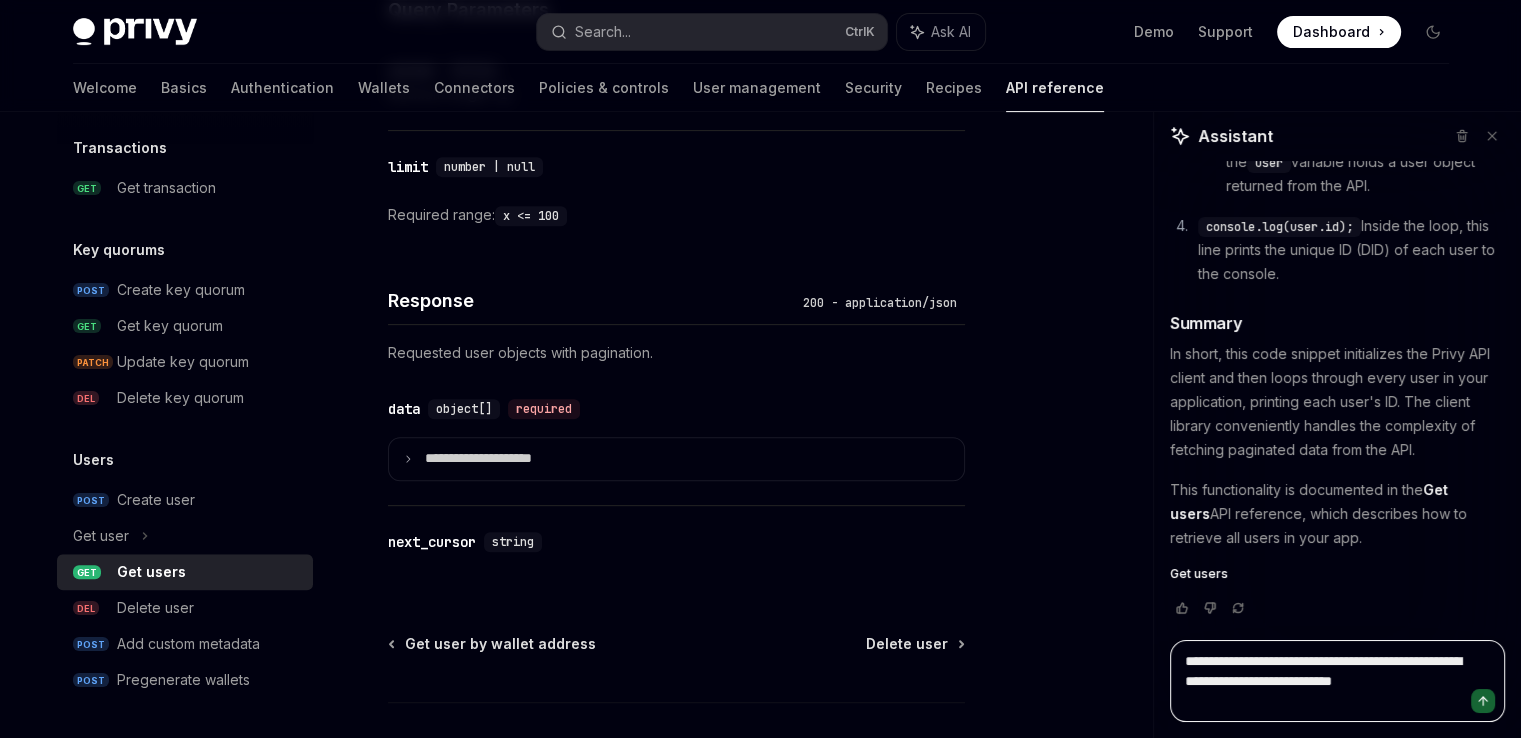 type on "**********" 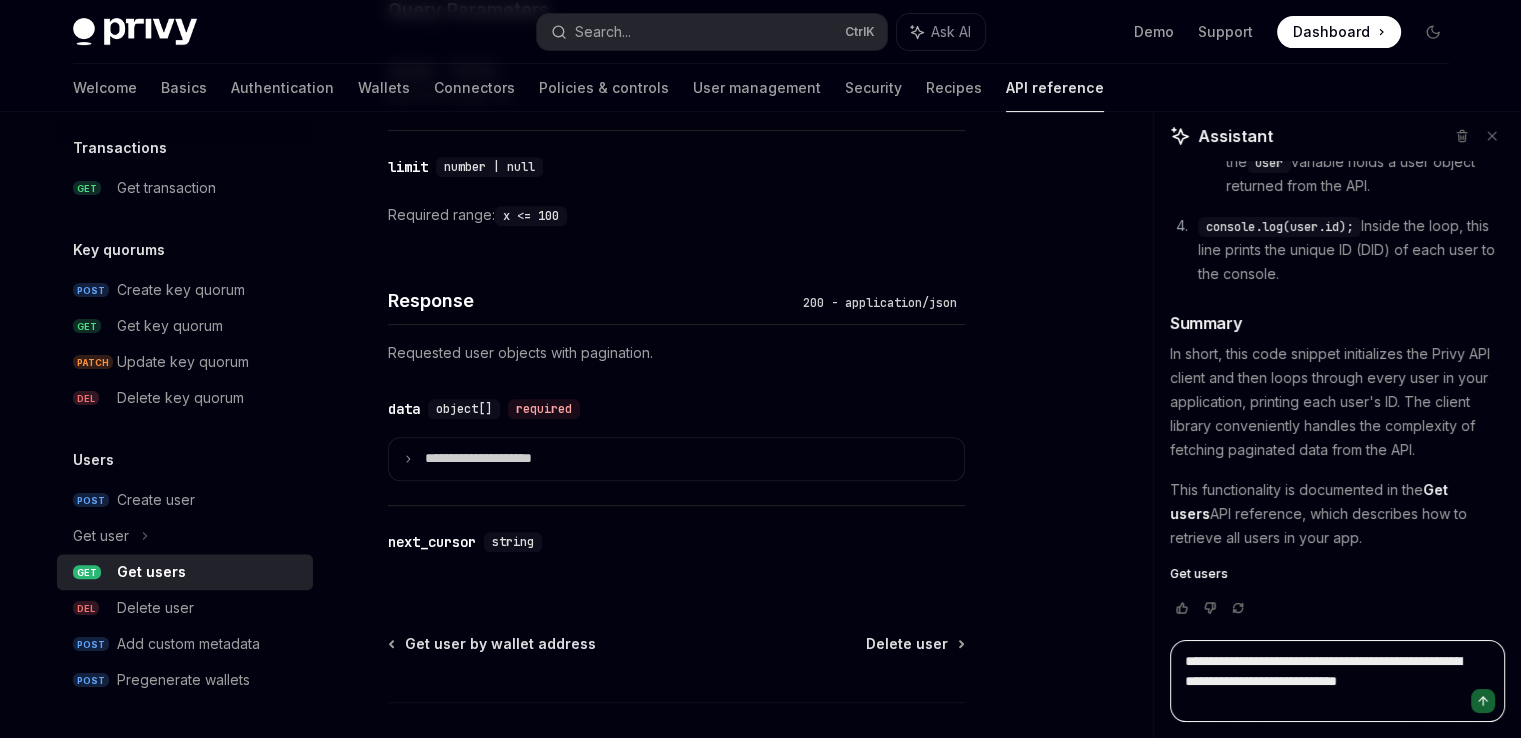 type on "**********" 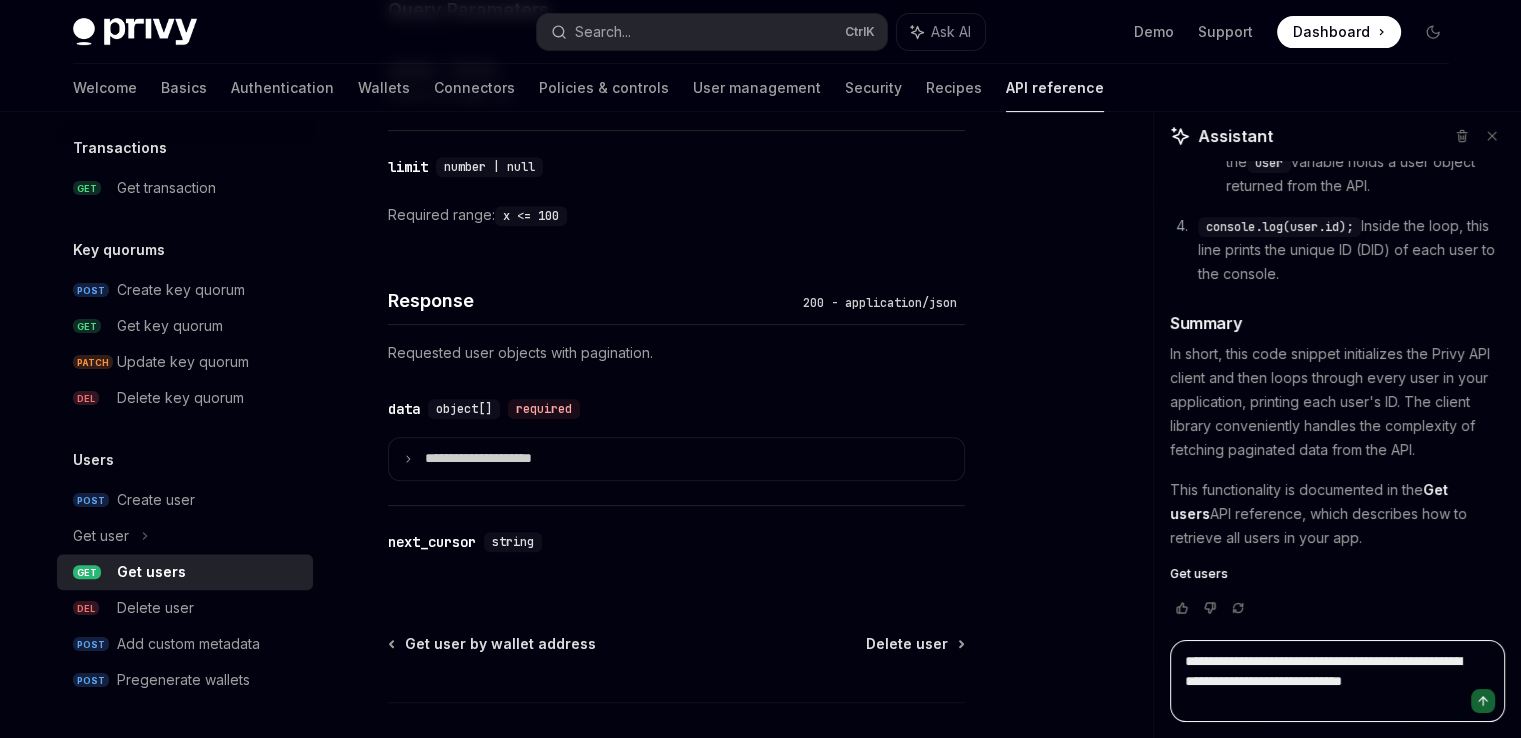 type on "**********" 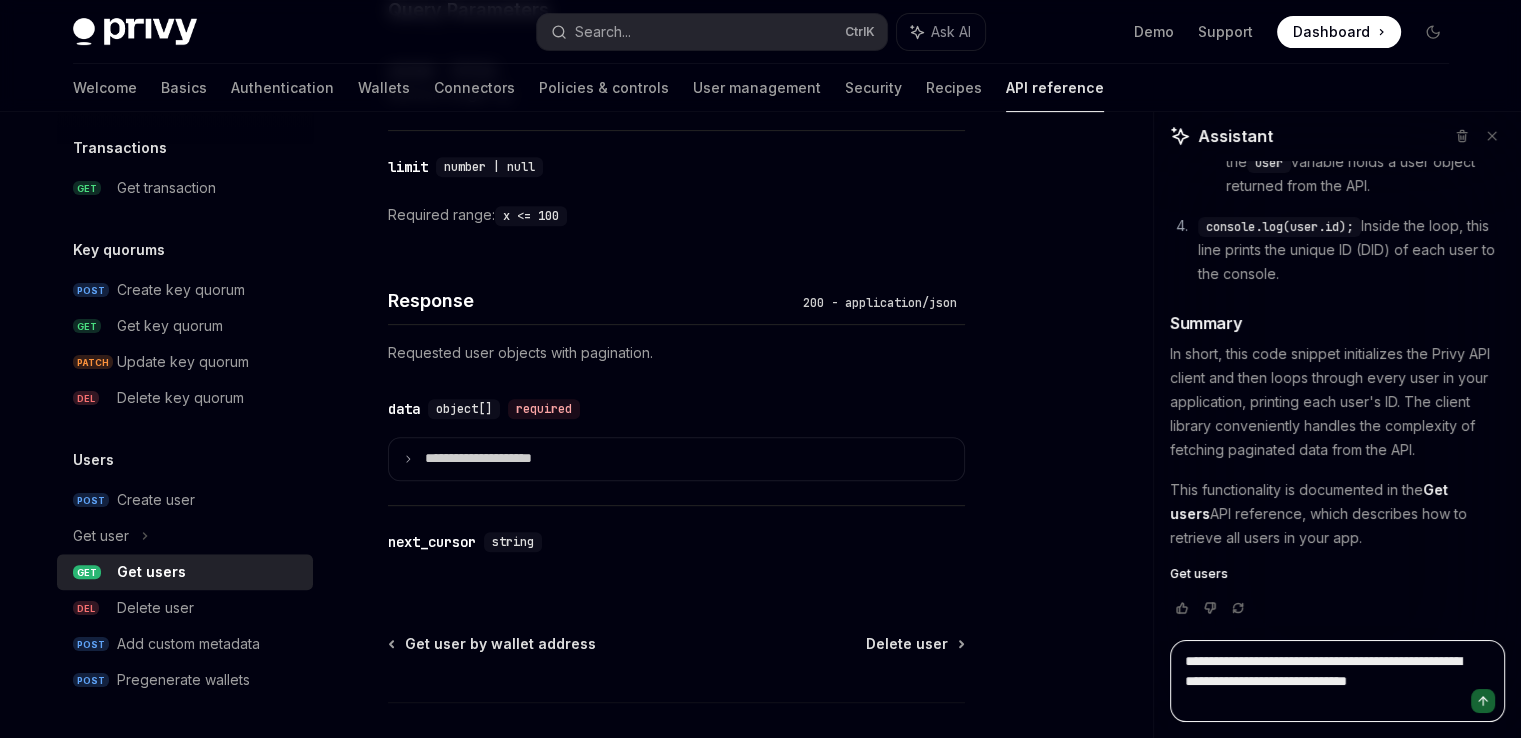 type on "**********" 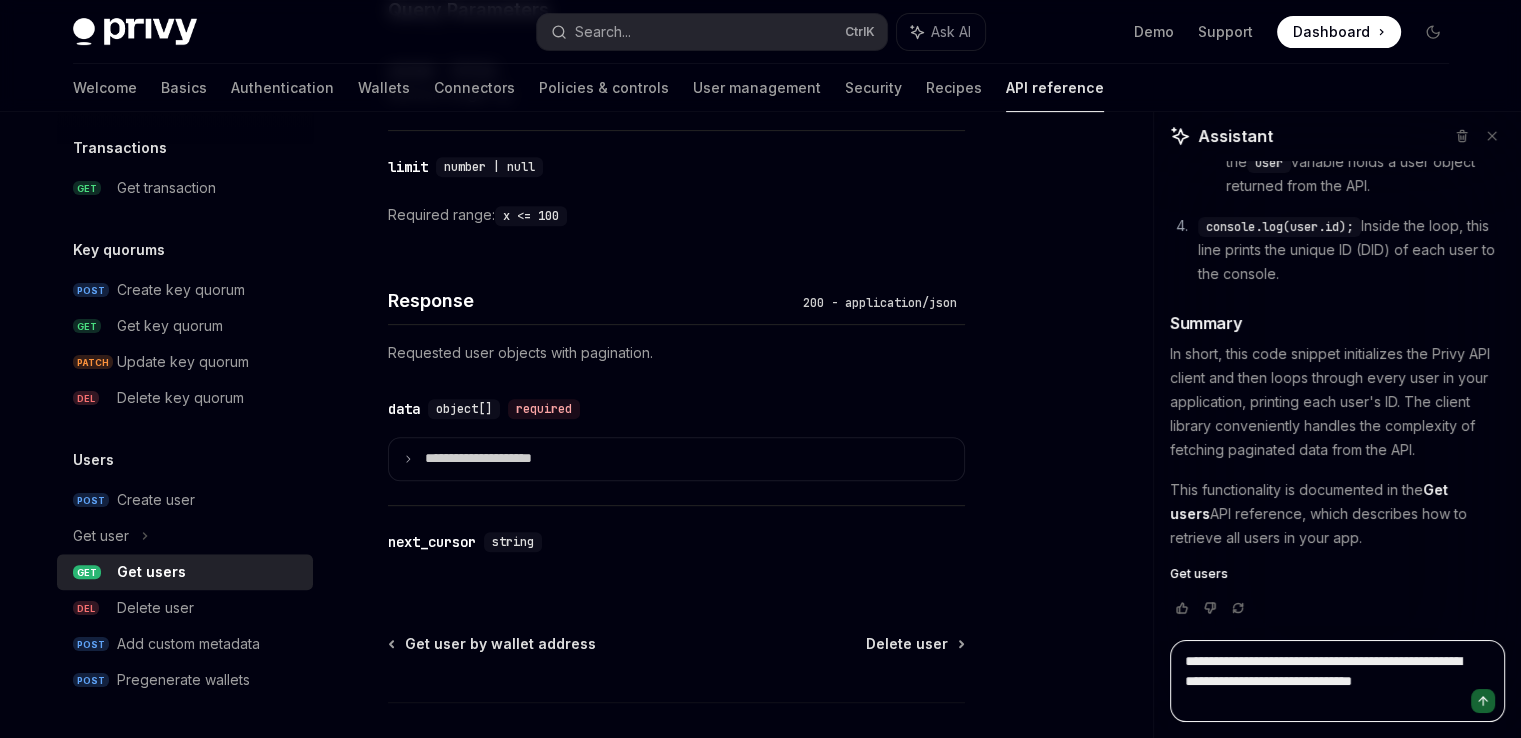 type on "**********" 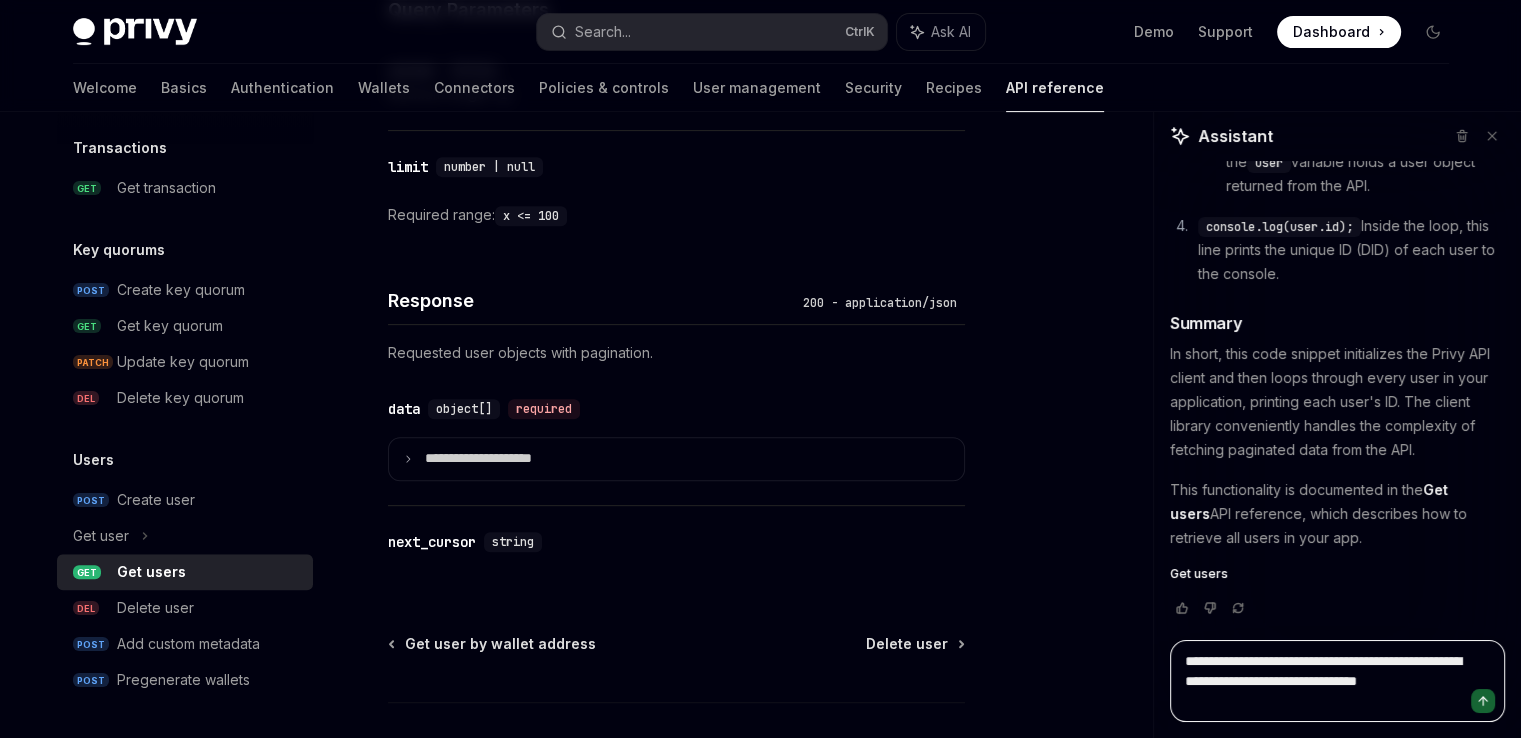 type on "**********" 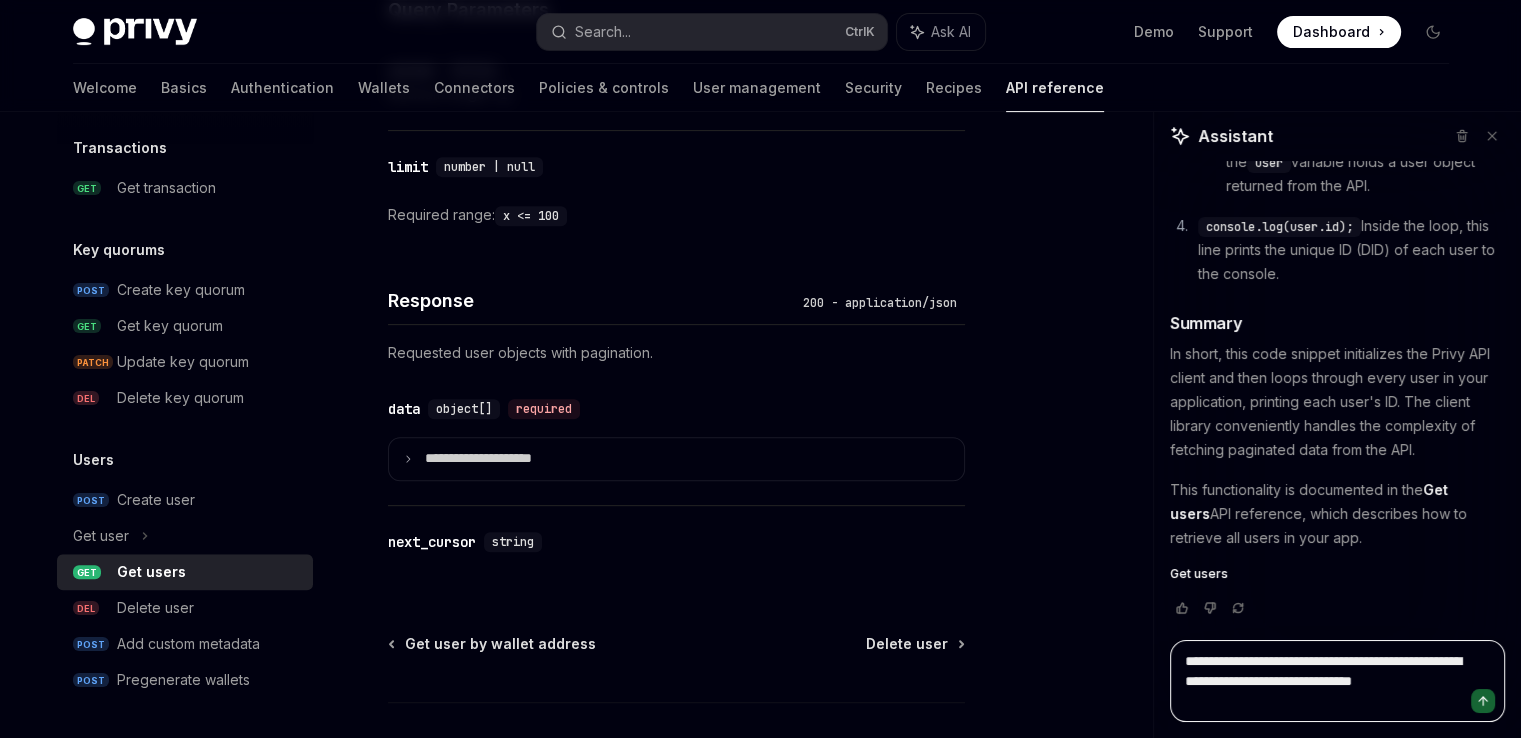 type on "**********" 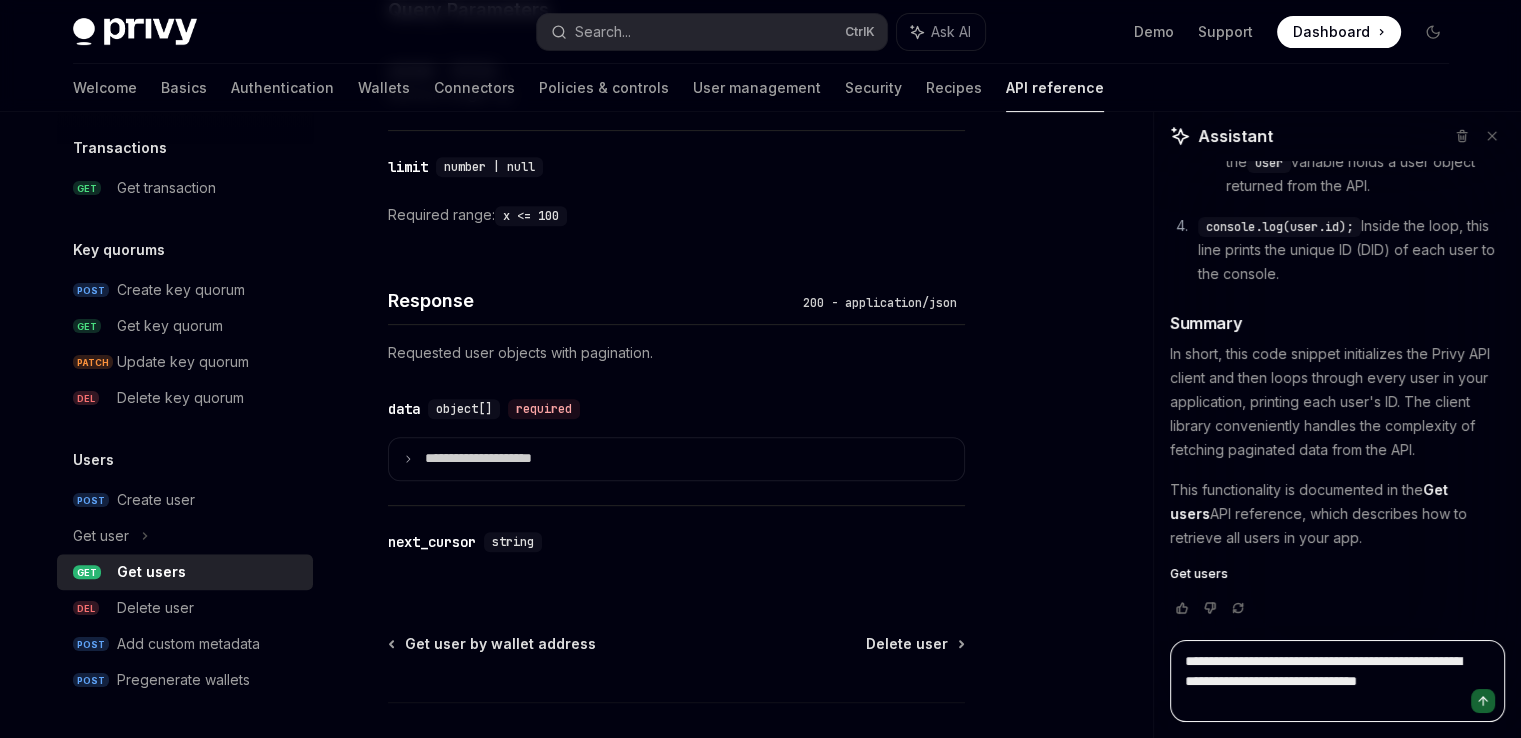 type on "**********" 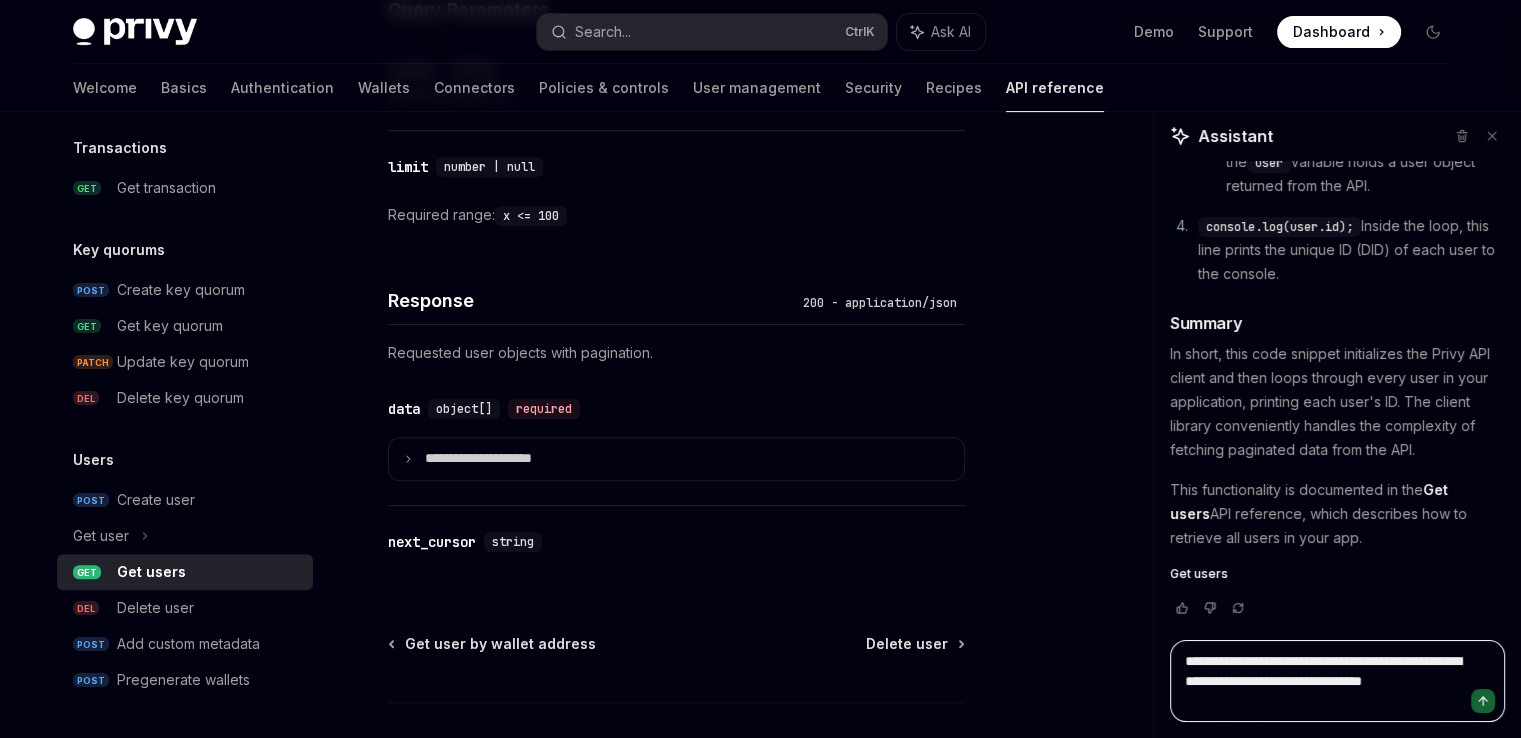 type on "**********" 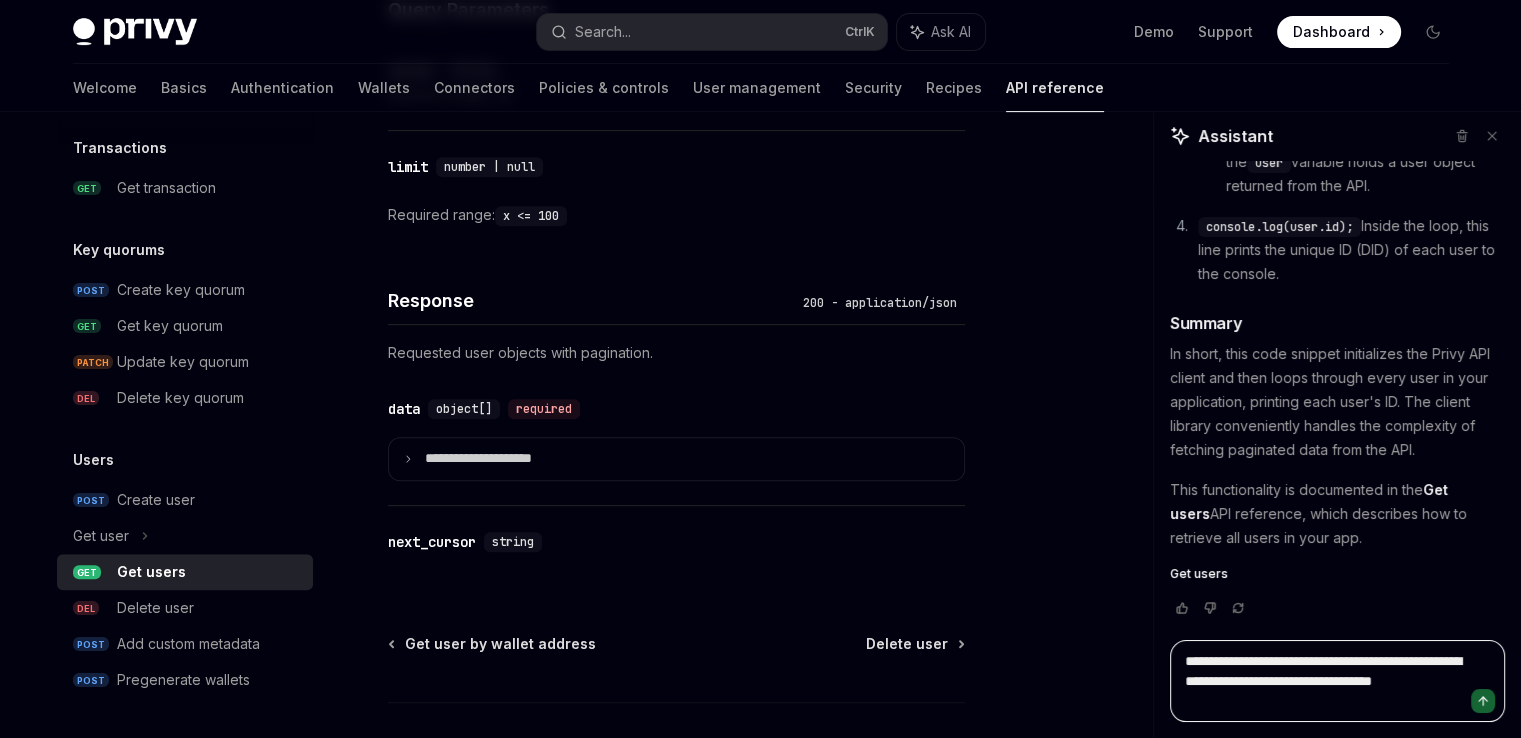 type on "**********" 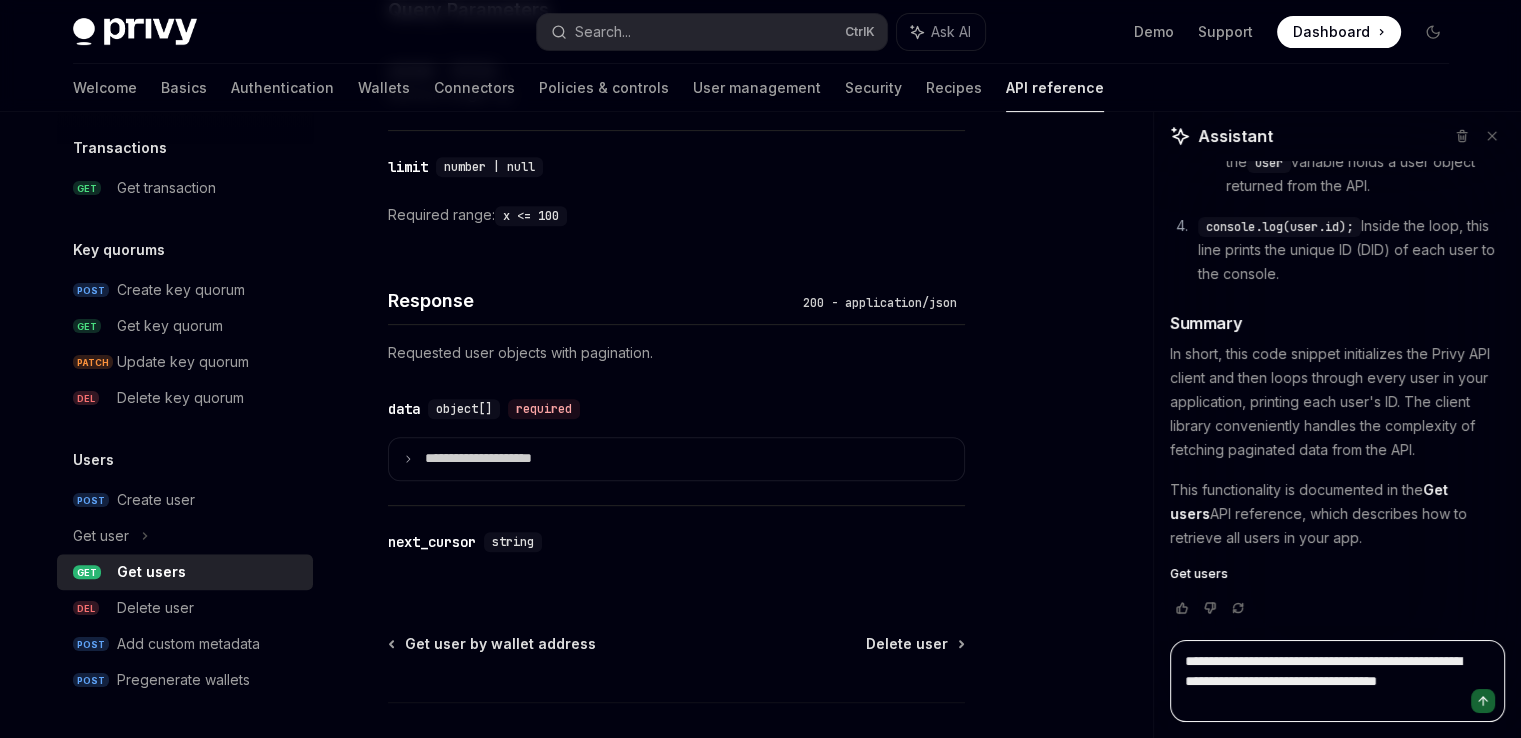 type on "**********" 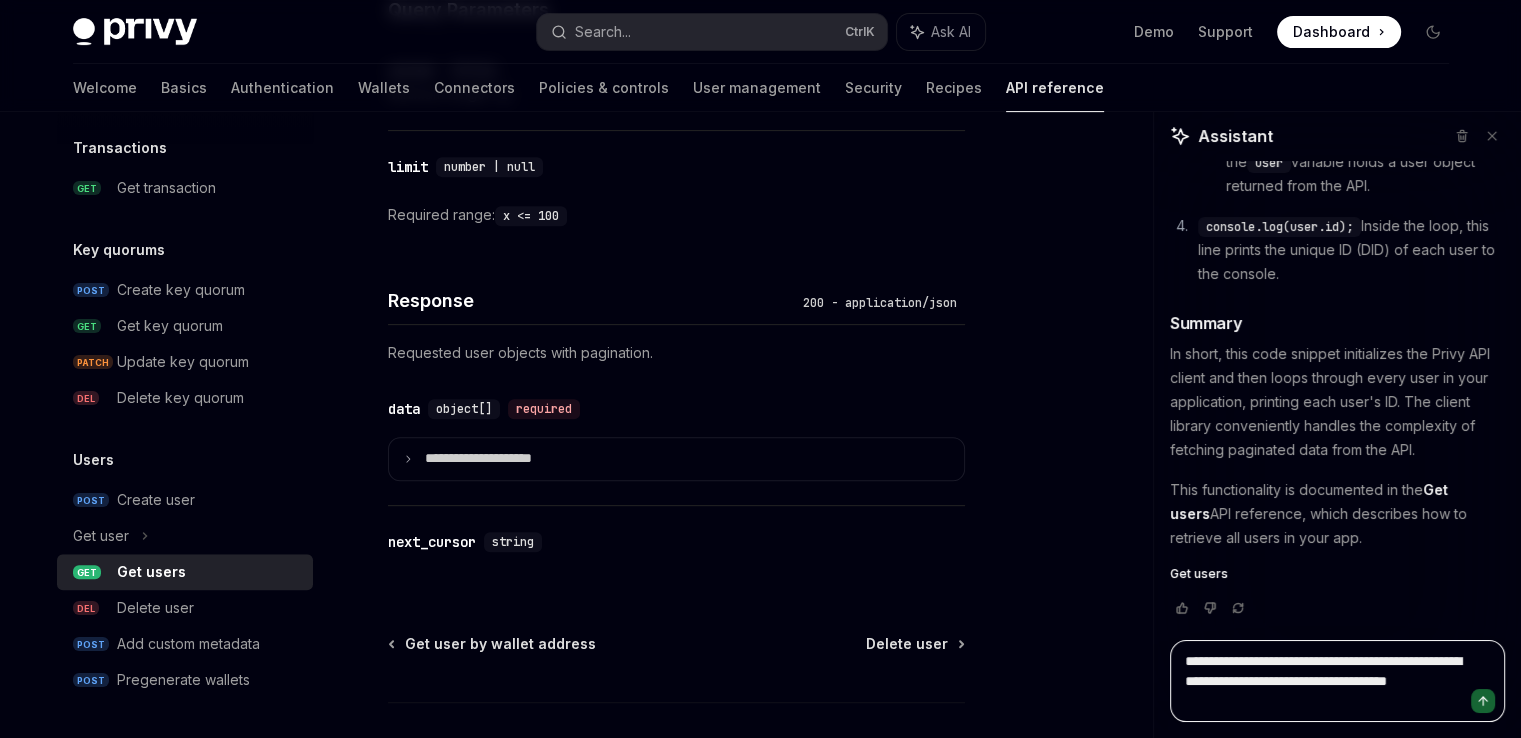 type on "**********" 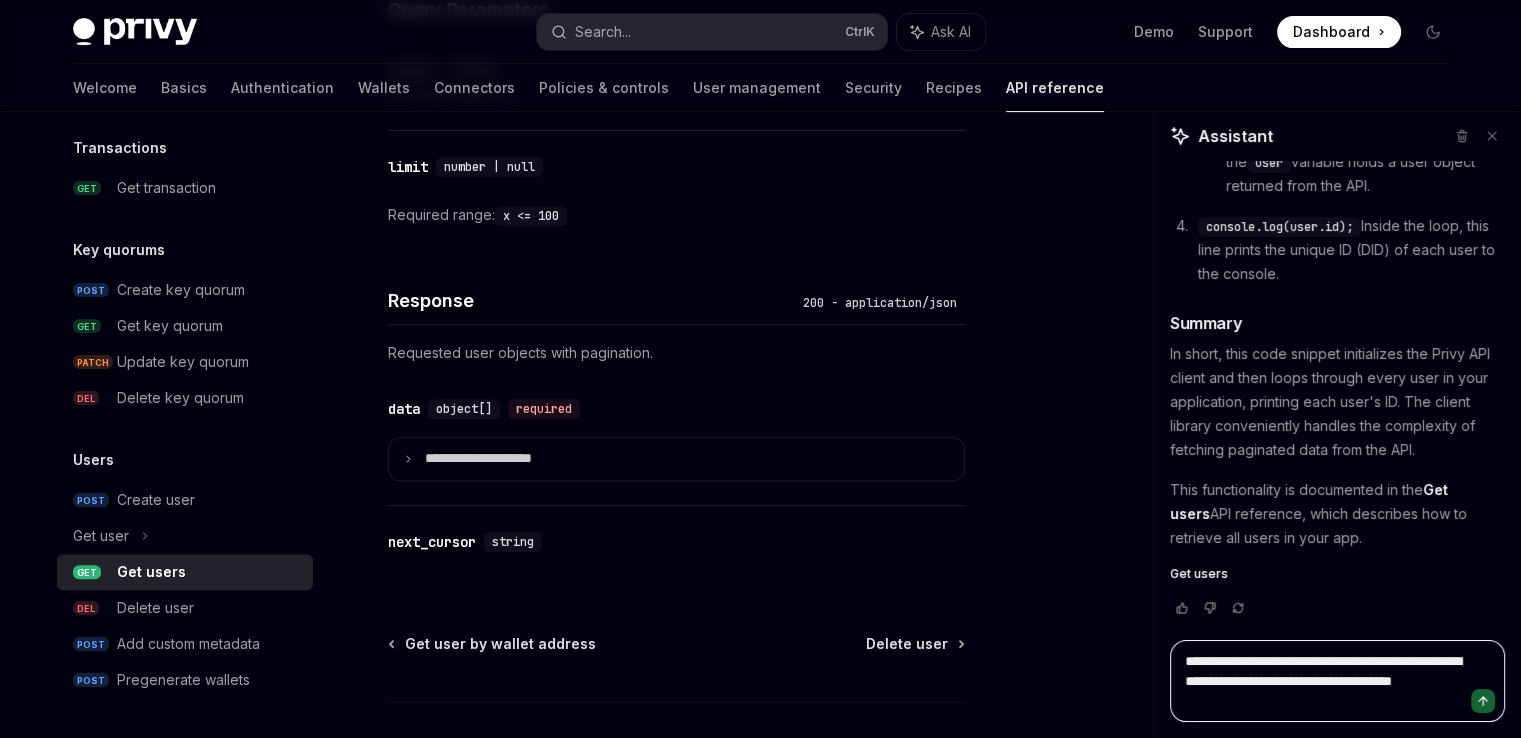 type 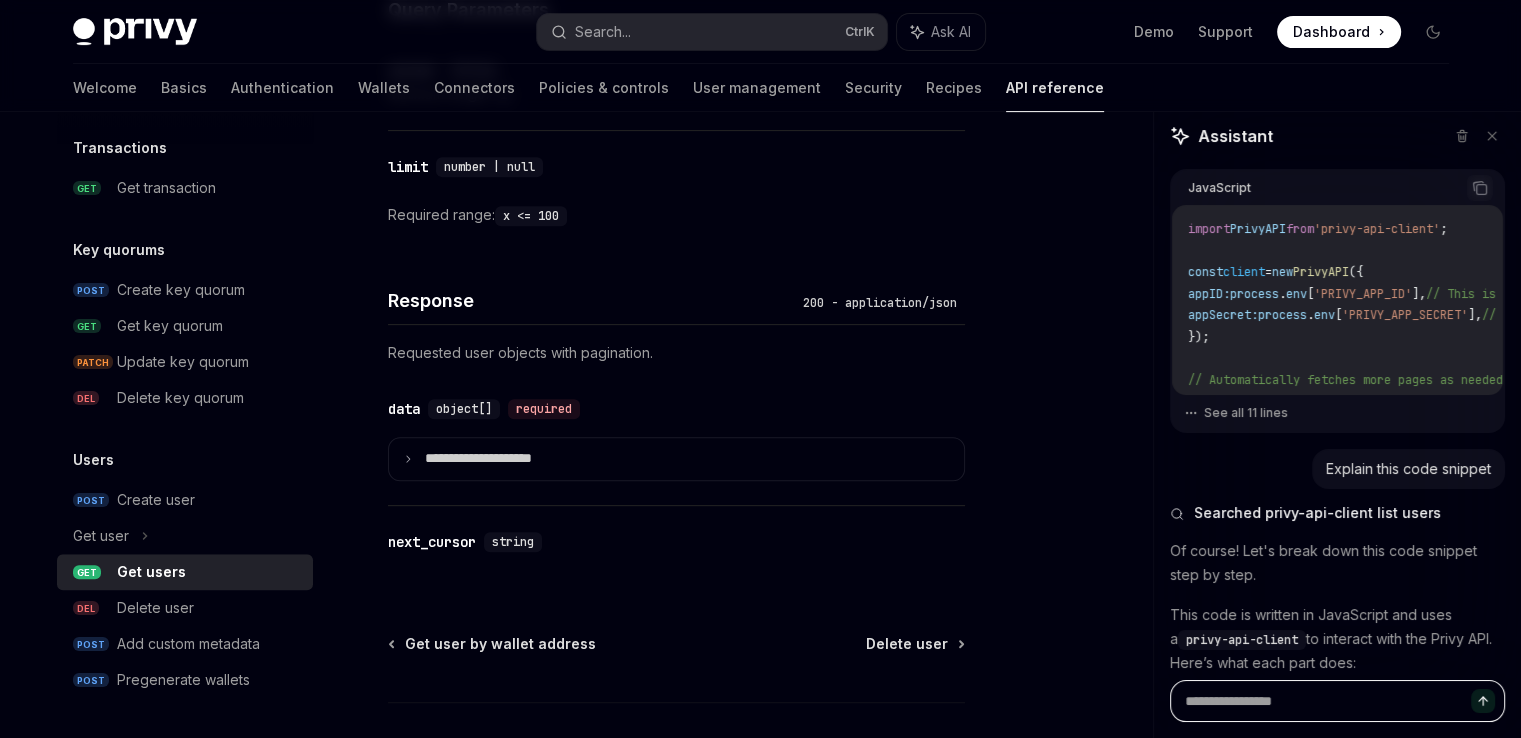scroll, scrollTop: 0, scrollLeft: 0, axis: both 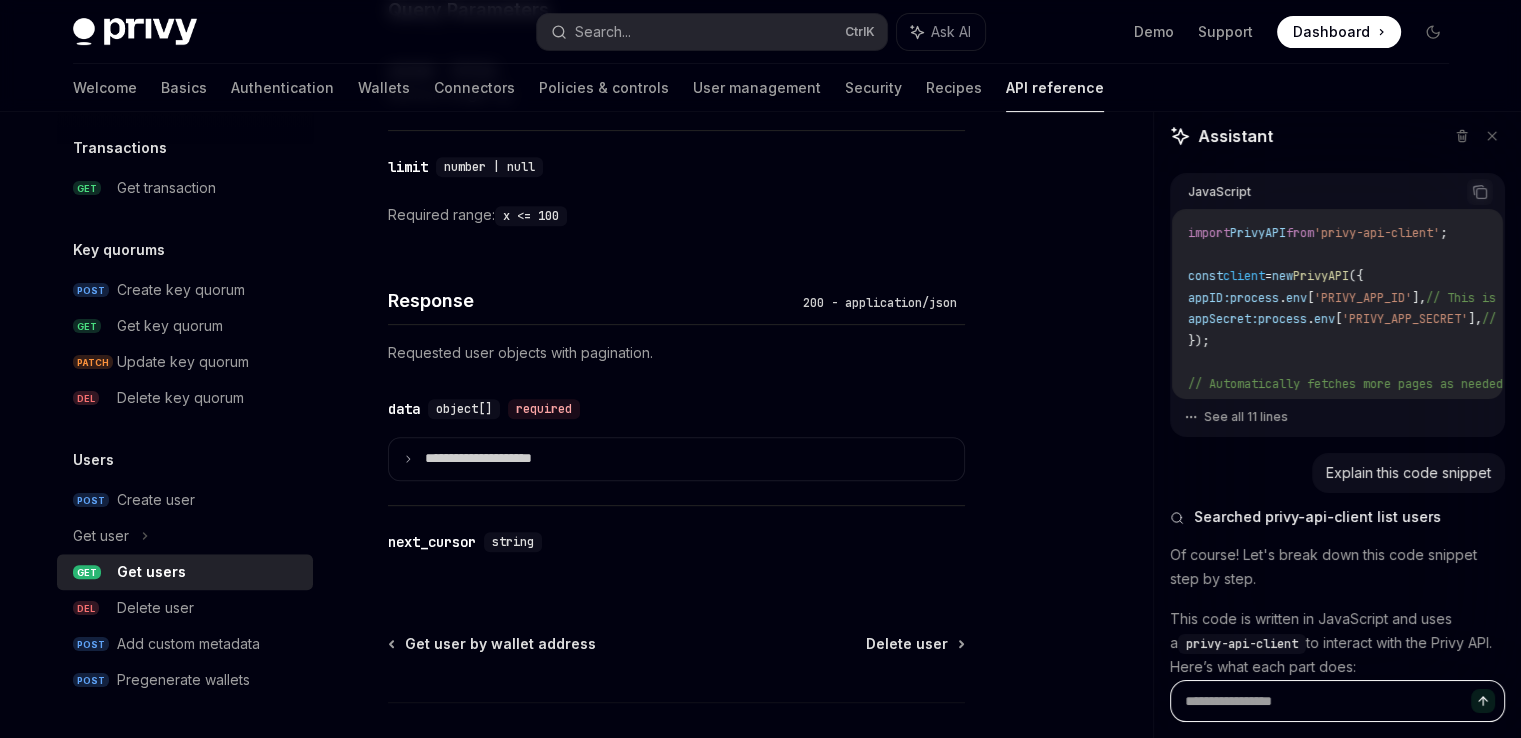 type on "*" 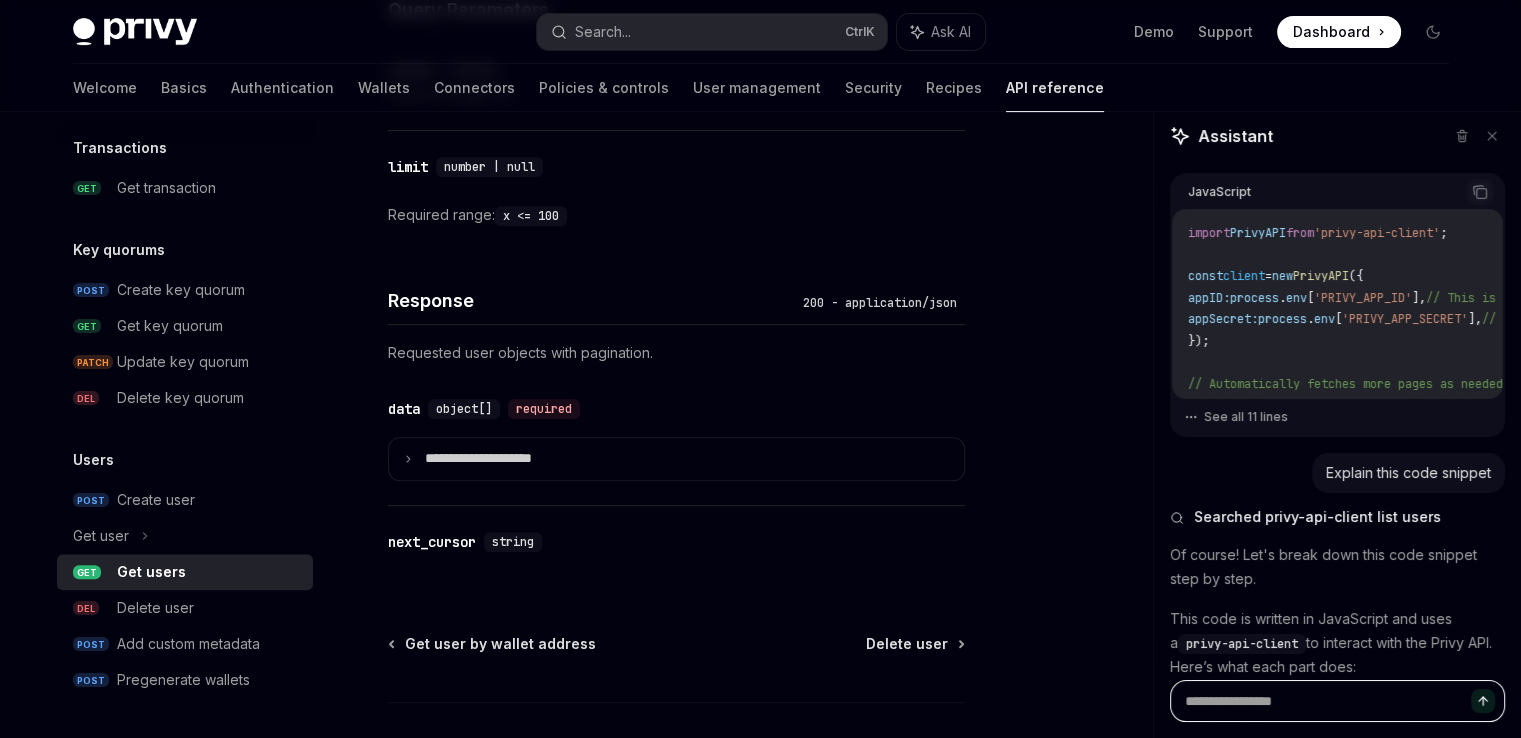 type 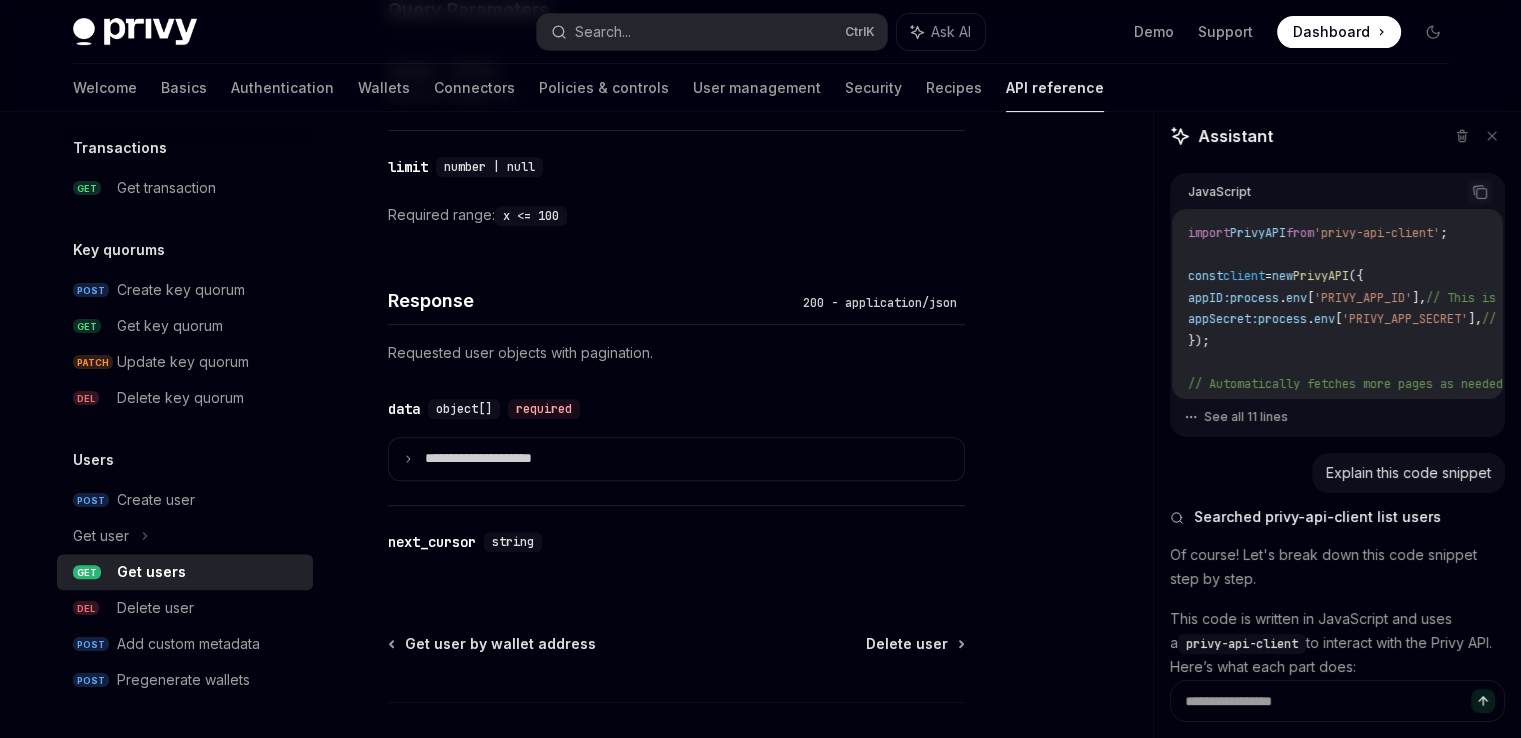 drag, startPoint x: 1186, startPoint y: 233, endPoint x: 1388, endPoint y: 242, distance: 202.2004 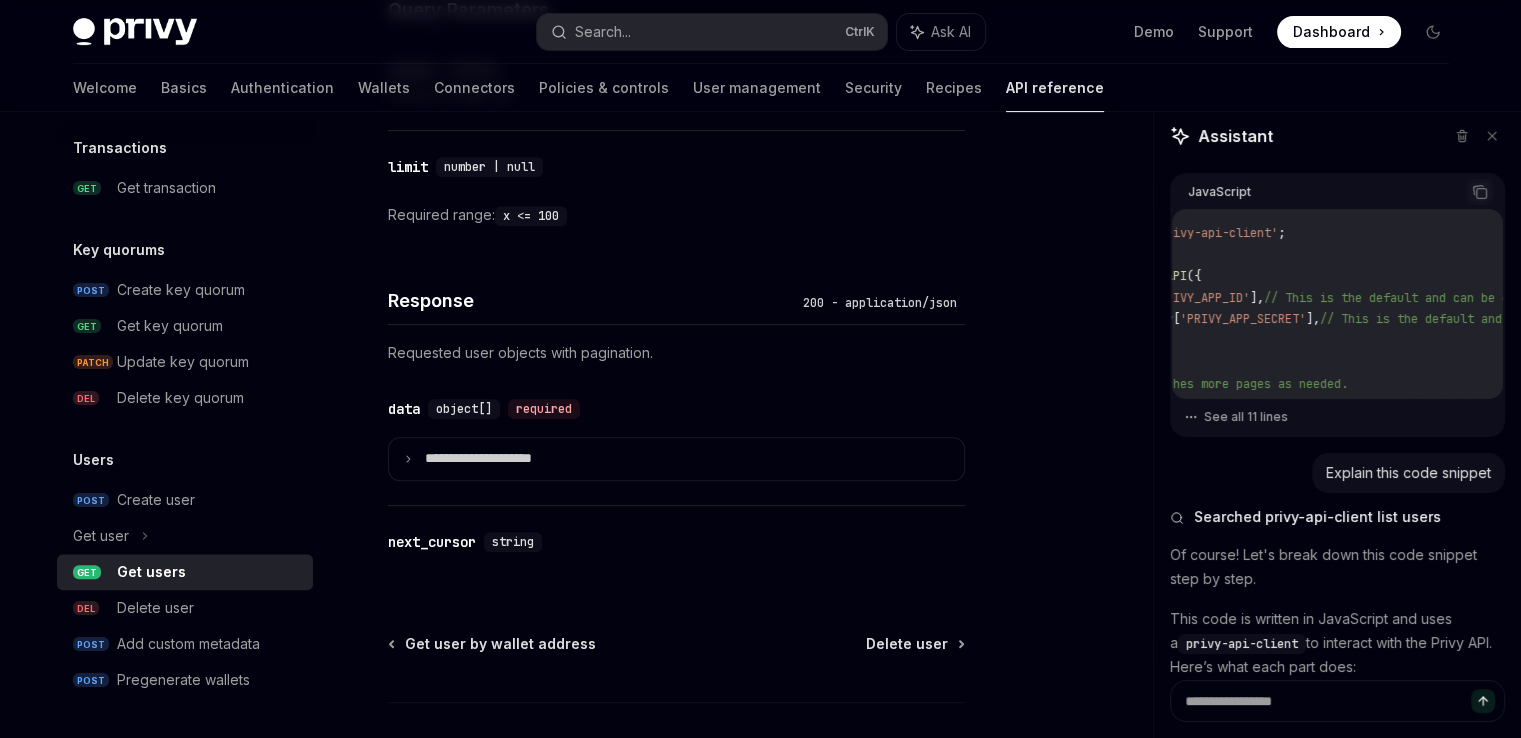 scroll, scrollTop: 0, scrollLeft: 363, axis: horizontal 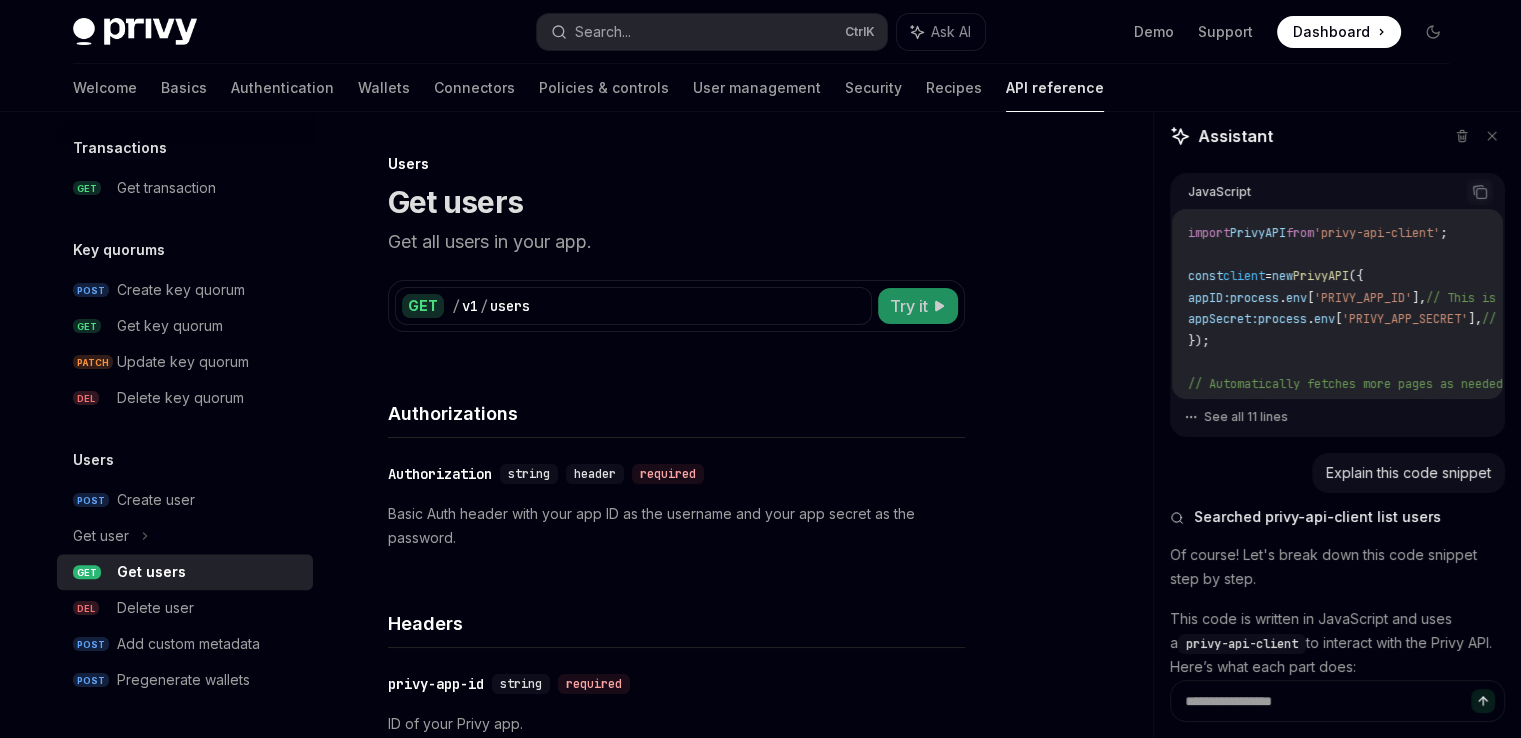 click on "Try it" at bounding box center [918, 306] 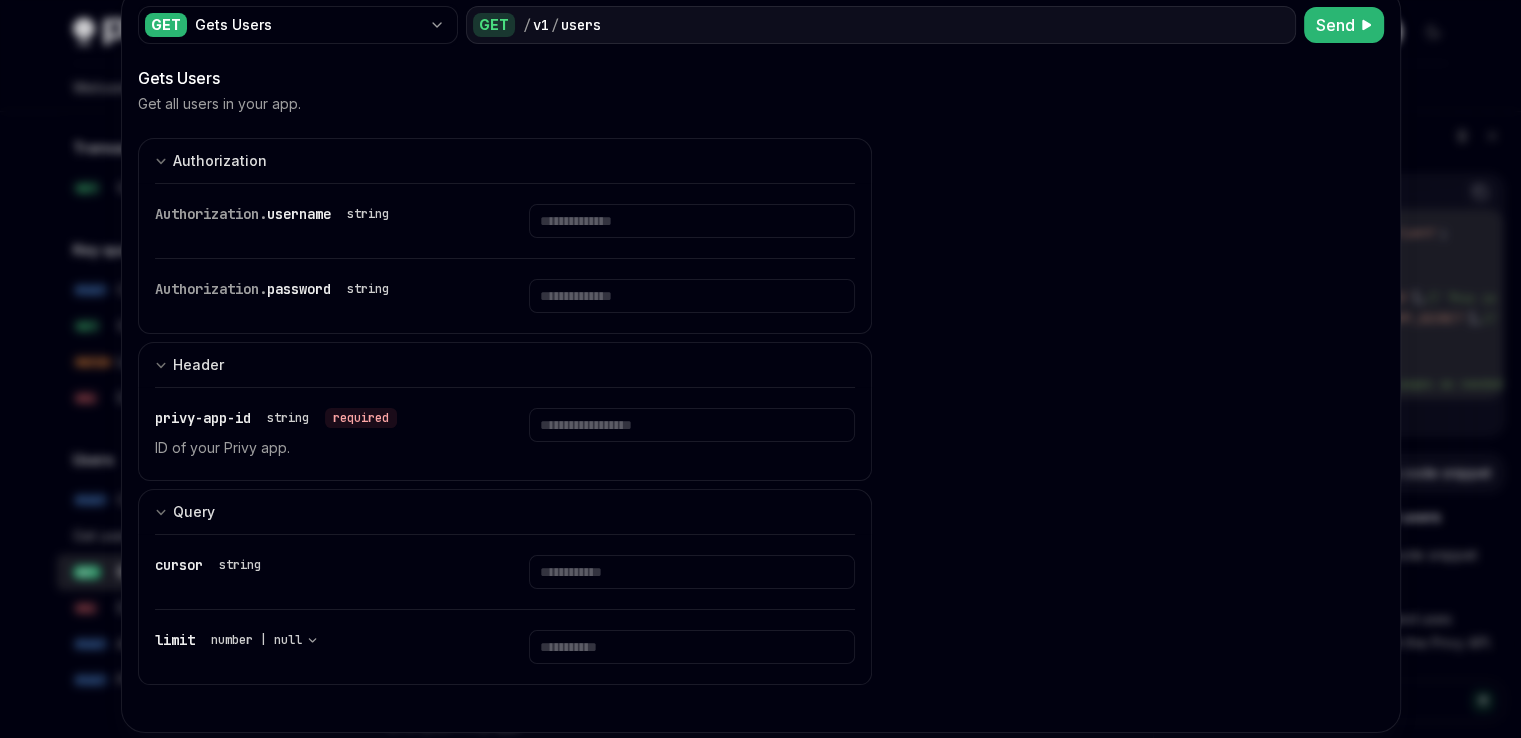 scroll, scrollTop: 103, scrollLeft: 0, axis: vertical 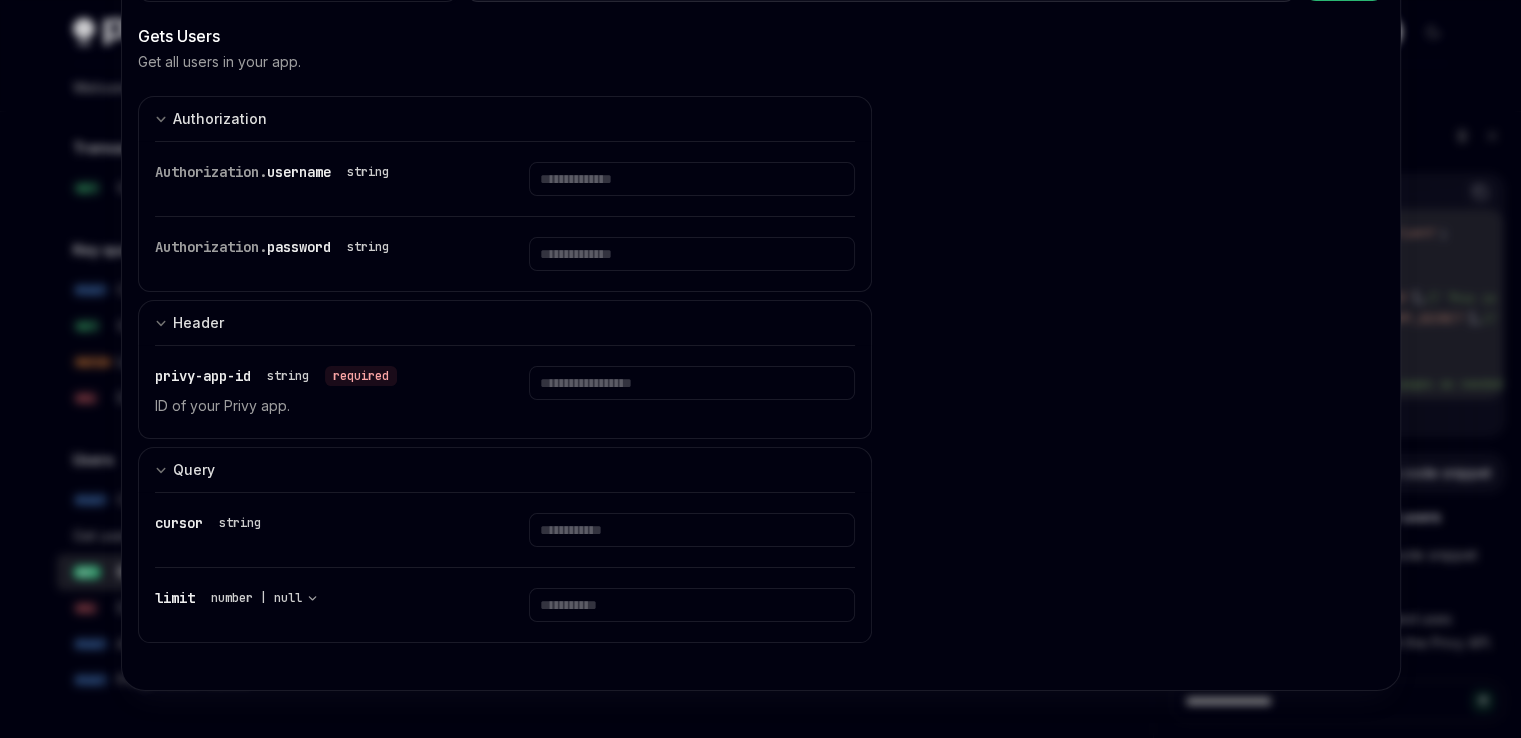 click at bounding box center [760, 369] 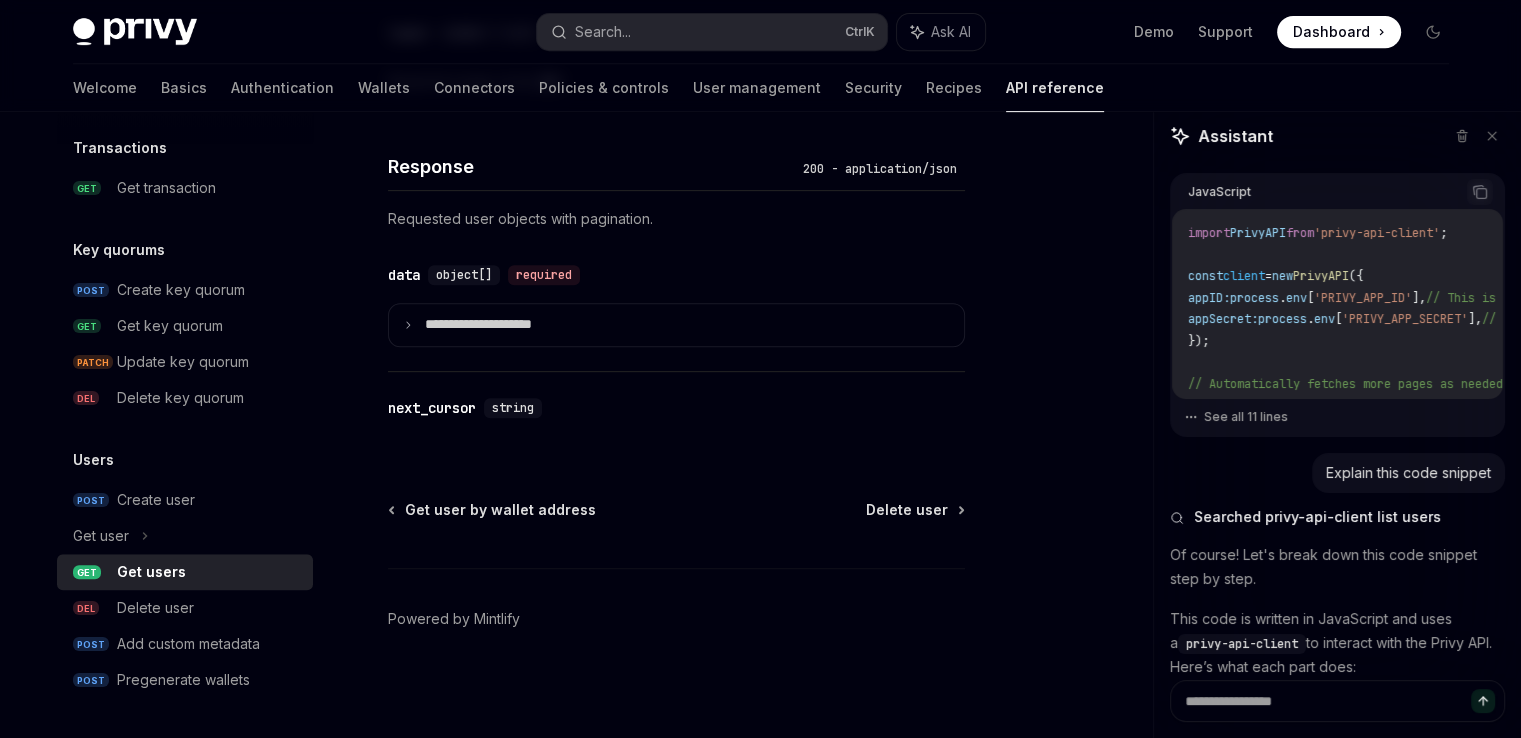 scroll, scrollTop: 0, scrollLeft: 0, axis: both 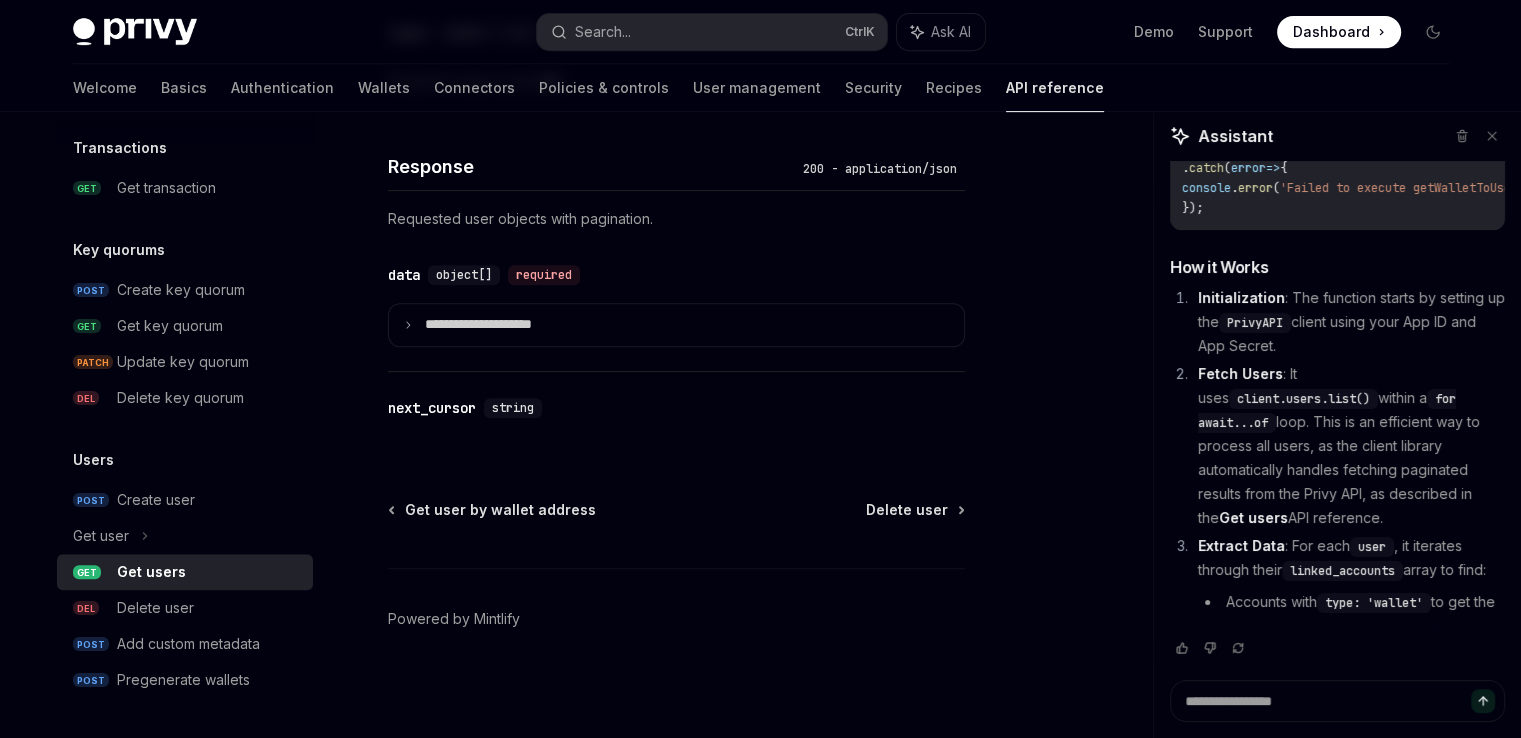 click 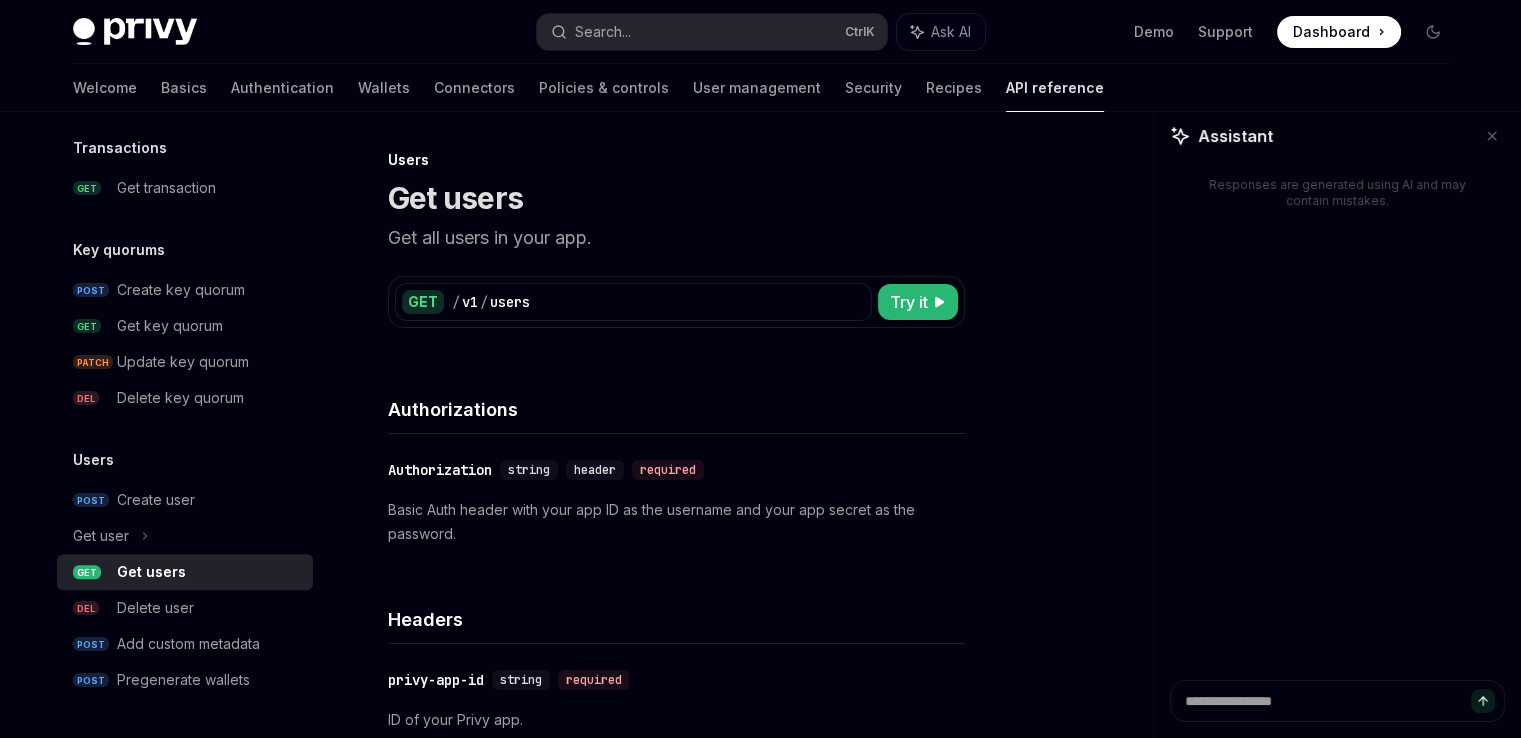 scroll, scrollTop: 0, scrollLeft: 0, axis: both 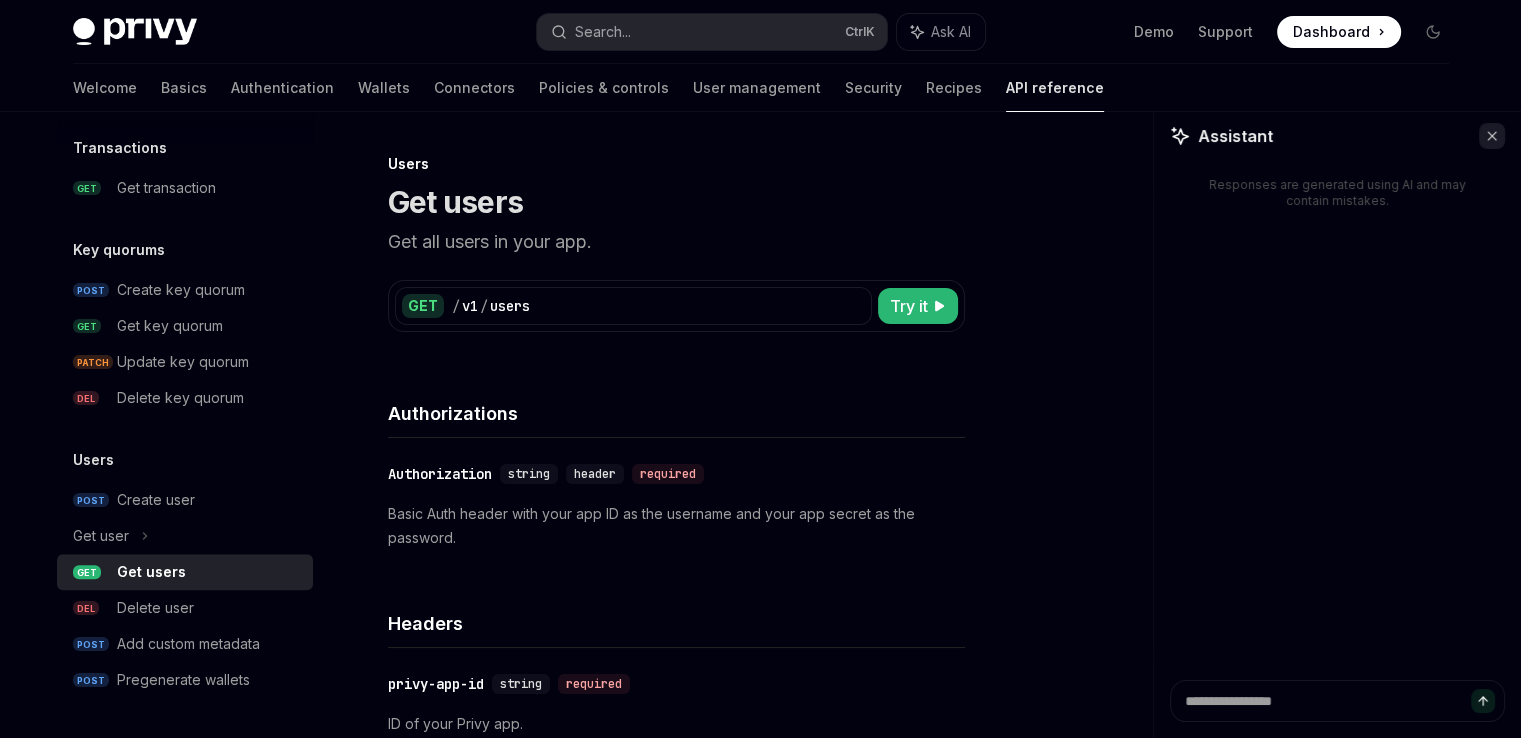click 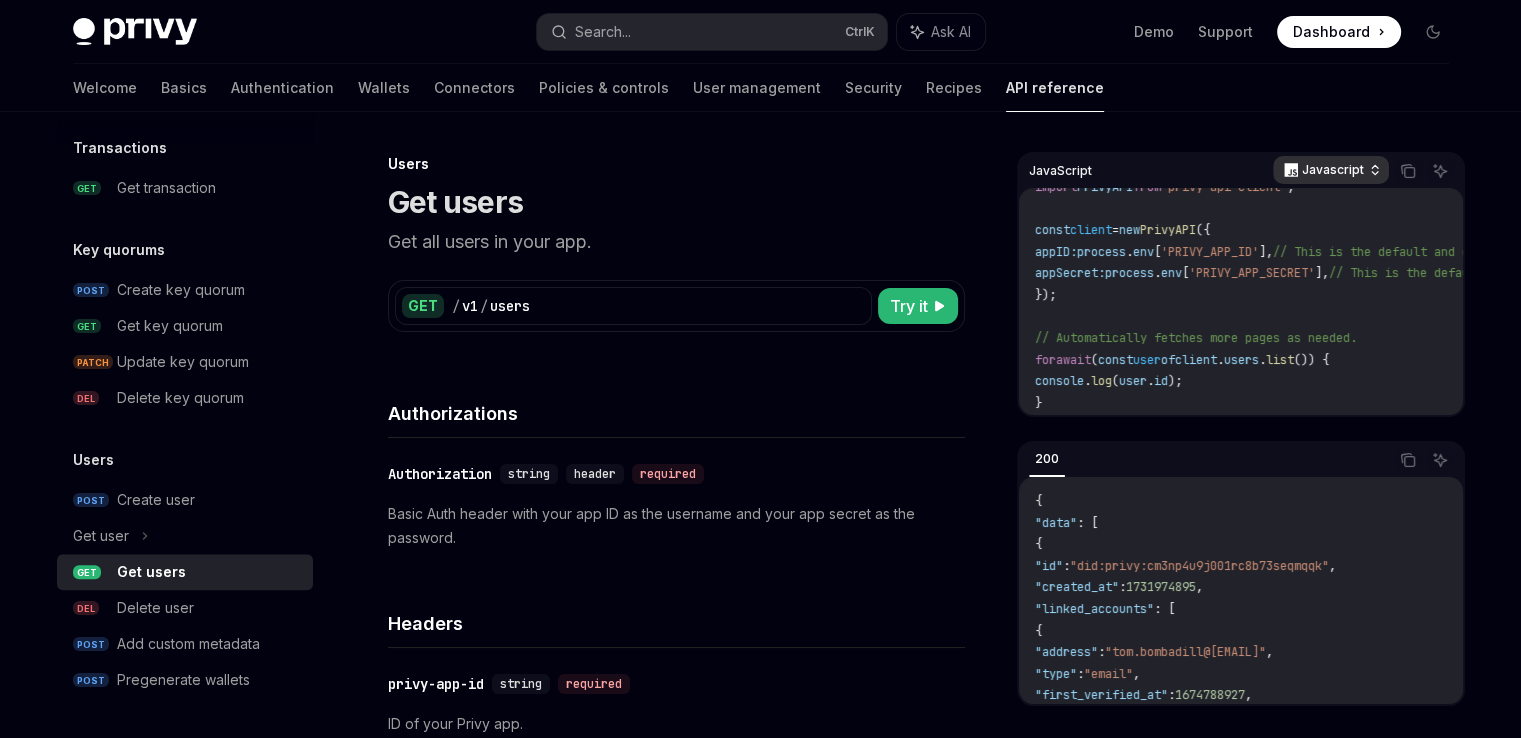 click on "Javascript" at bounding box center [1333, 170] 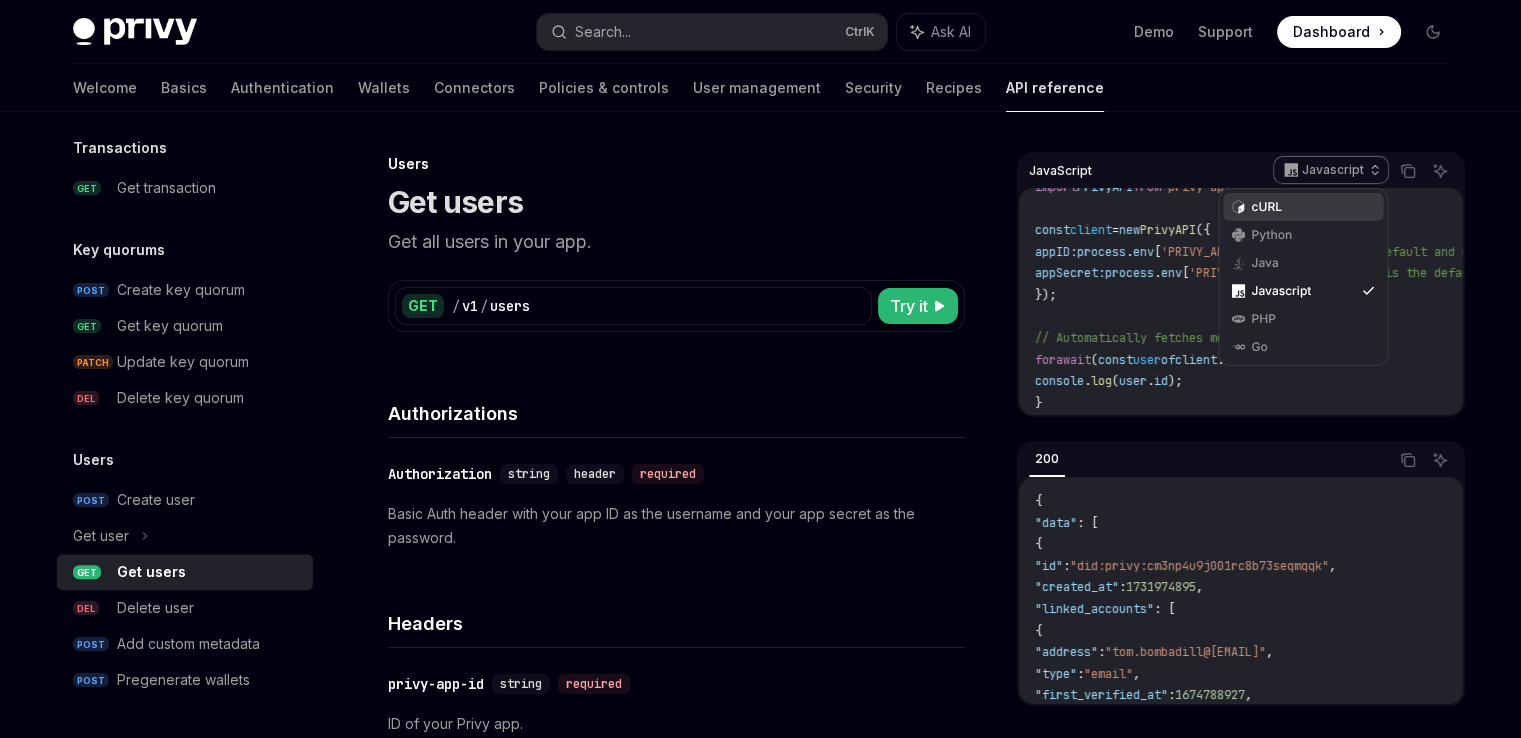 click on "cURL" at bounding box center [1303, 207] 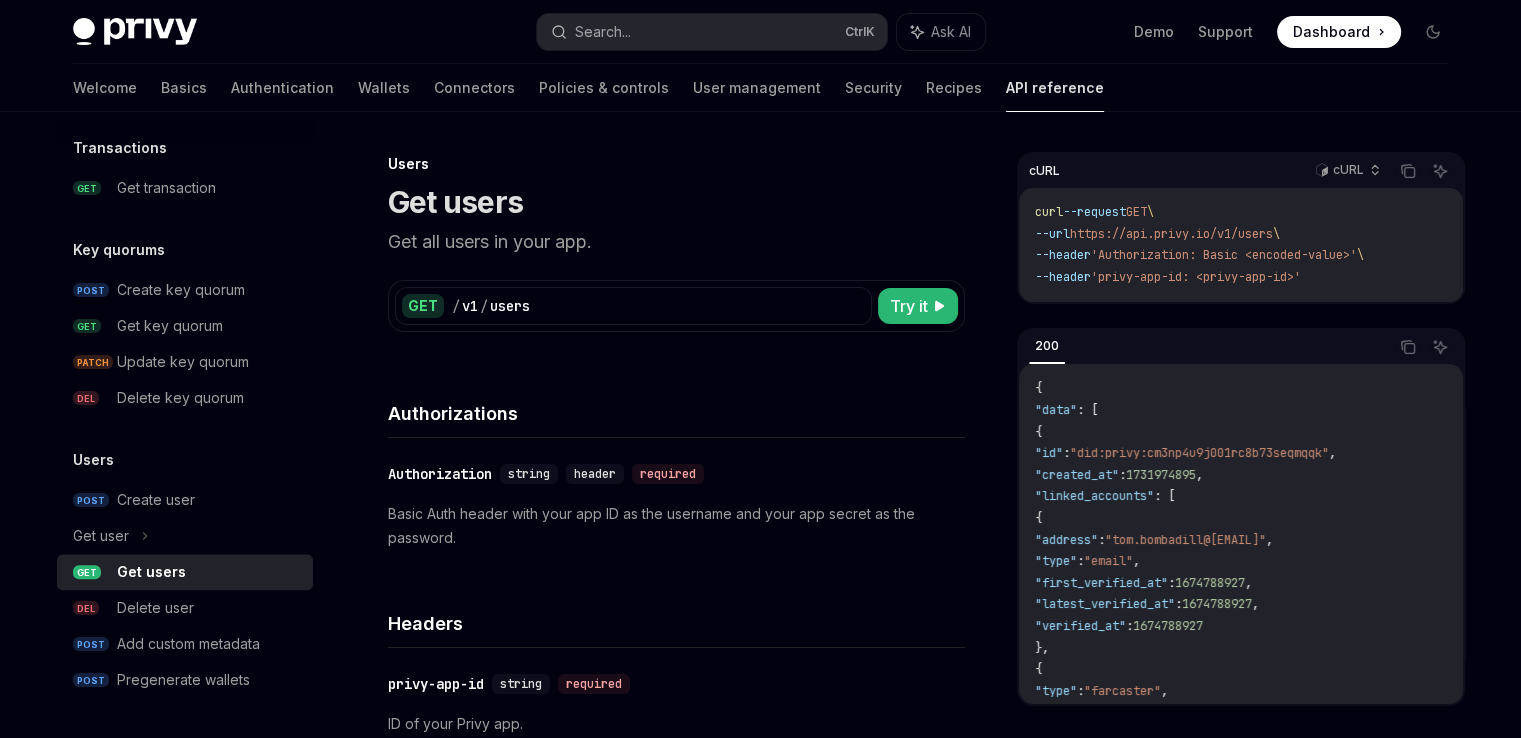 drag, startPoint x: 1348, startPoint y: 276, endPoint x: 1027, endPoint y: 204, distance: 328.97568 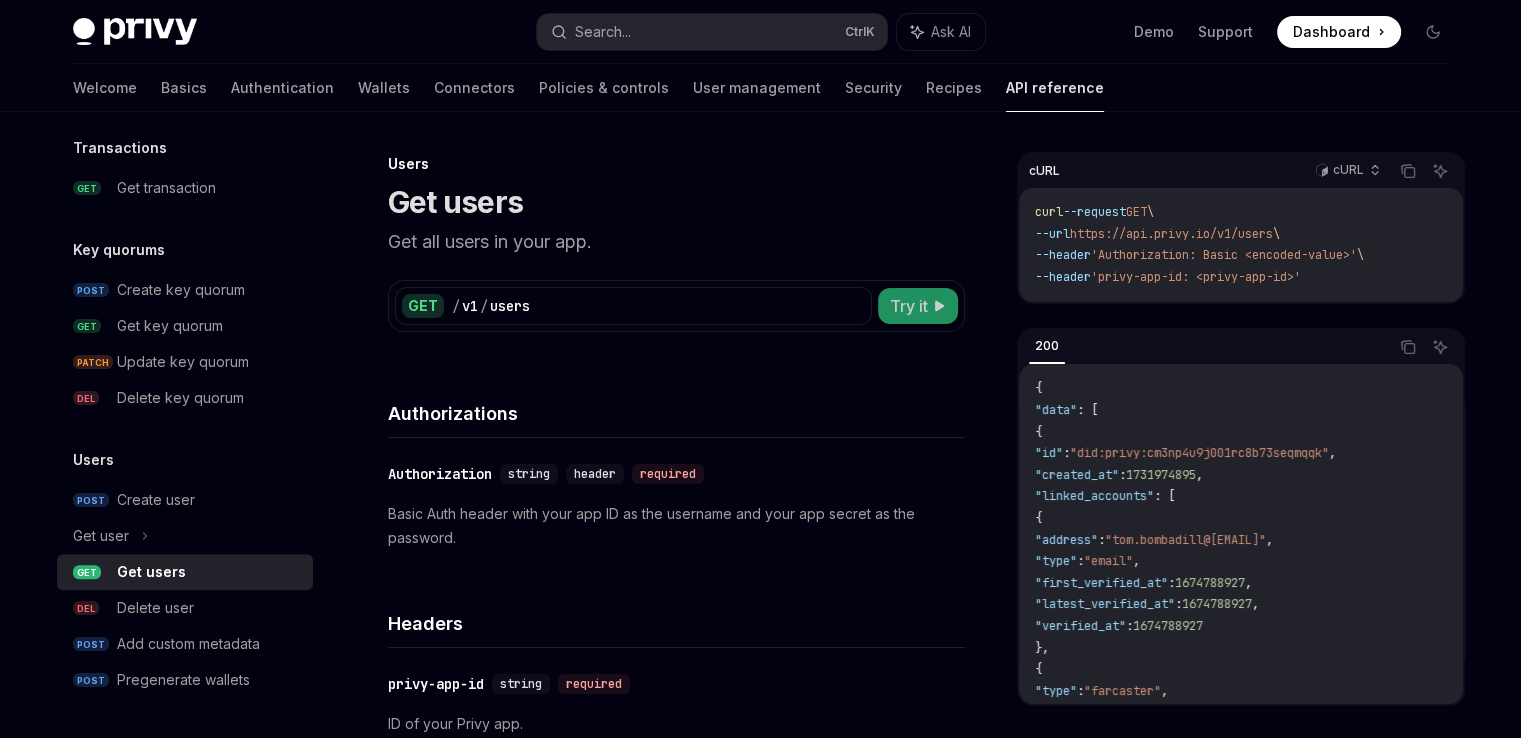 click 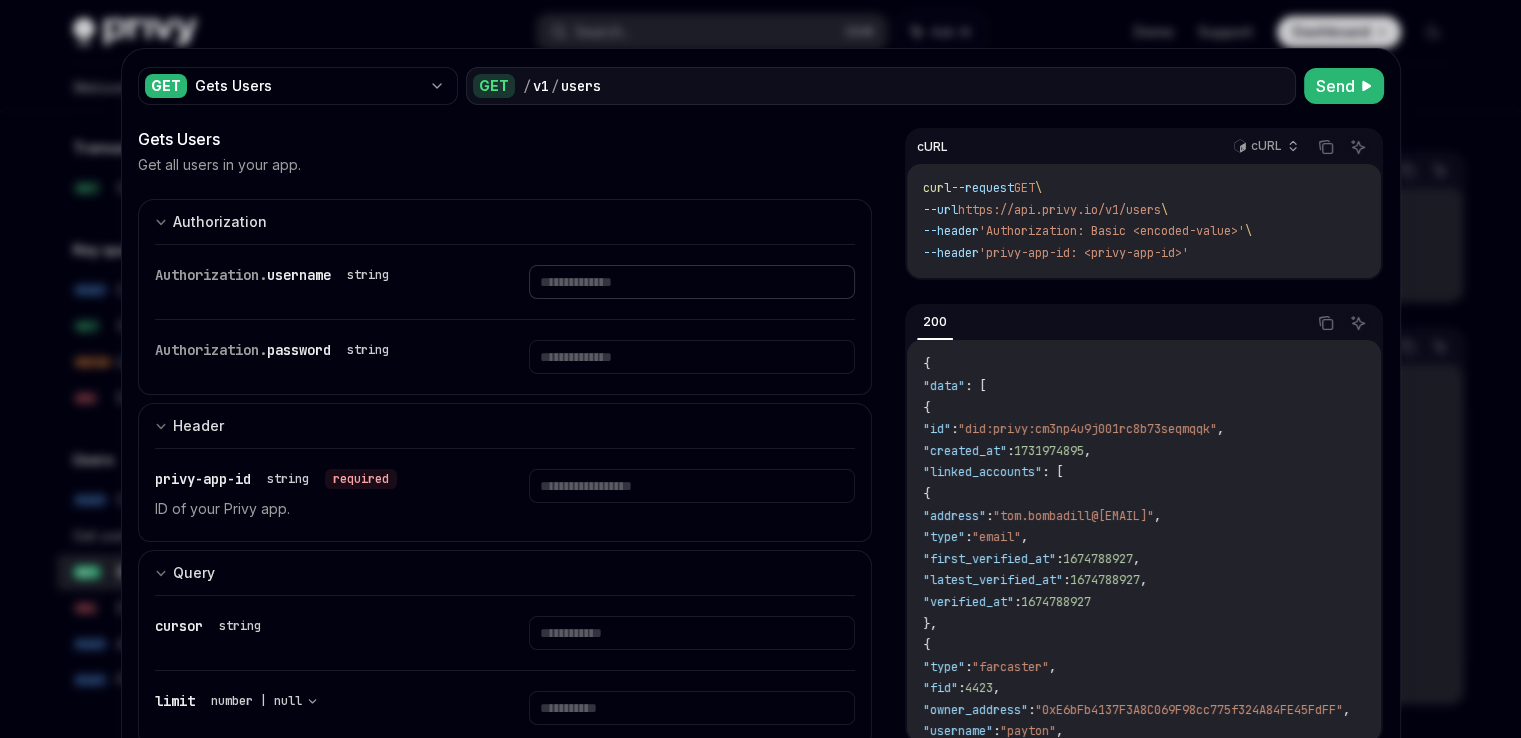 click at bounding box center [692, 282] 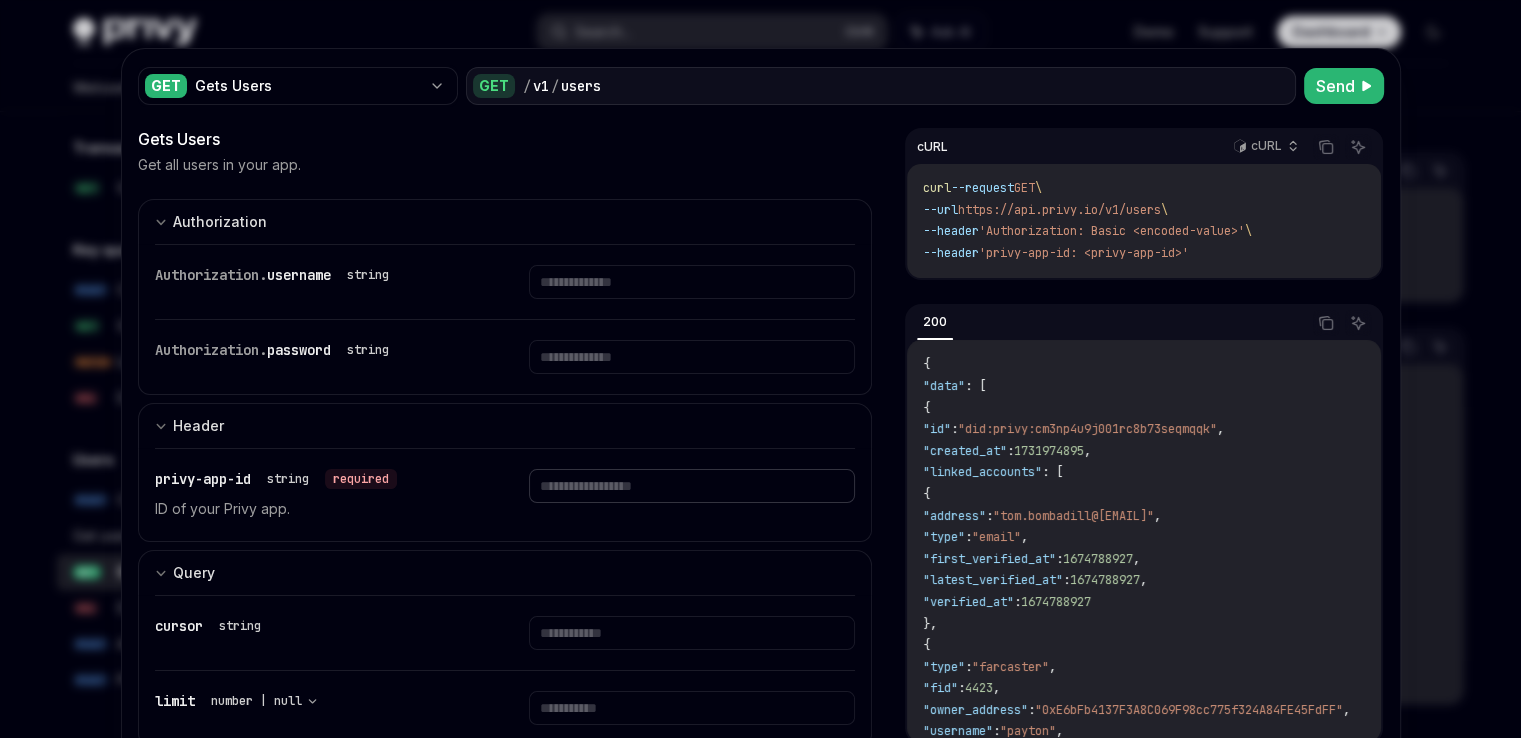 click at bounding box center [692, 486] 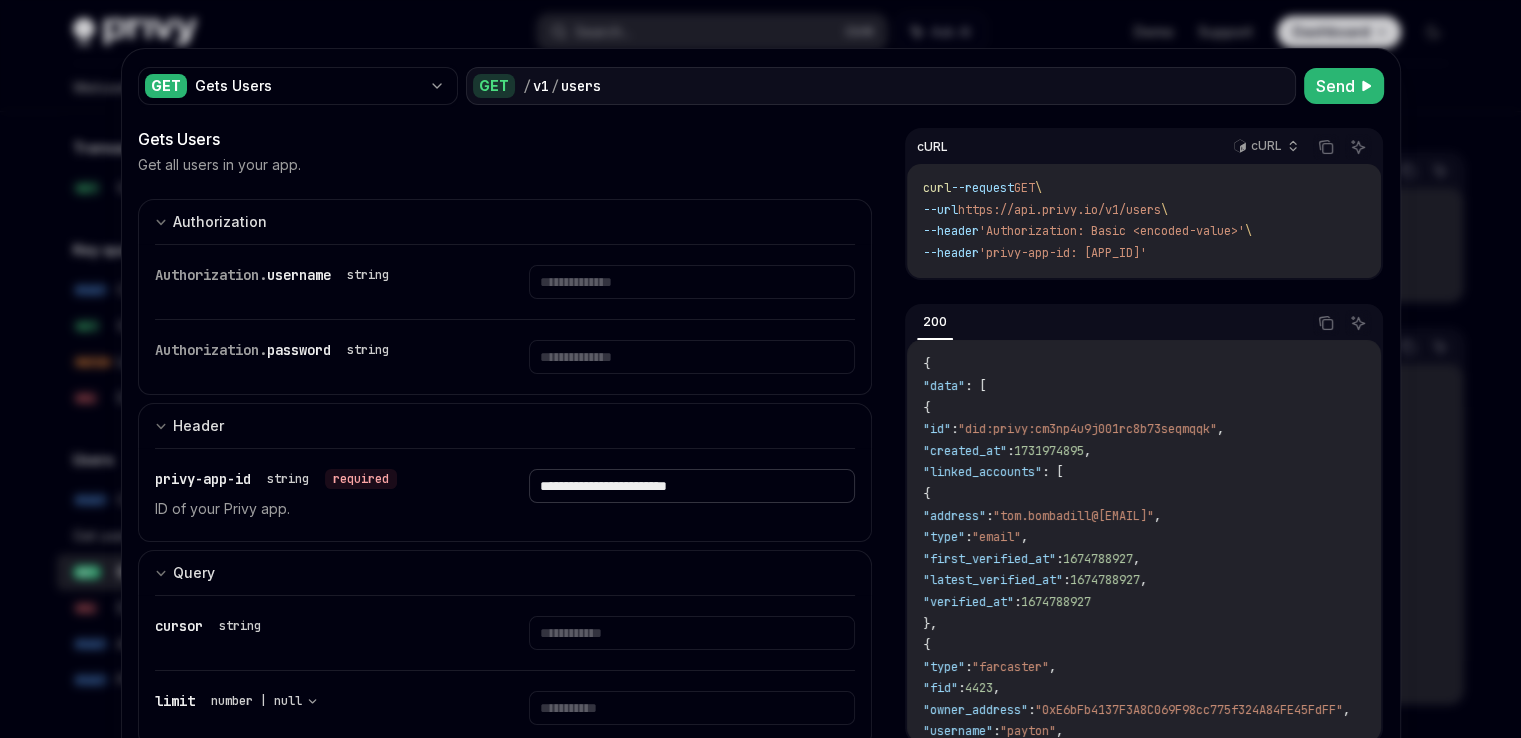 type on "**********" 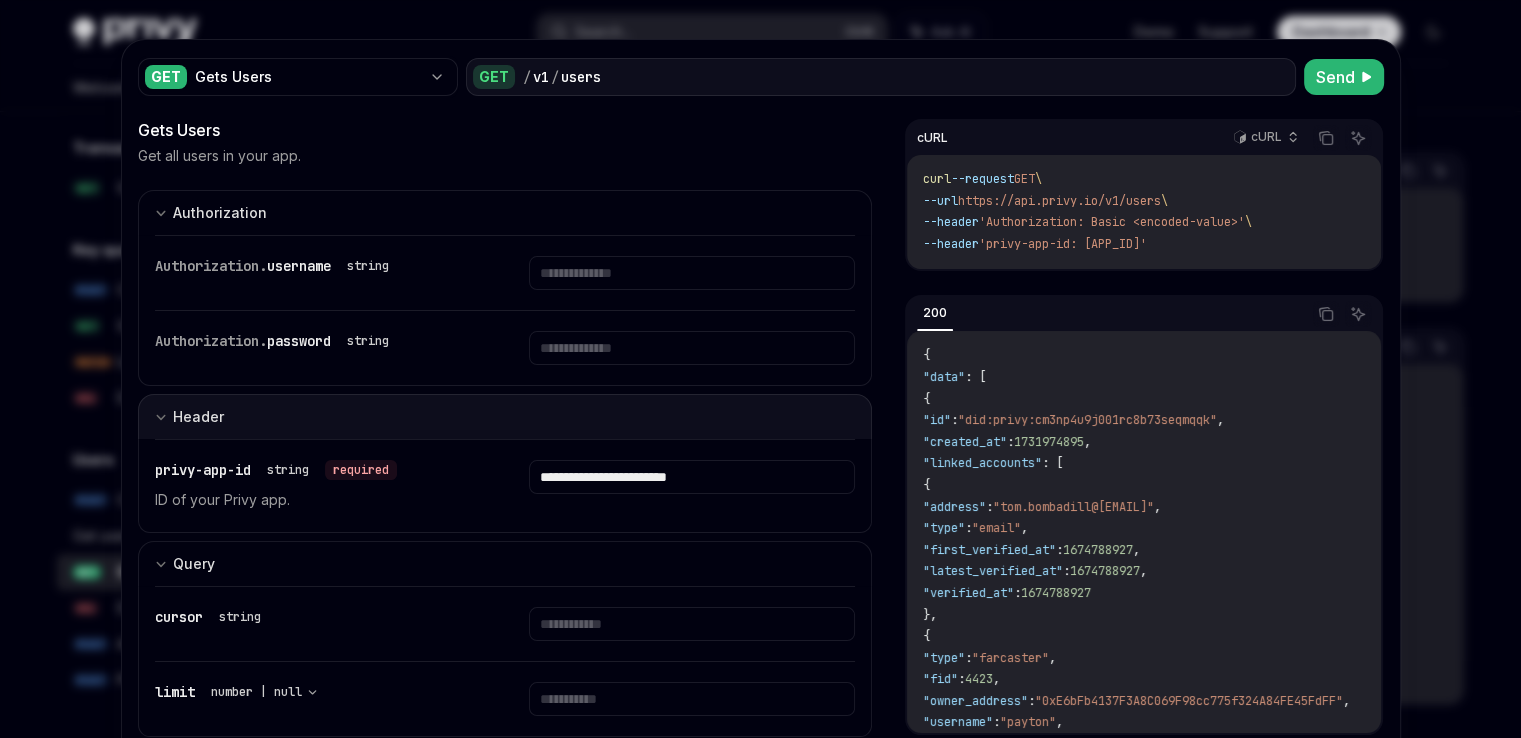 scroll, scrollTop: 0, scrollLeft: 0, axis: both 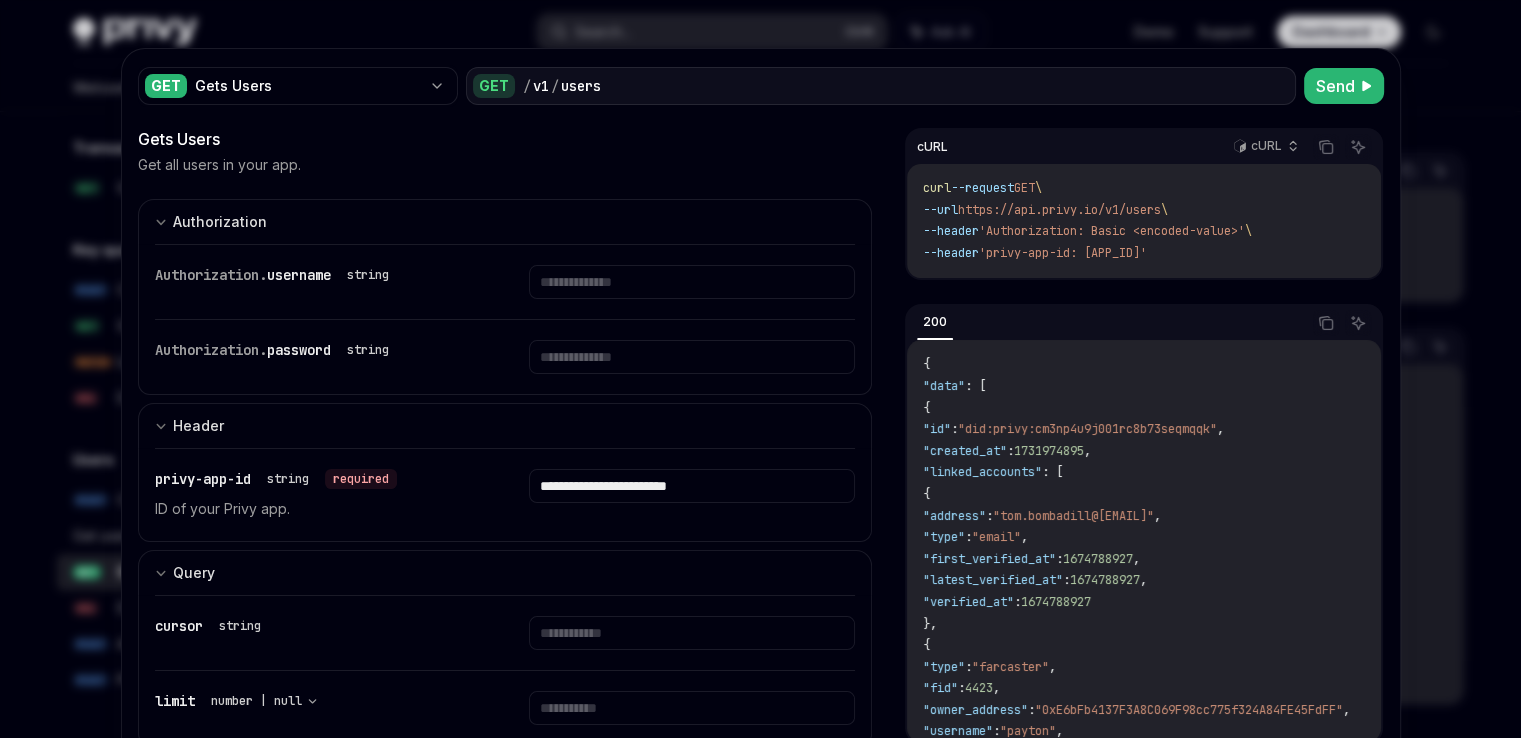 drag, startPoint x: 1316, startPoint y: 250, endPoint x: 929, endPoint y: 161, distance: 397.102 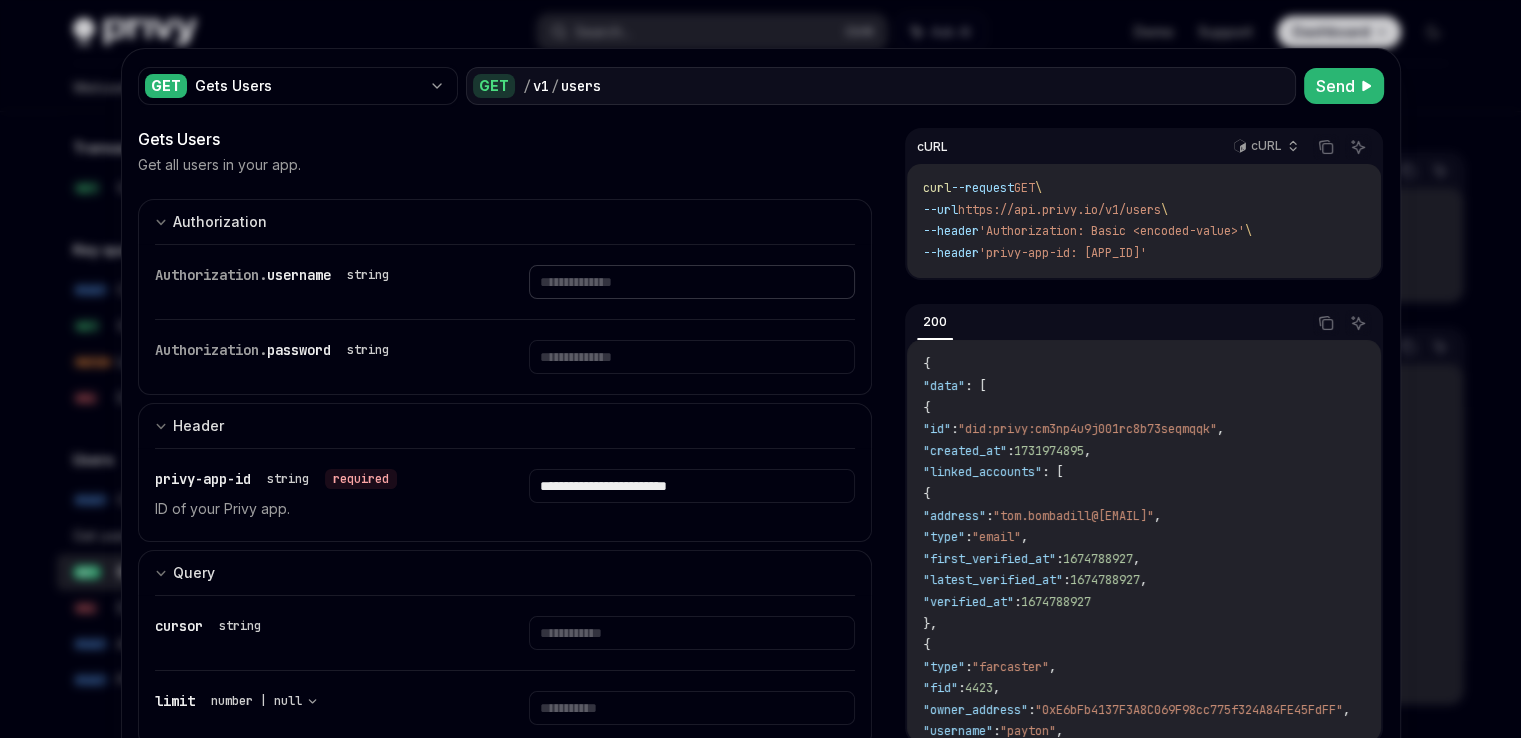 click at bounding box center [692, 282] 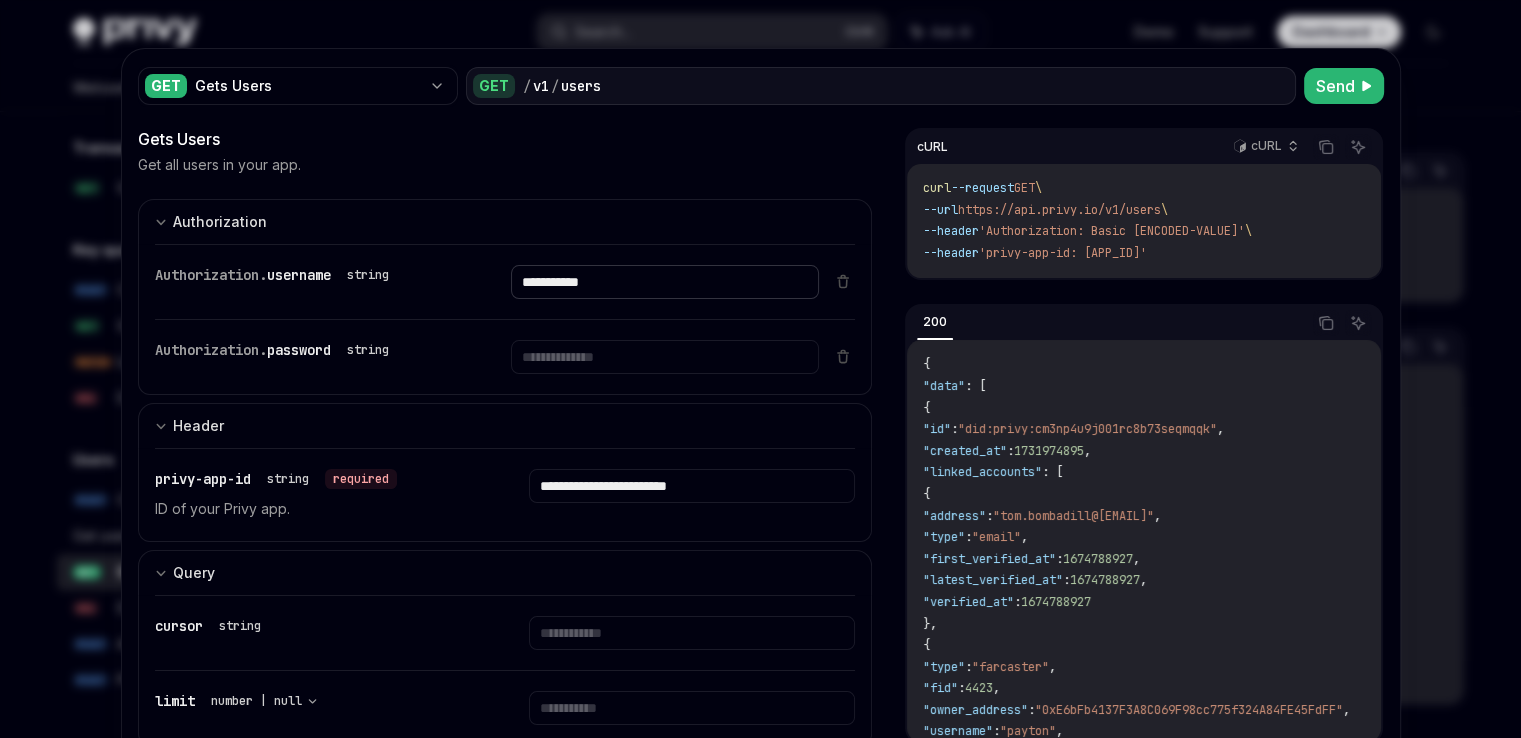 type on "**********" 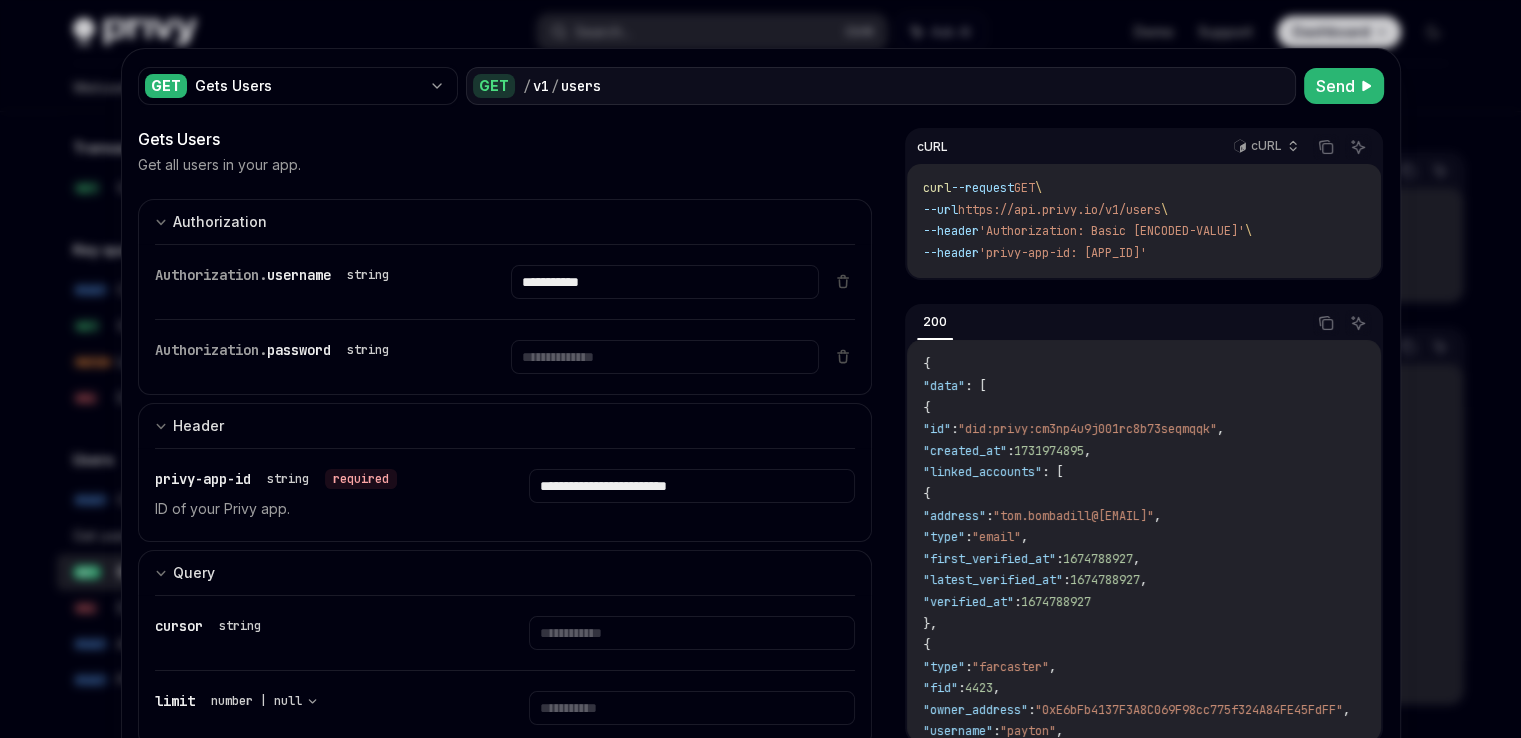 type 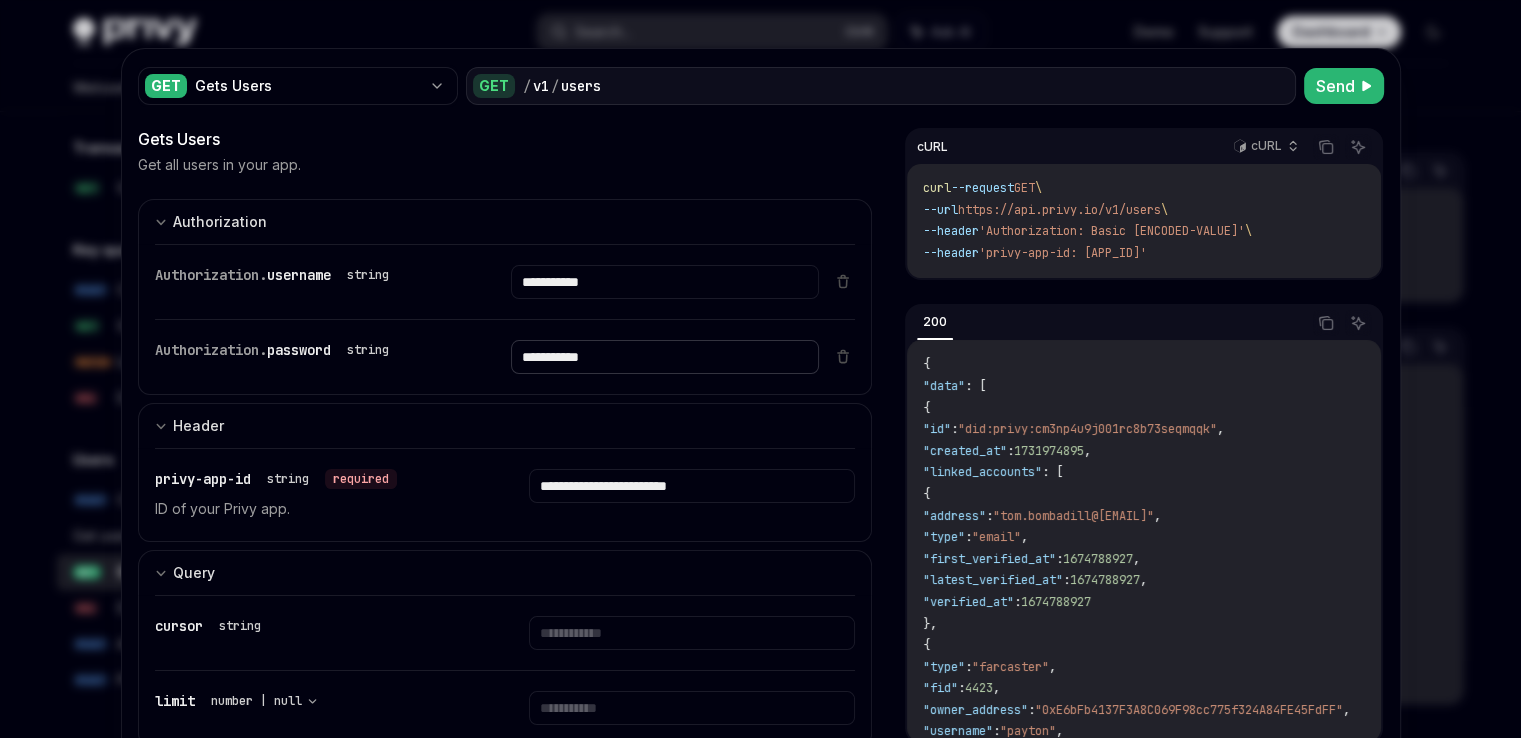type on "**********" 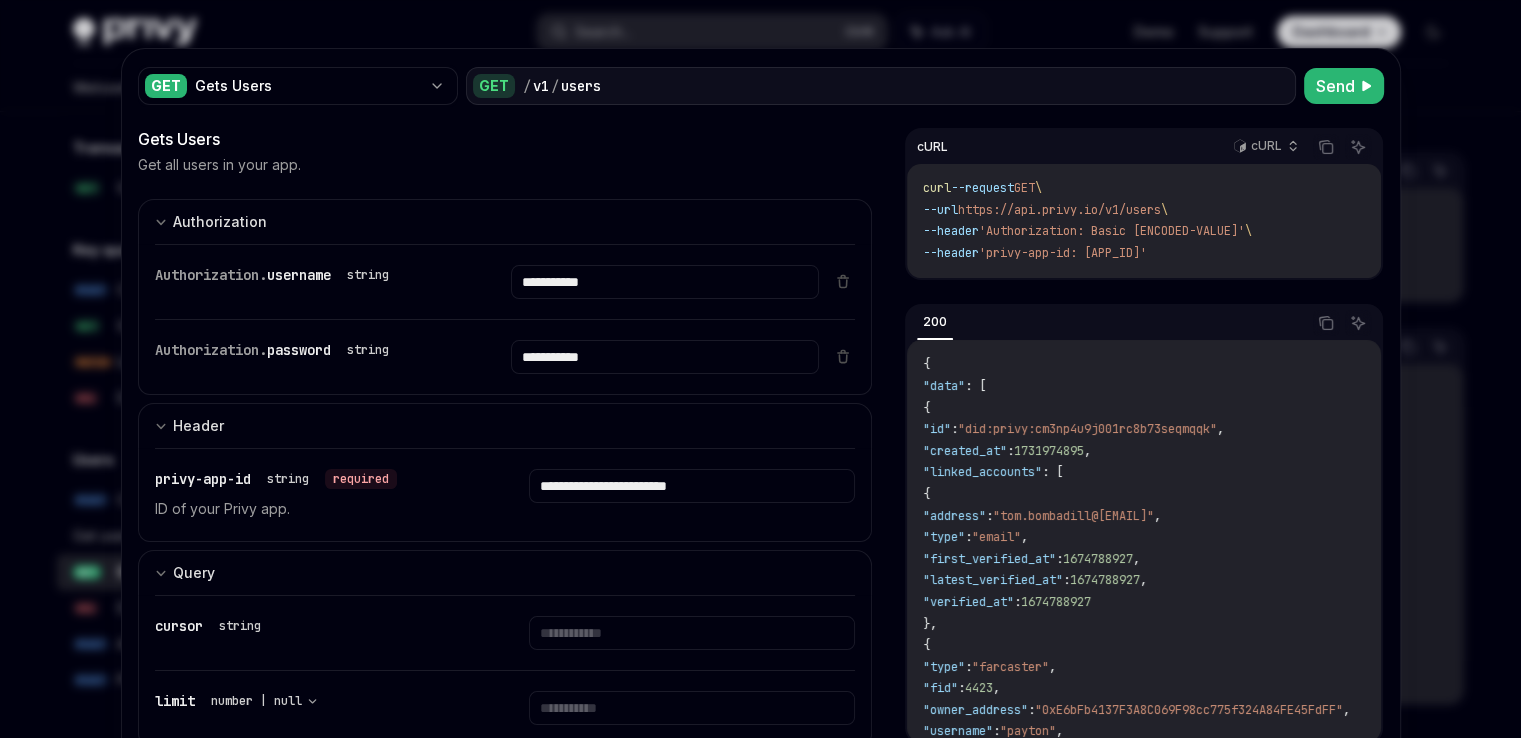 scroll, scrollTop: 0, scrollLeft: 0, axis: both 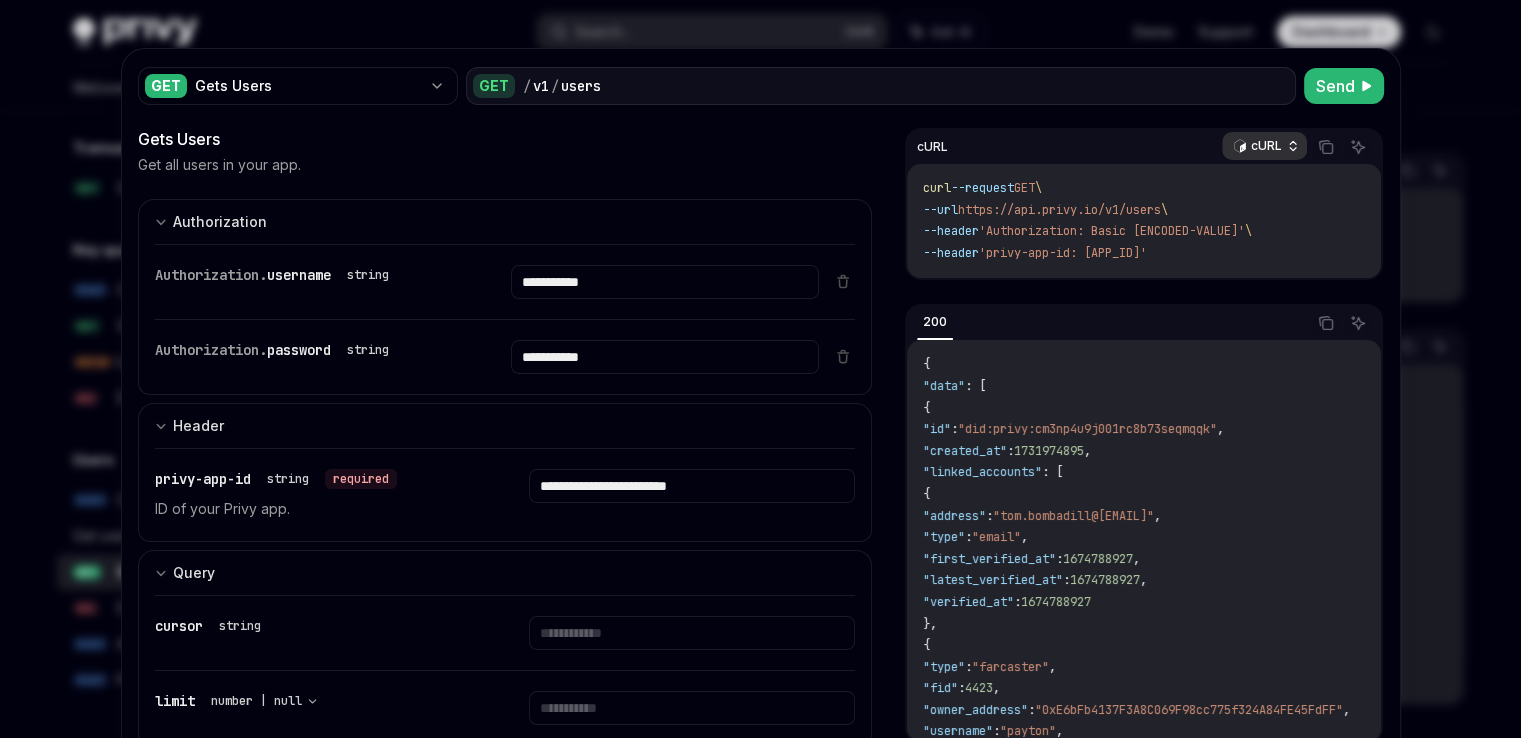 click on "cURL" at bounding box center [1266, 146] 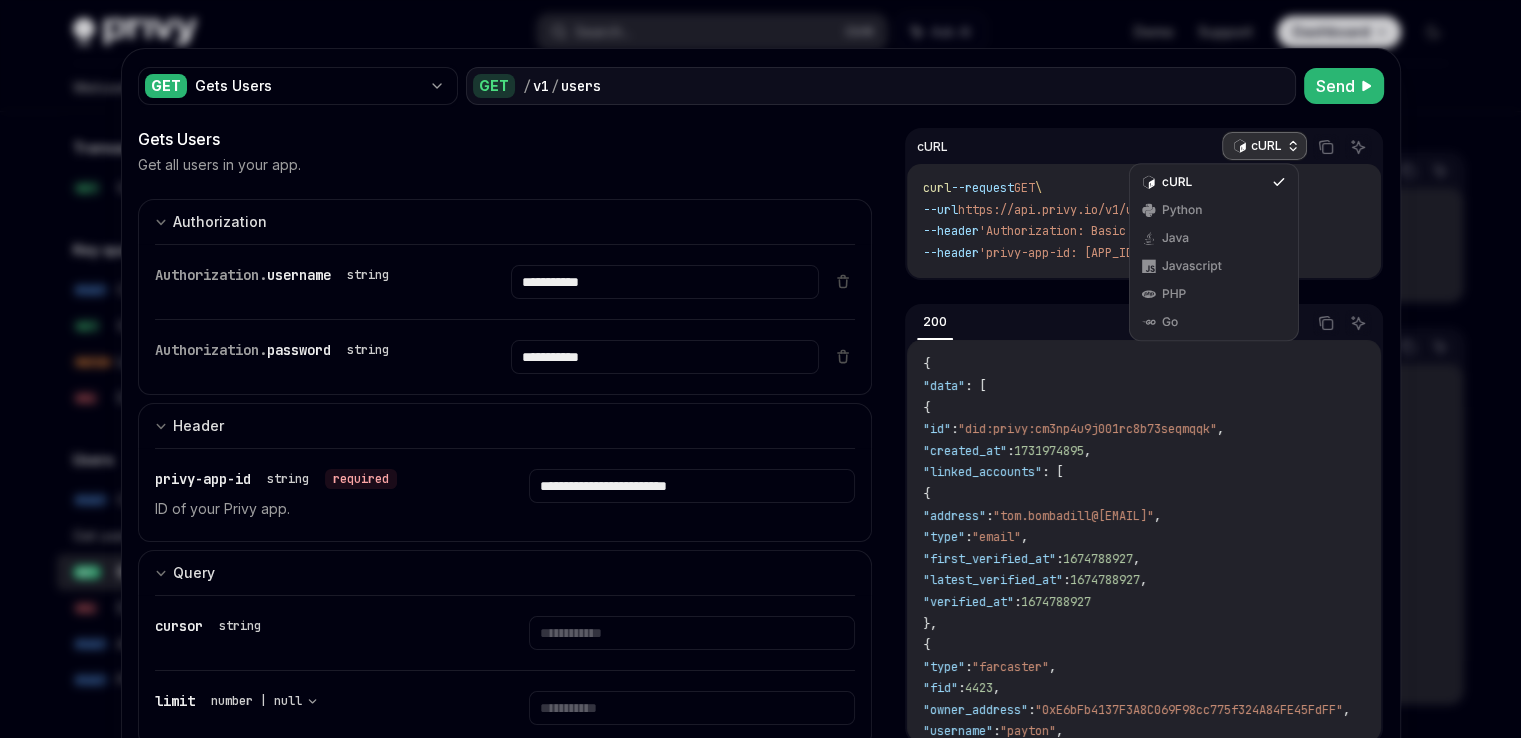 click on "cURL" at bounding box center [1266, 146] 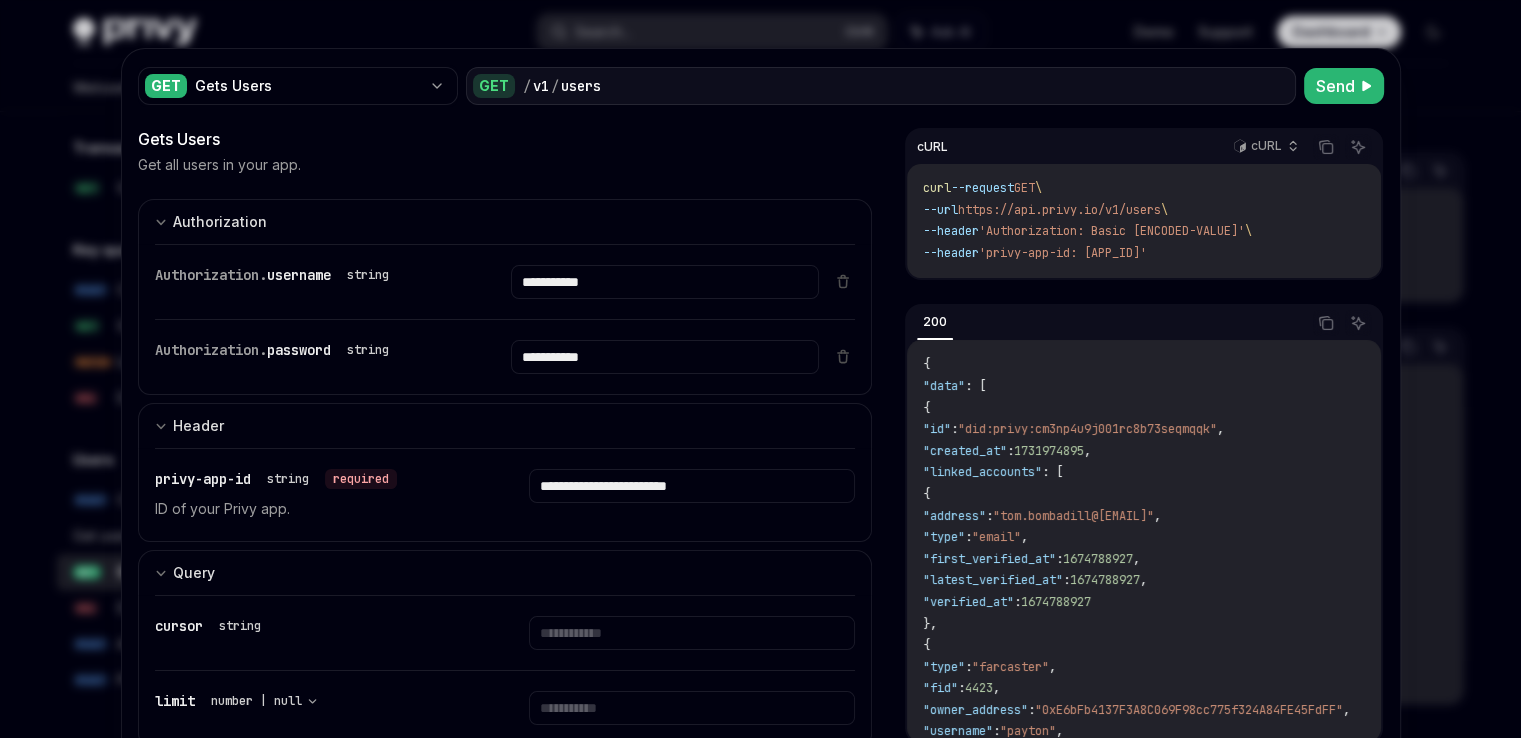 click at bounding box center [760, 369] 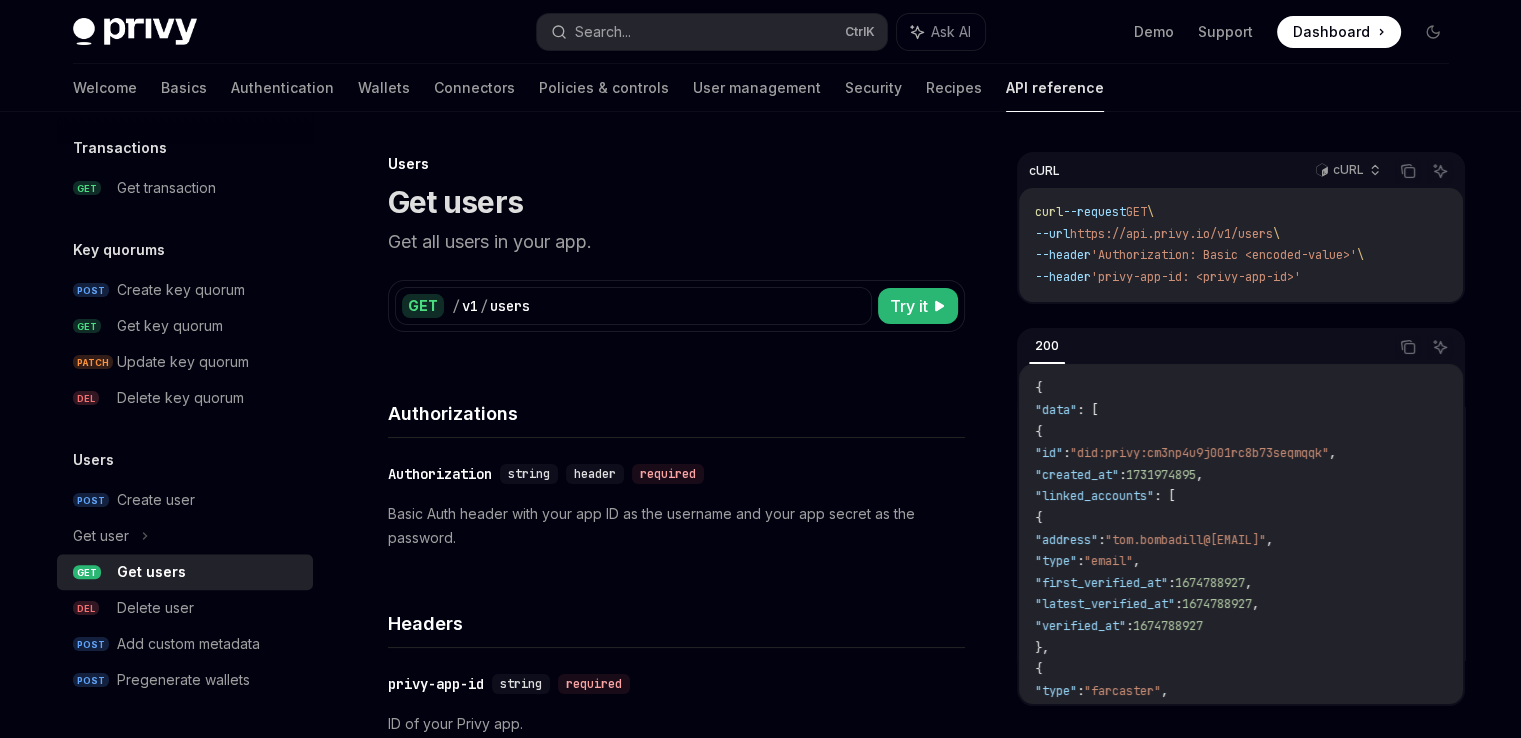 drag, startPoint x: 1189, startPoint y: 267, endPoint x: 1032, endPoint y: 208, distance: 167.72 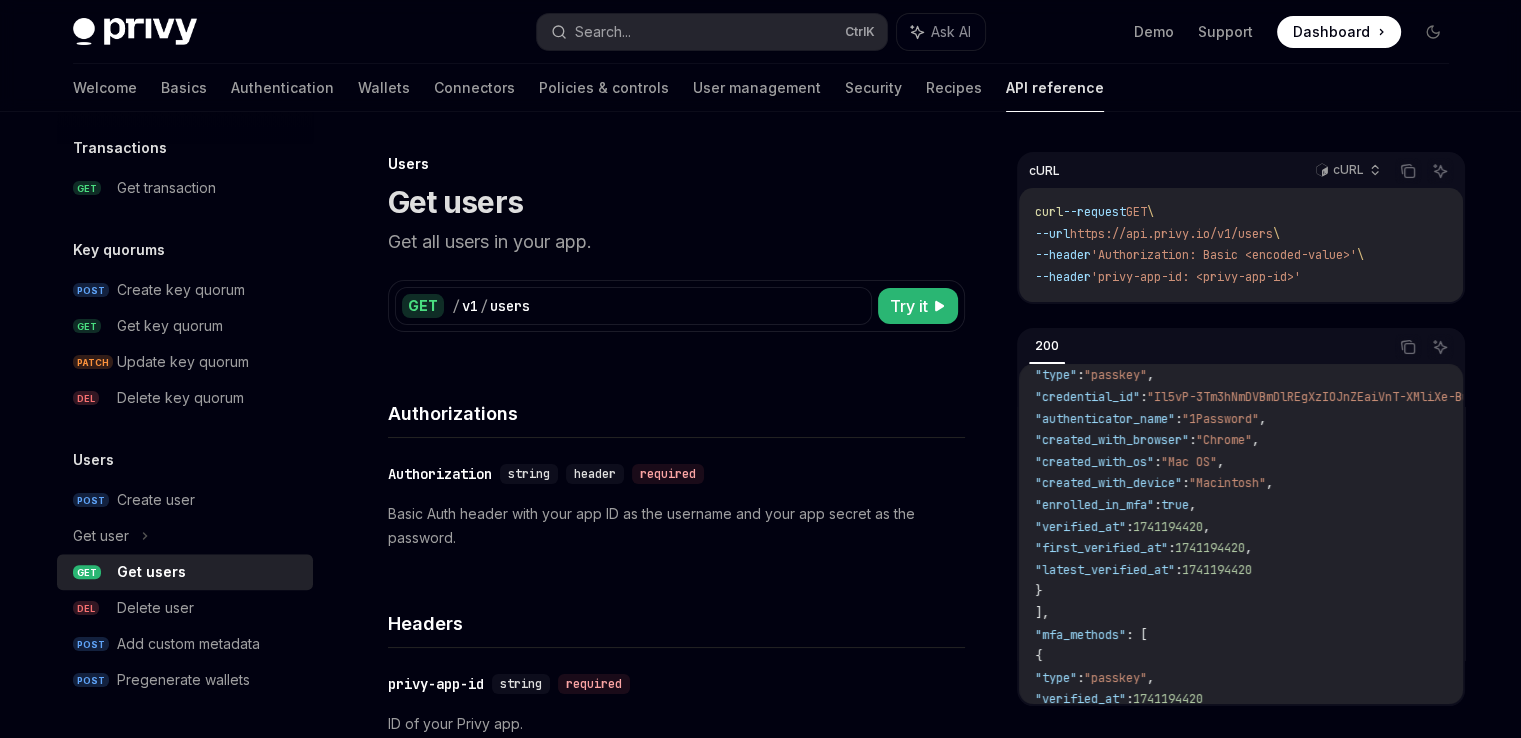 scroll, scrollTop: 784, scrollLeft: 0, axis: vertical 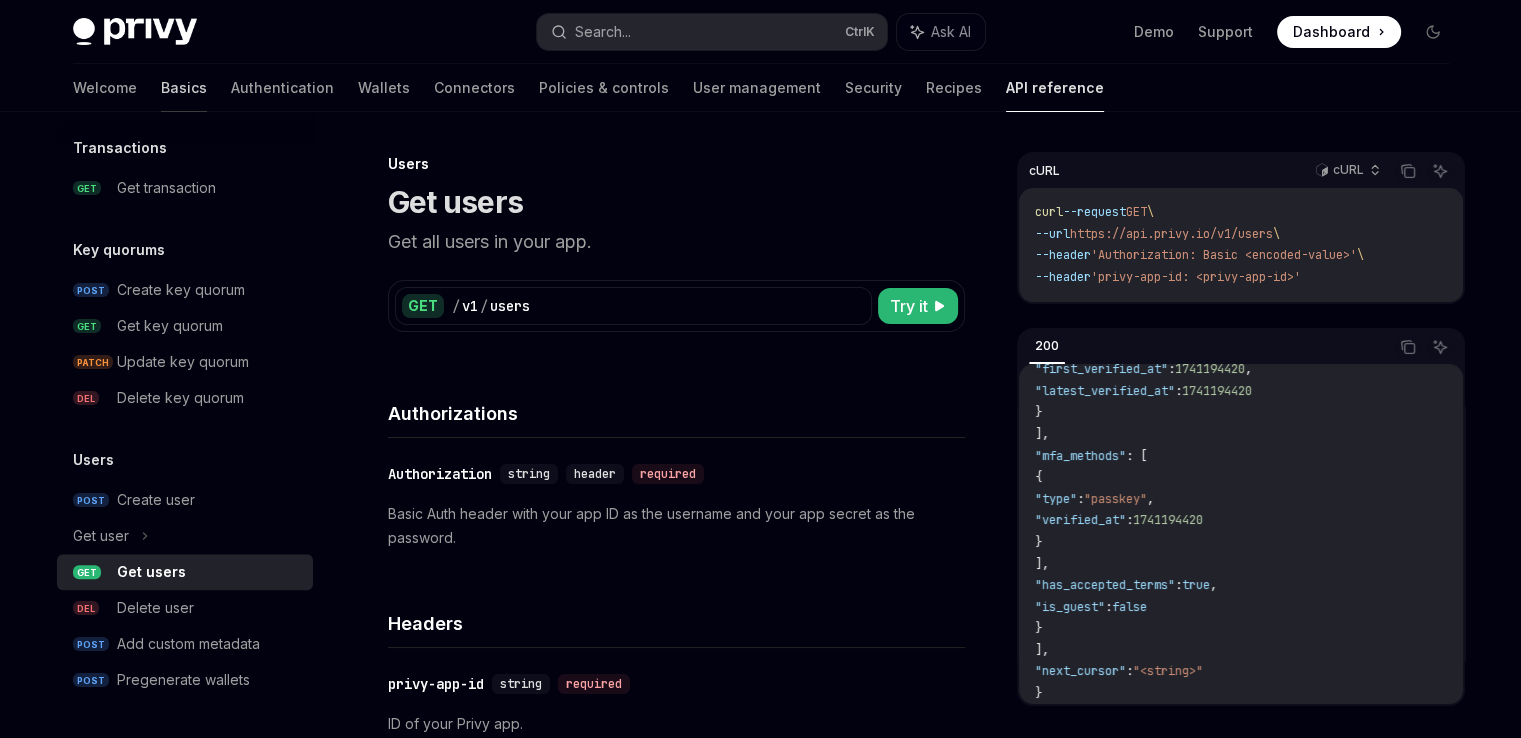 click on "Basics" at bounding box center [184, 88] 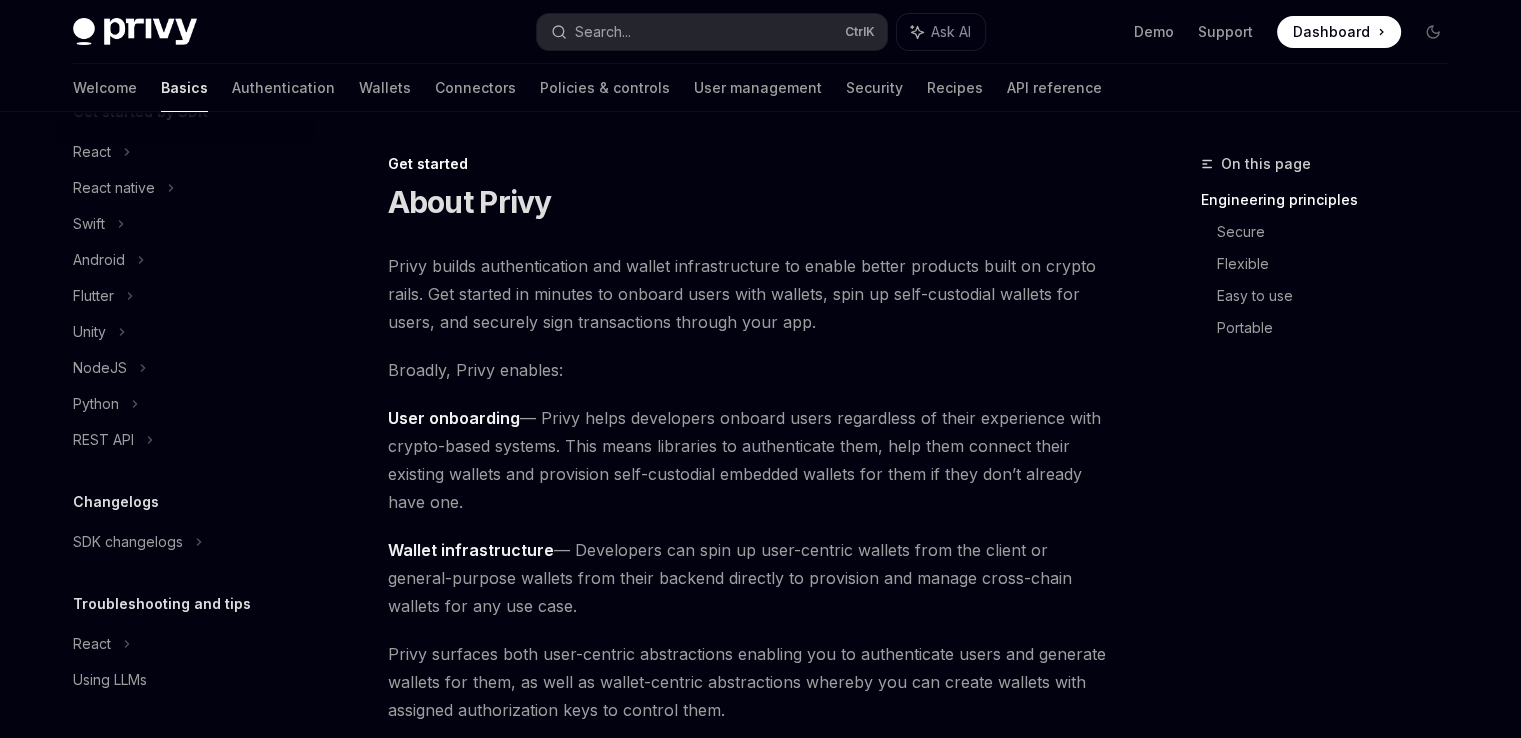 scroll, scrollTop: 0, scrollLeft: 0, axis: both 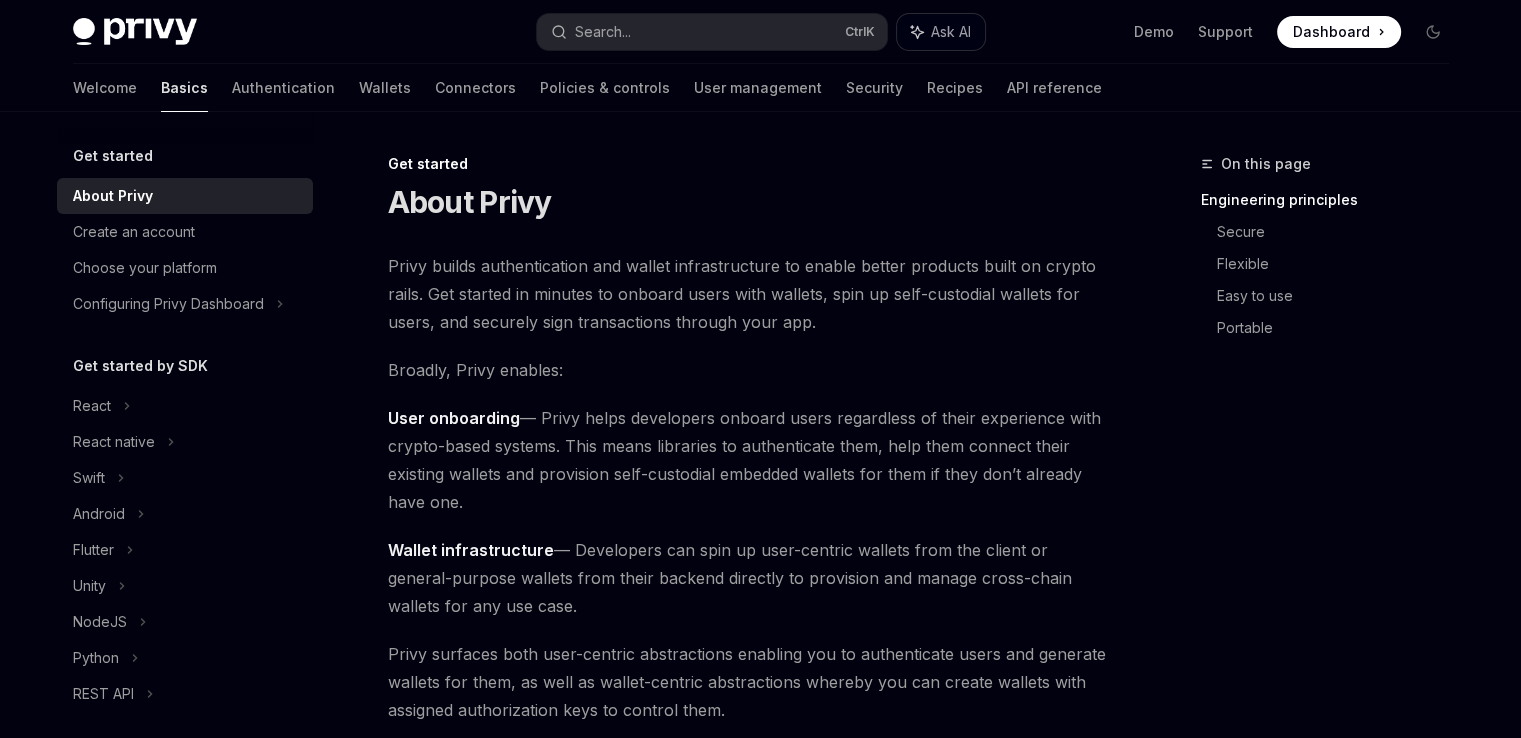 drag, startPoint x: 928, startPoint y: 30, endPoint x: 938, endPoint y: 37, distance: 12.206555 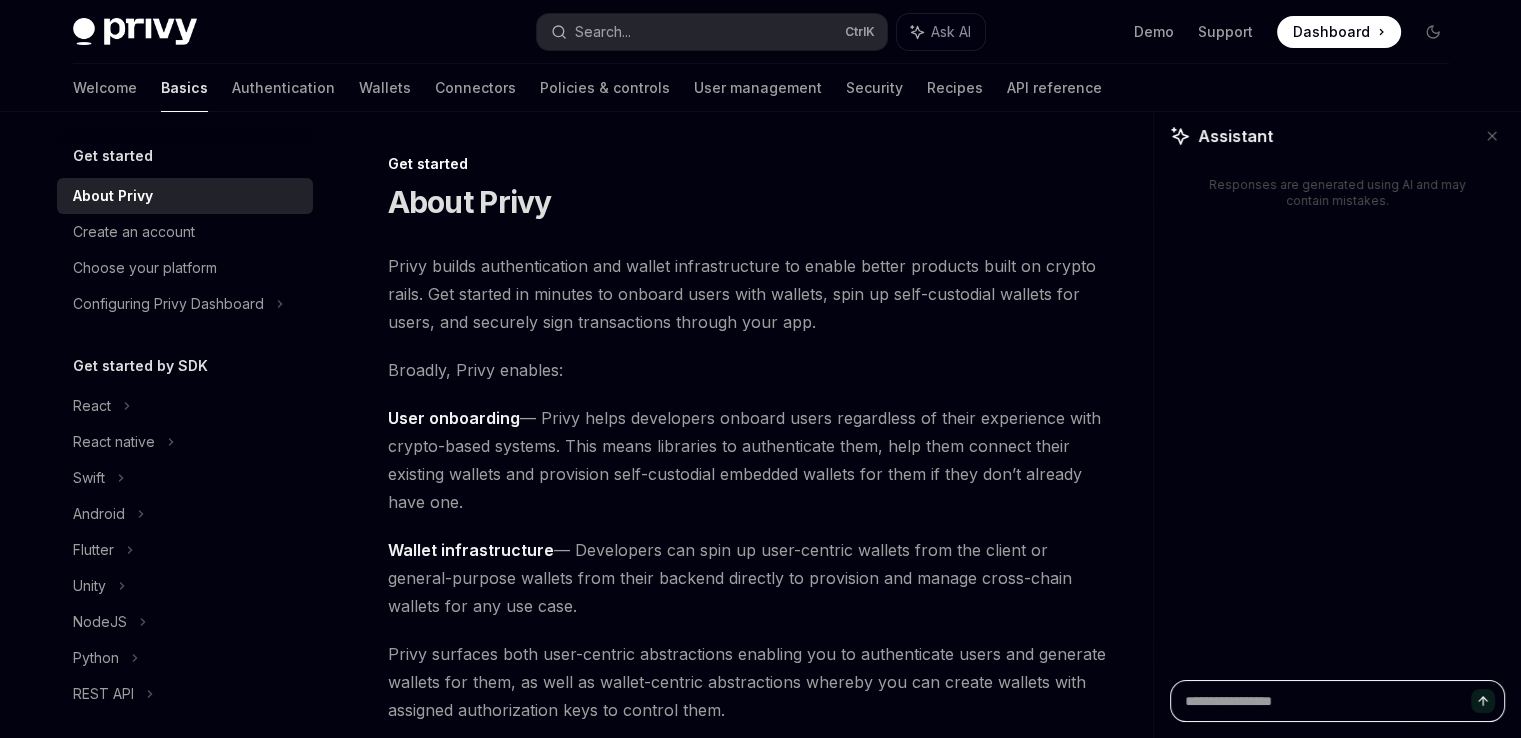 click at bounding box center [1337, 701] 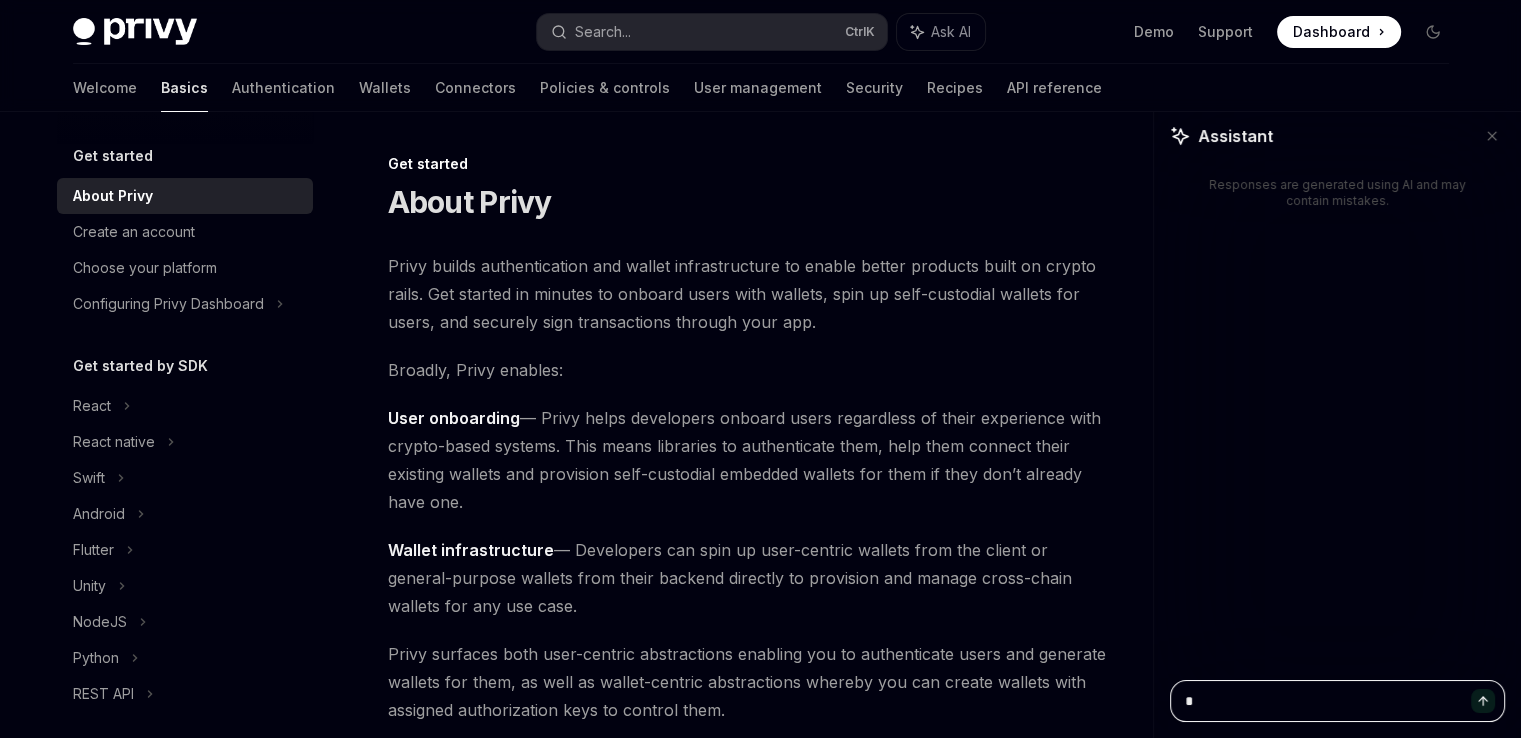 type on "**" 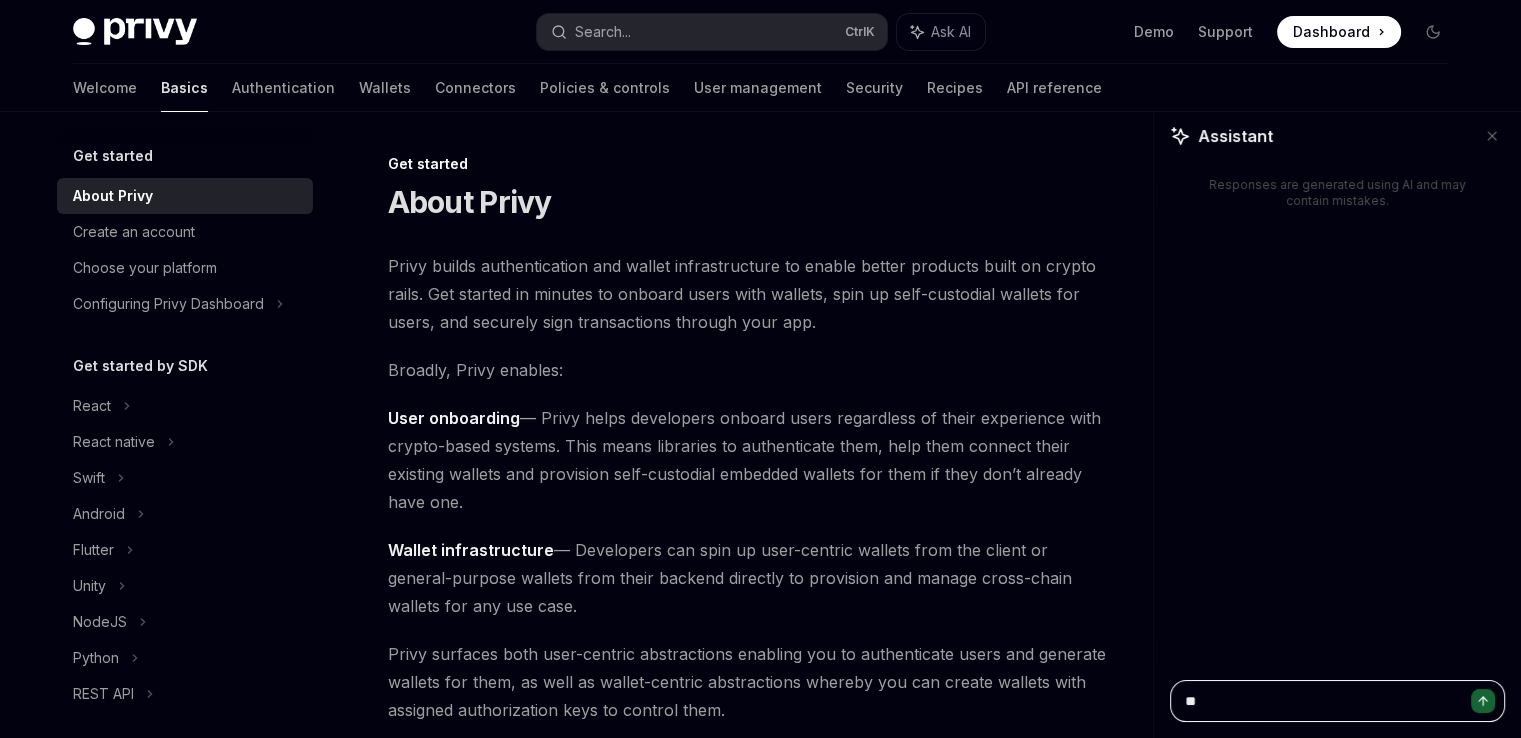 type on "**" 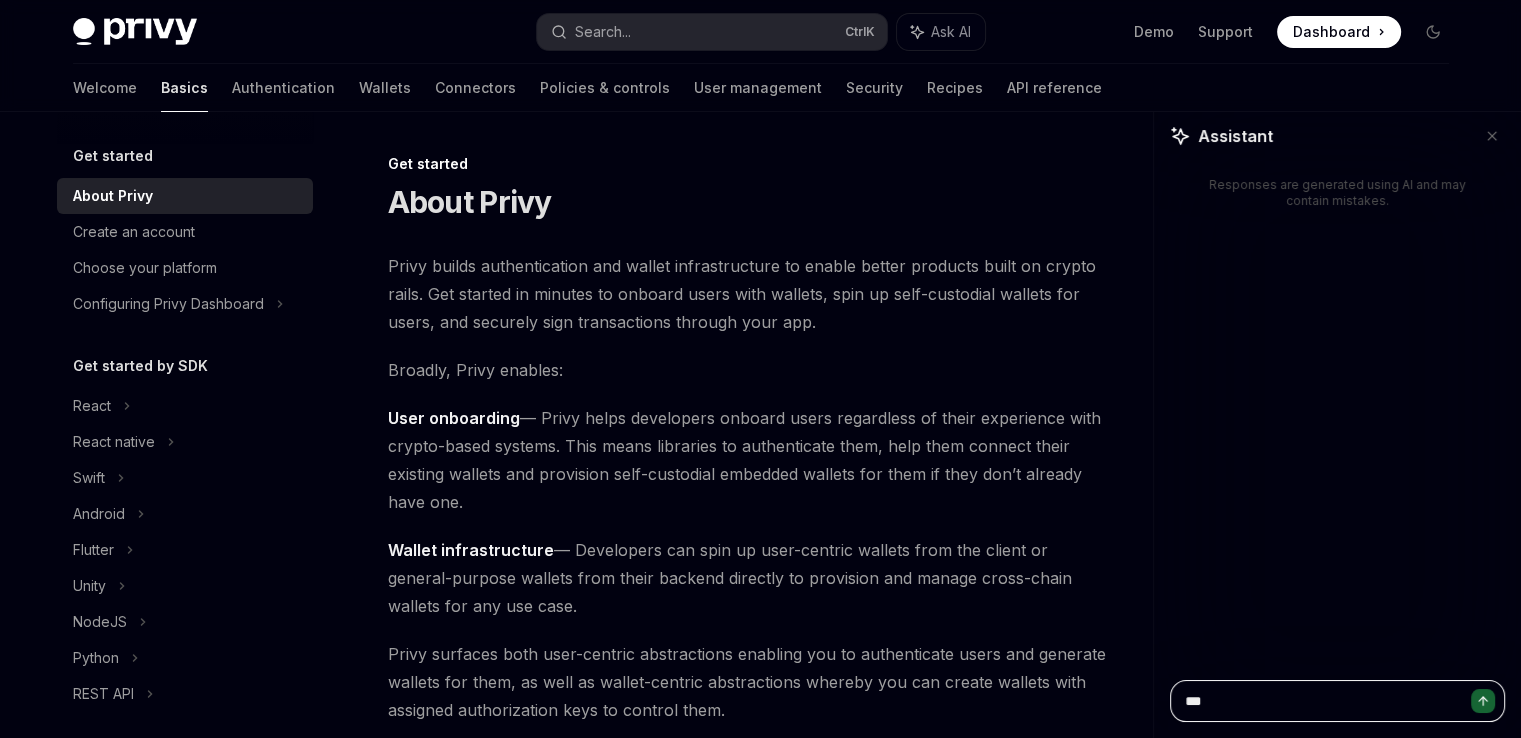type on "****" 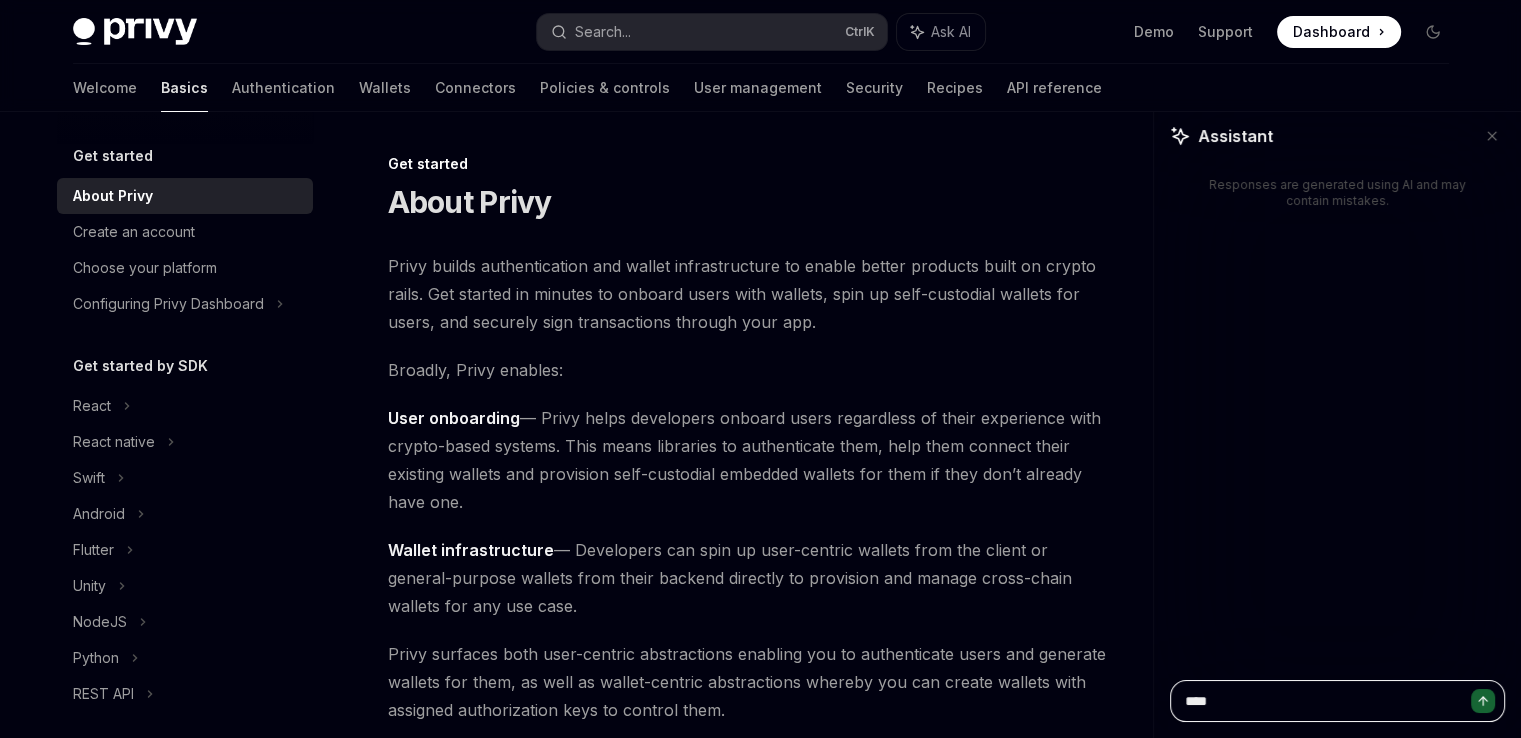 type on "*****" 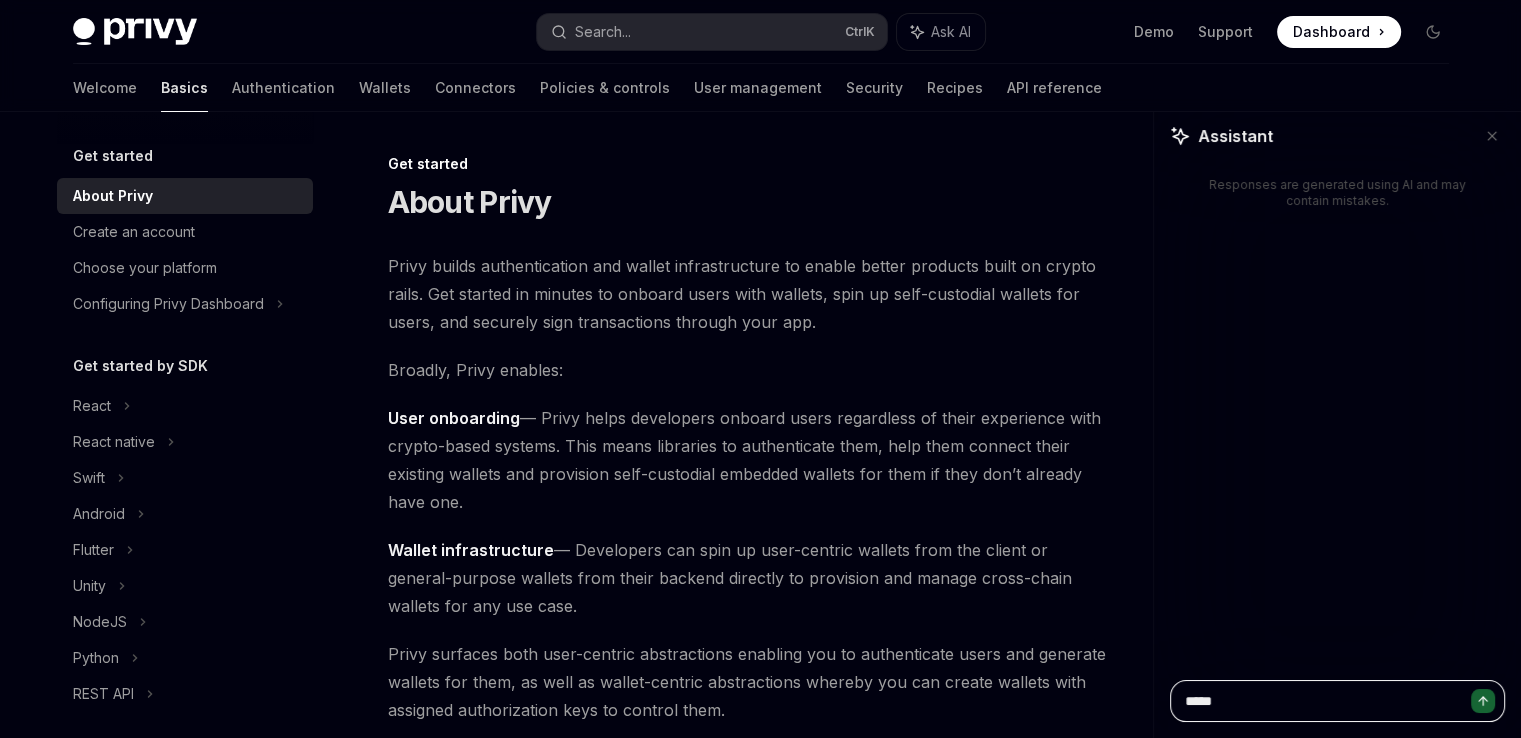 type on "*****" 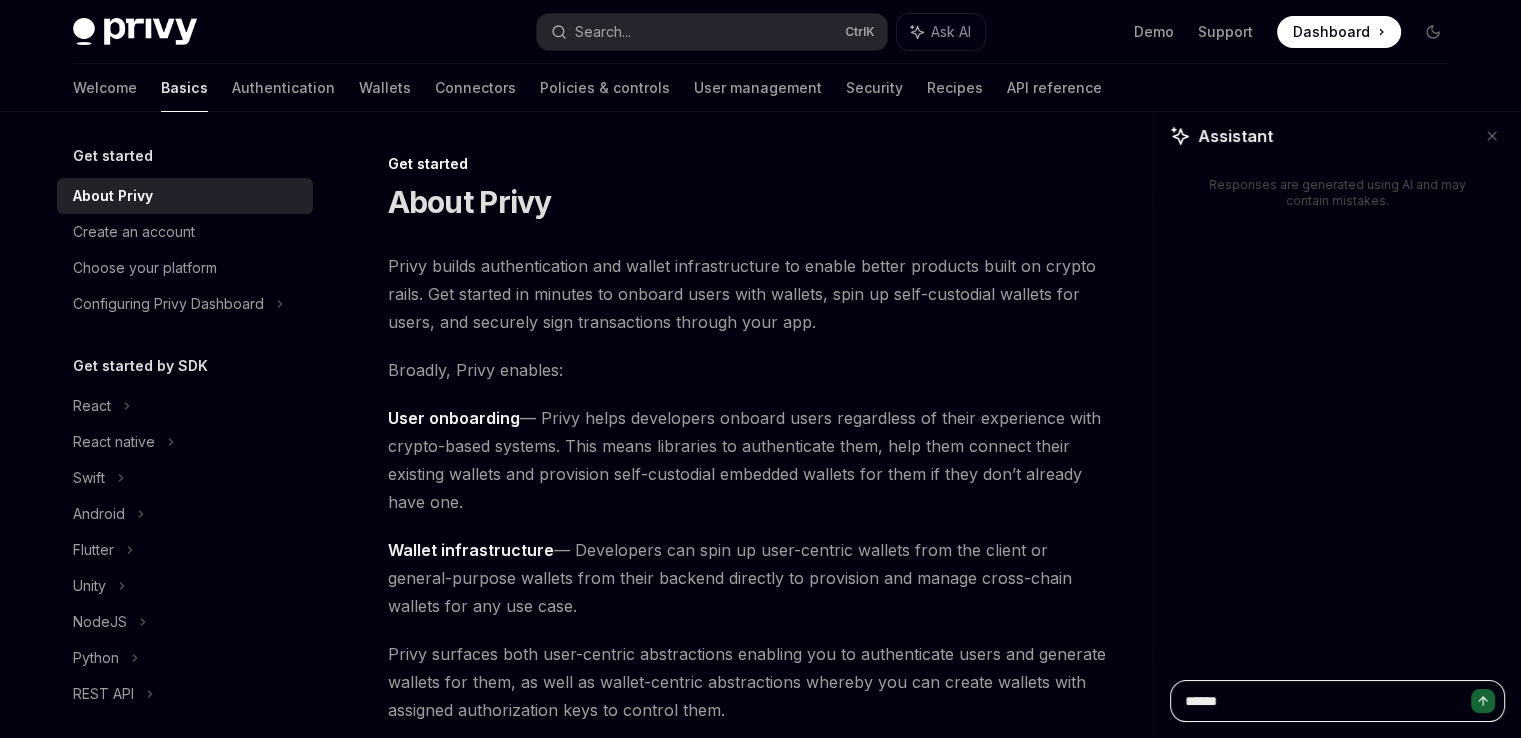 type on "*******" 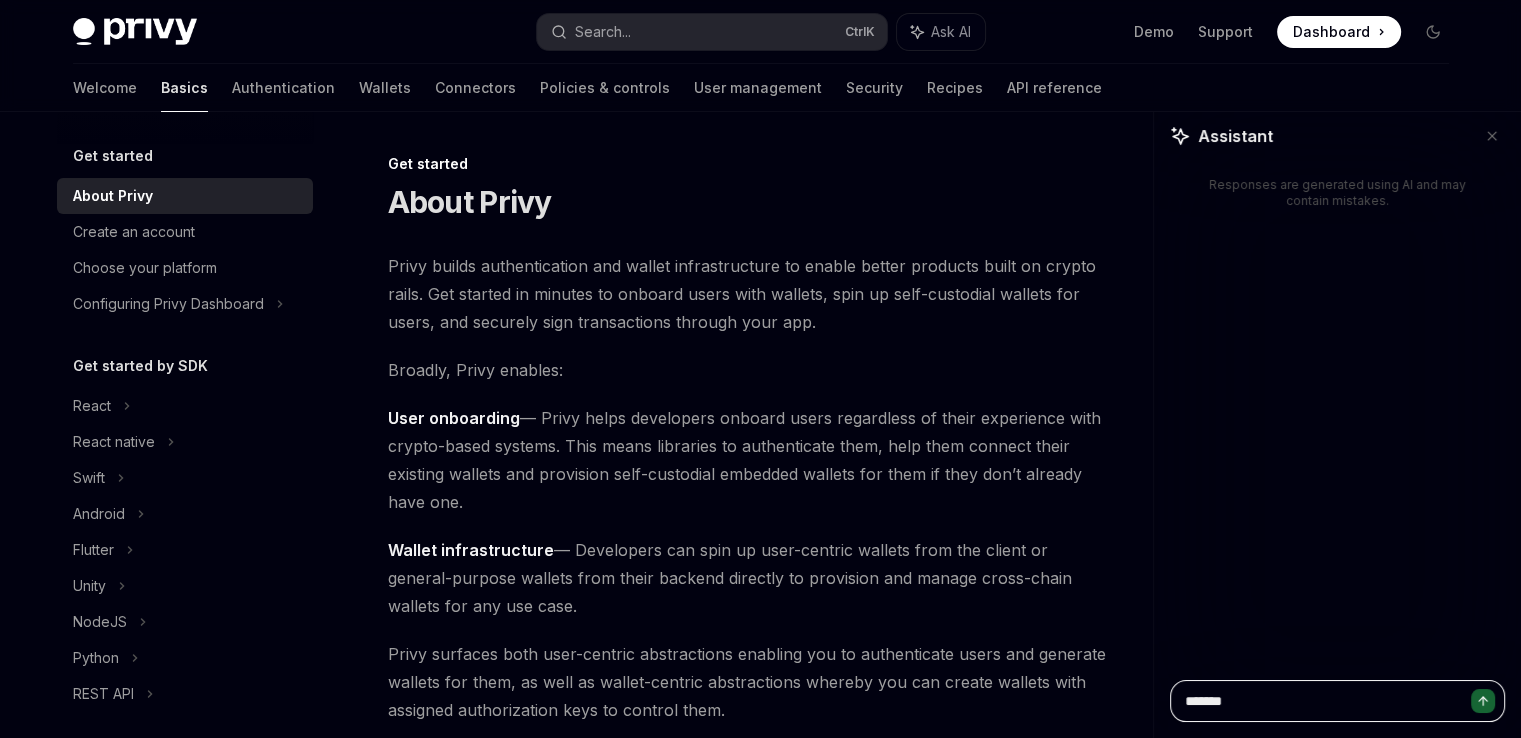 type on "********" 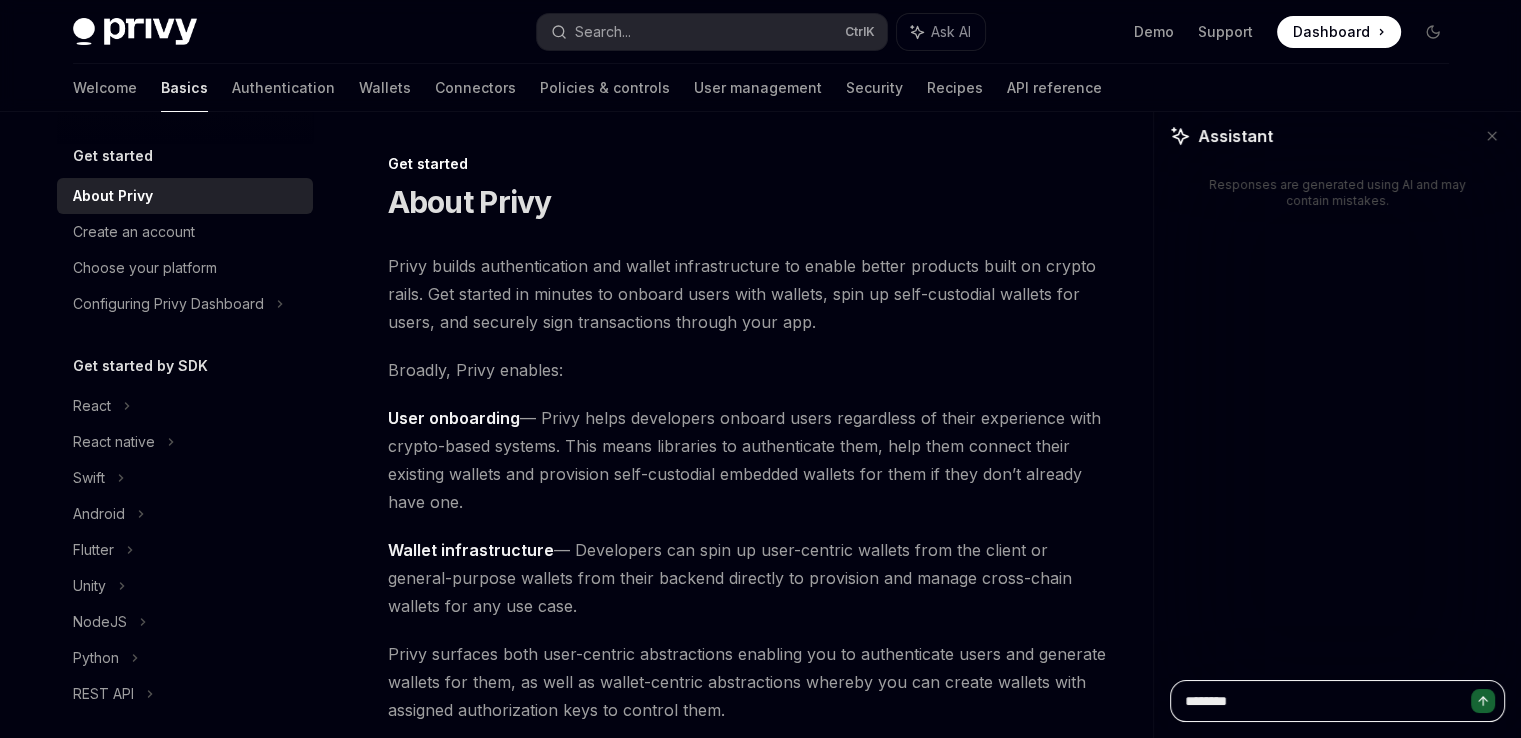 type on "*********" 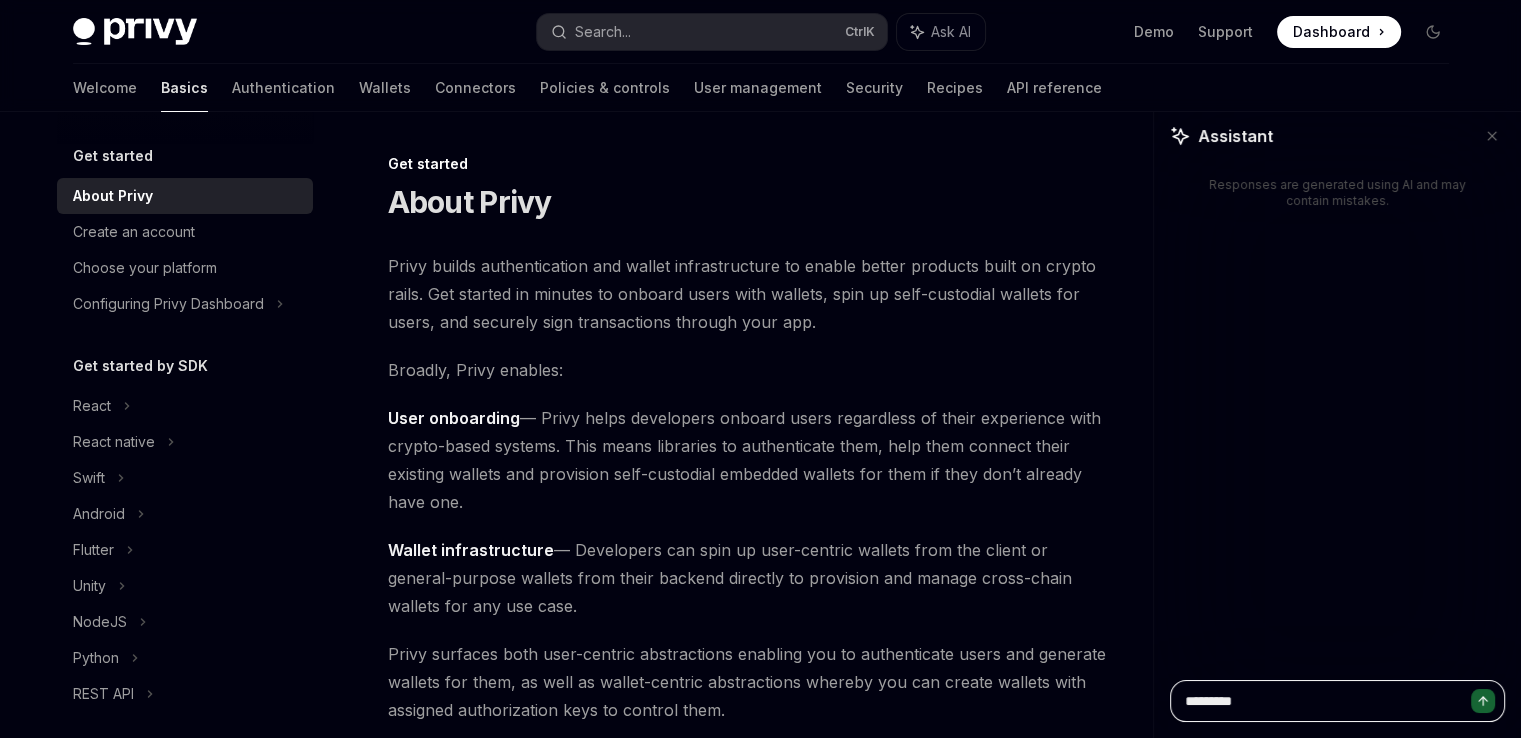 type on "**********" 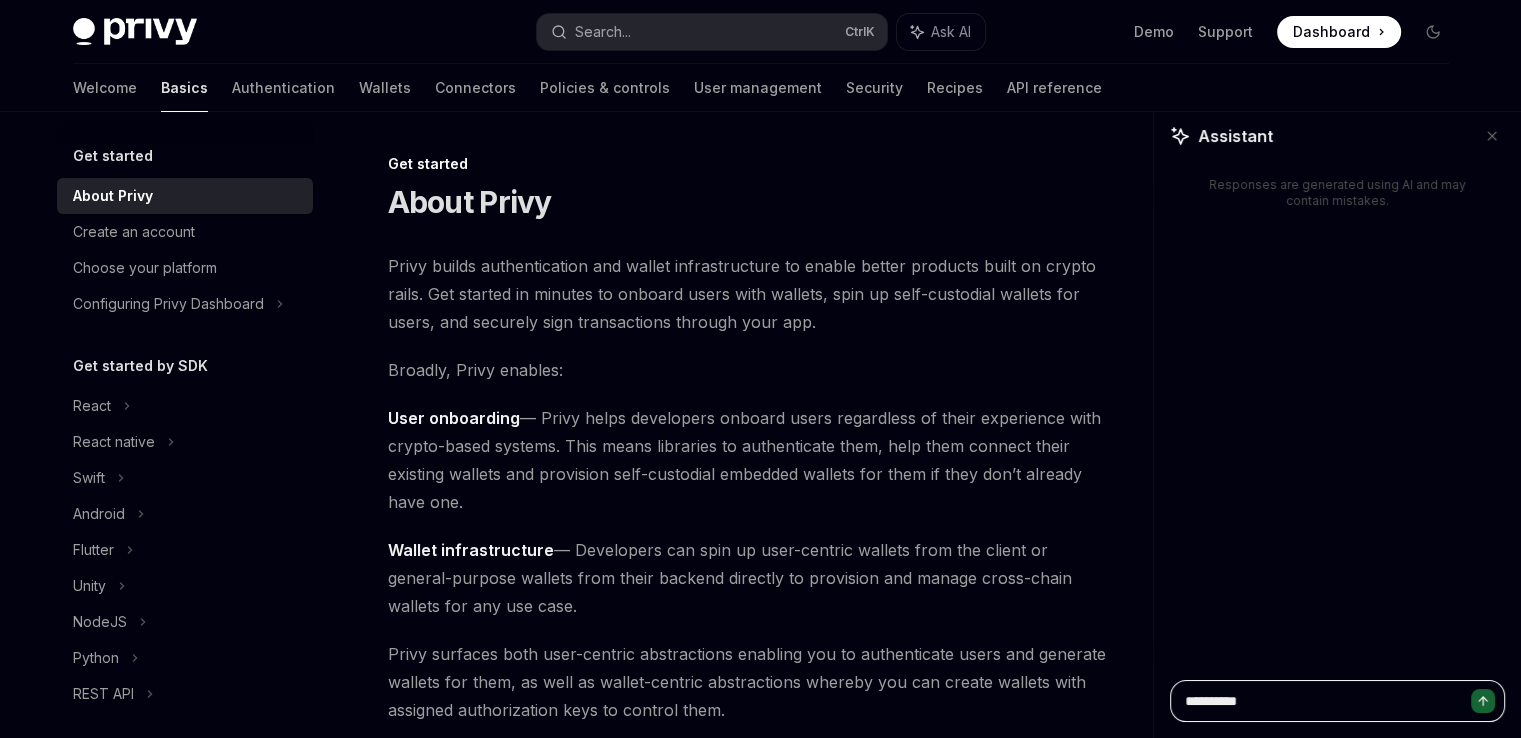 type on "**********" 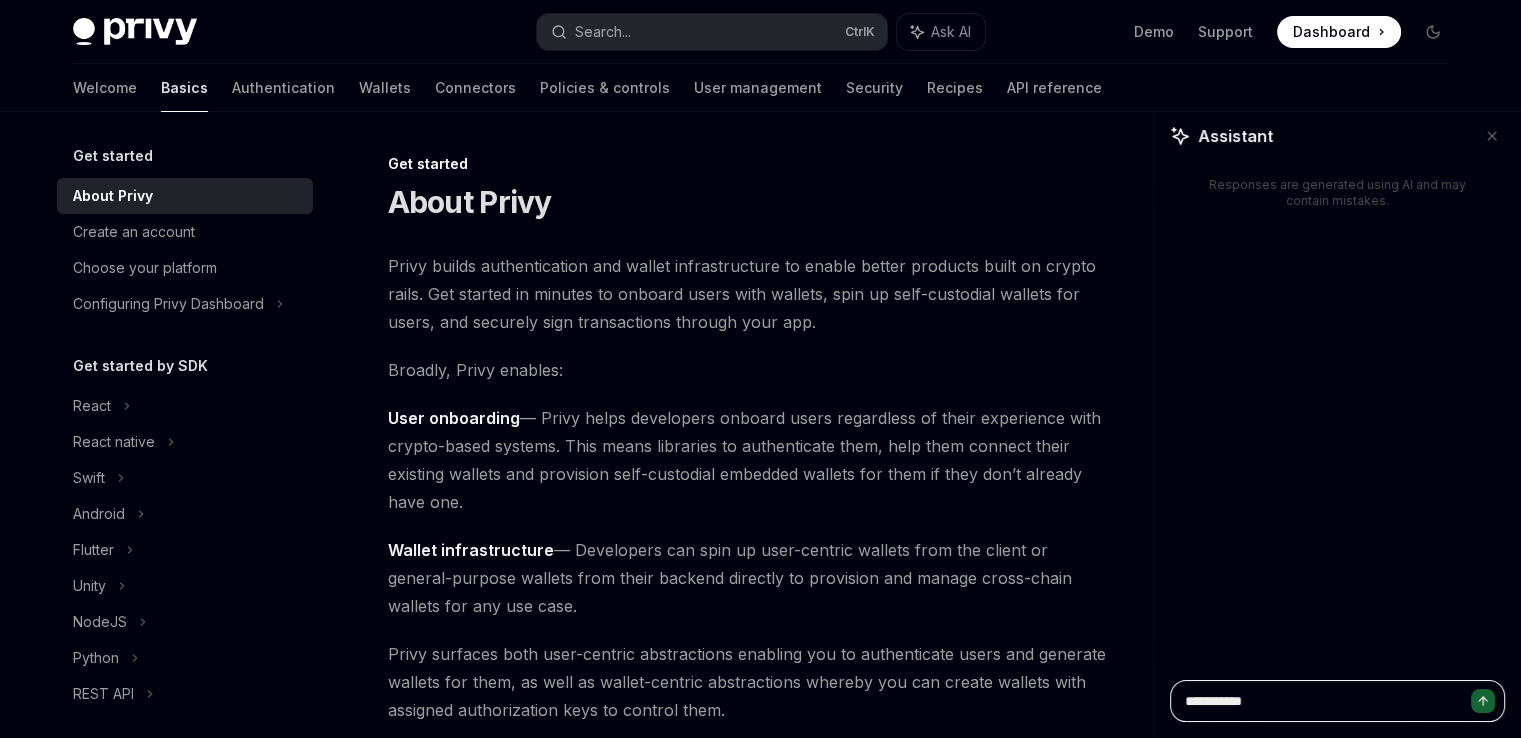 type on "**********" 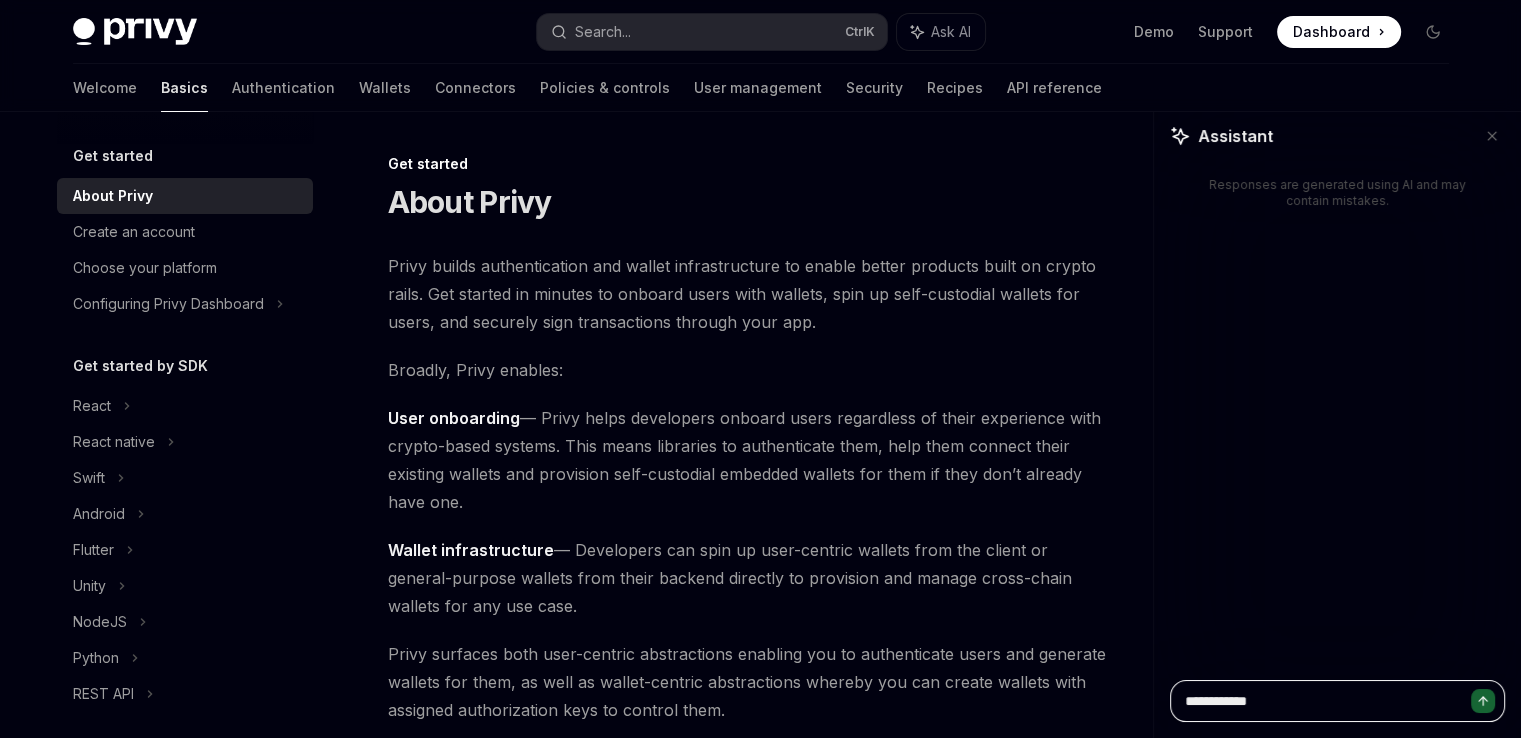 type on "**********" 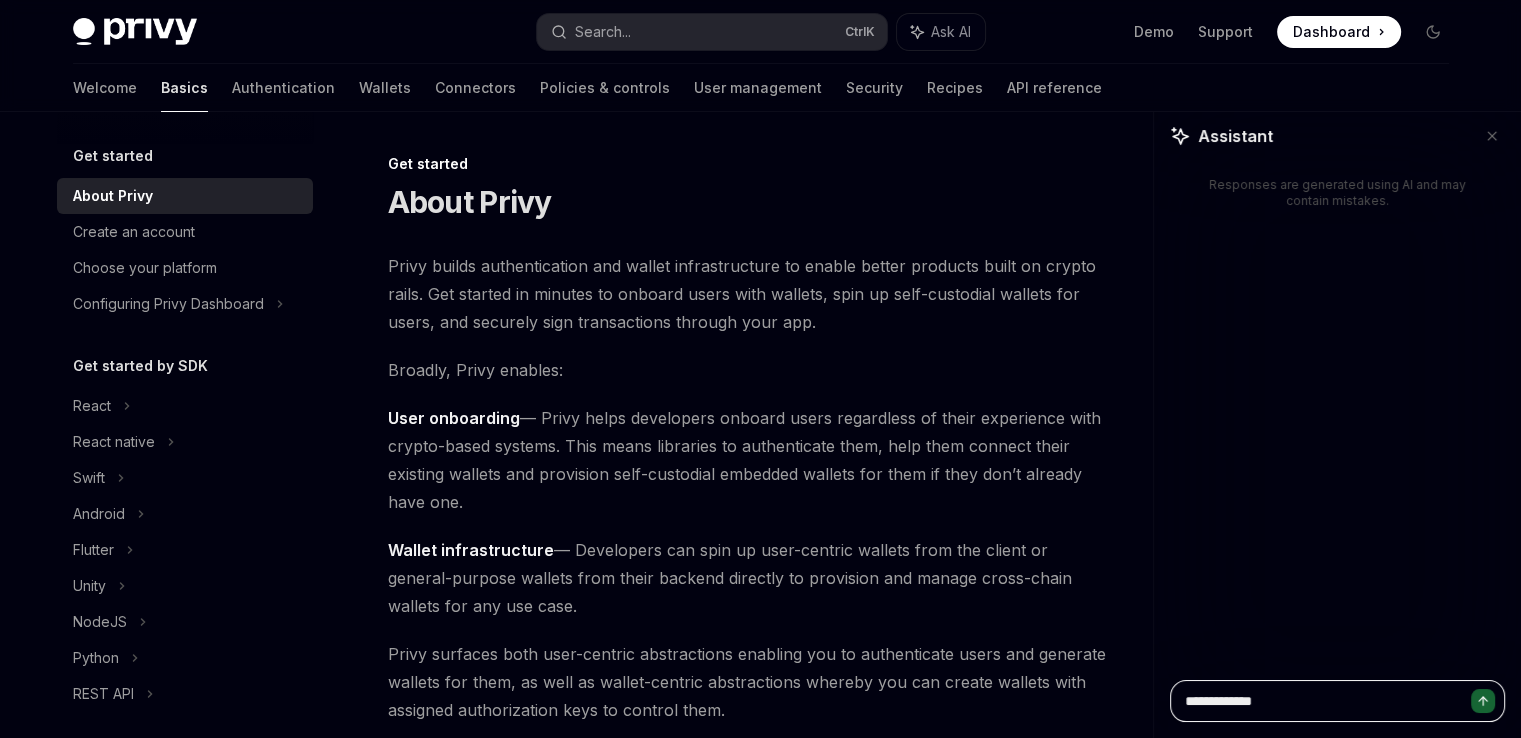 type on "**********" 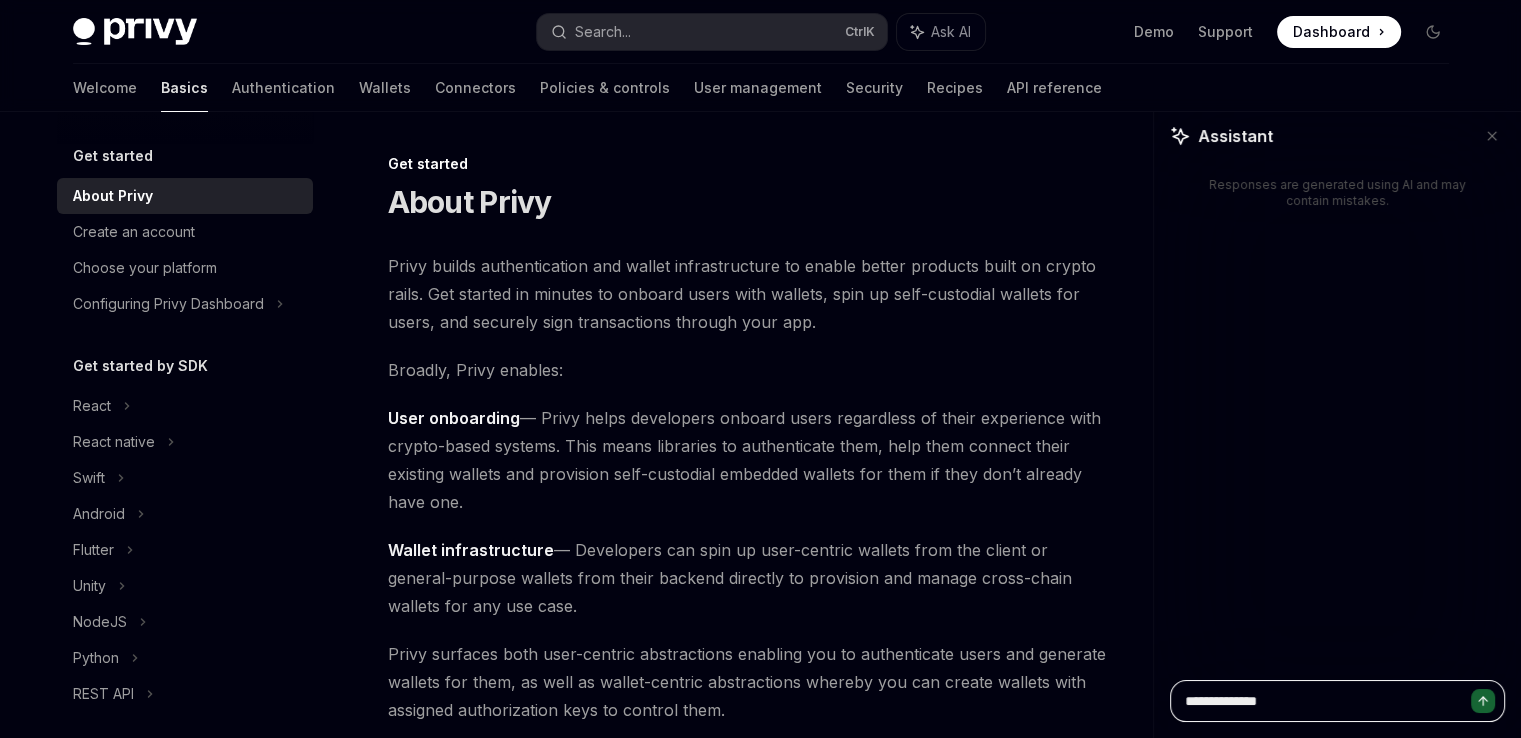 type on "**********" 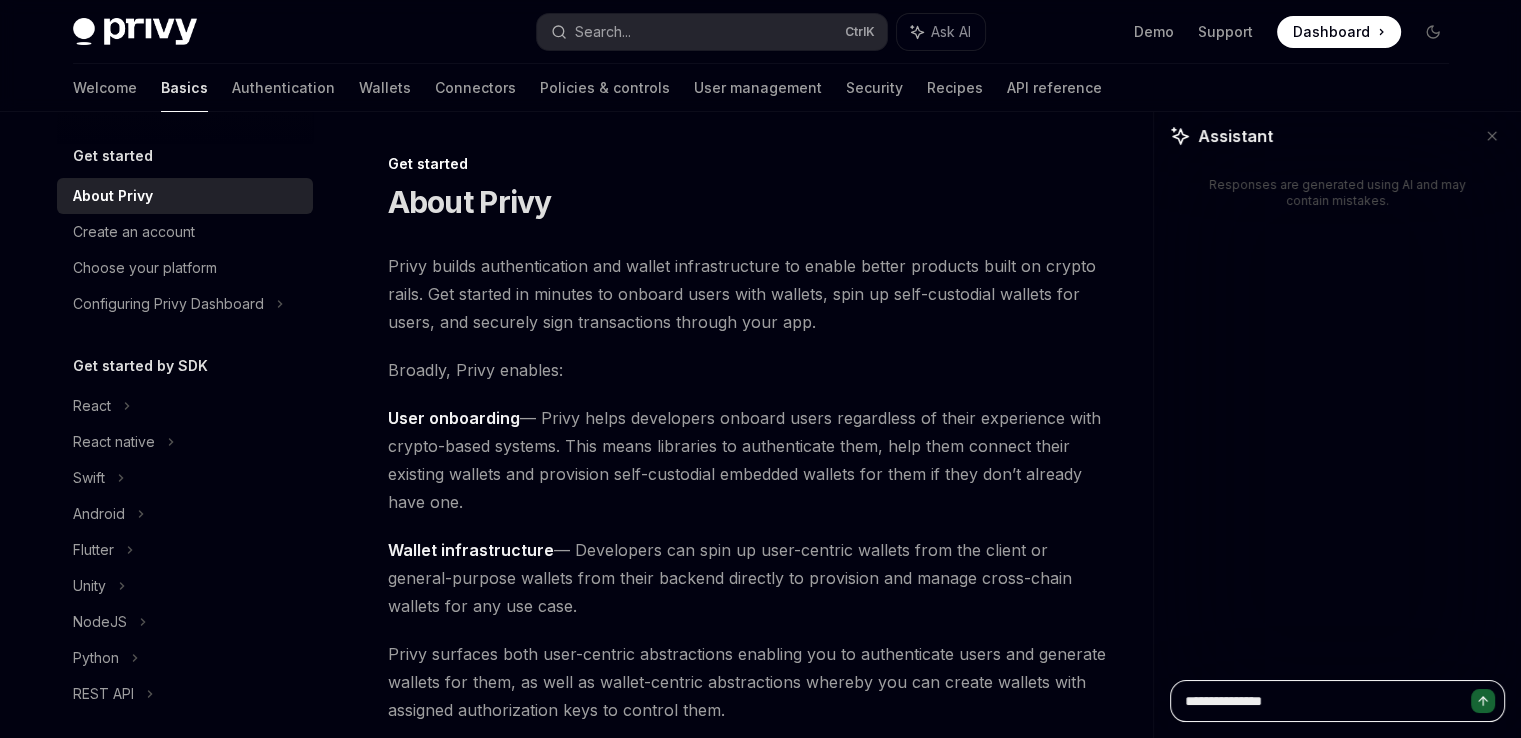 type on "**********" 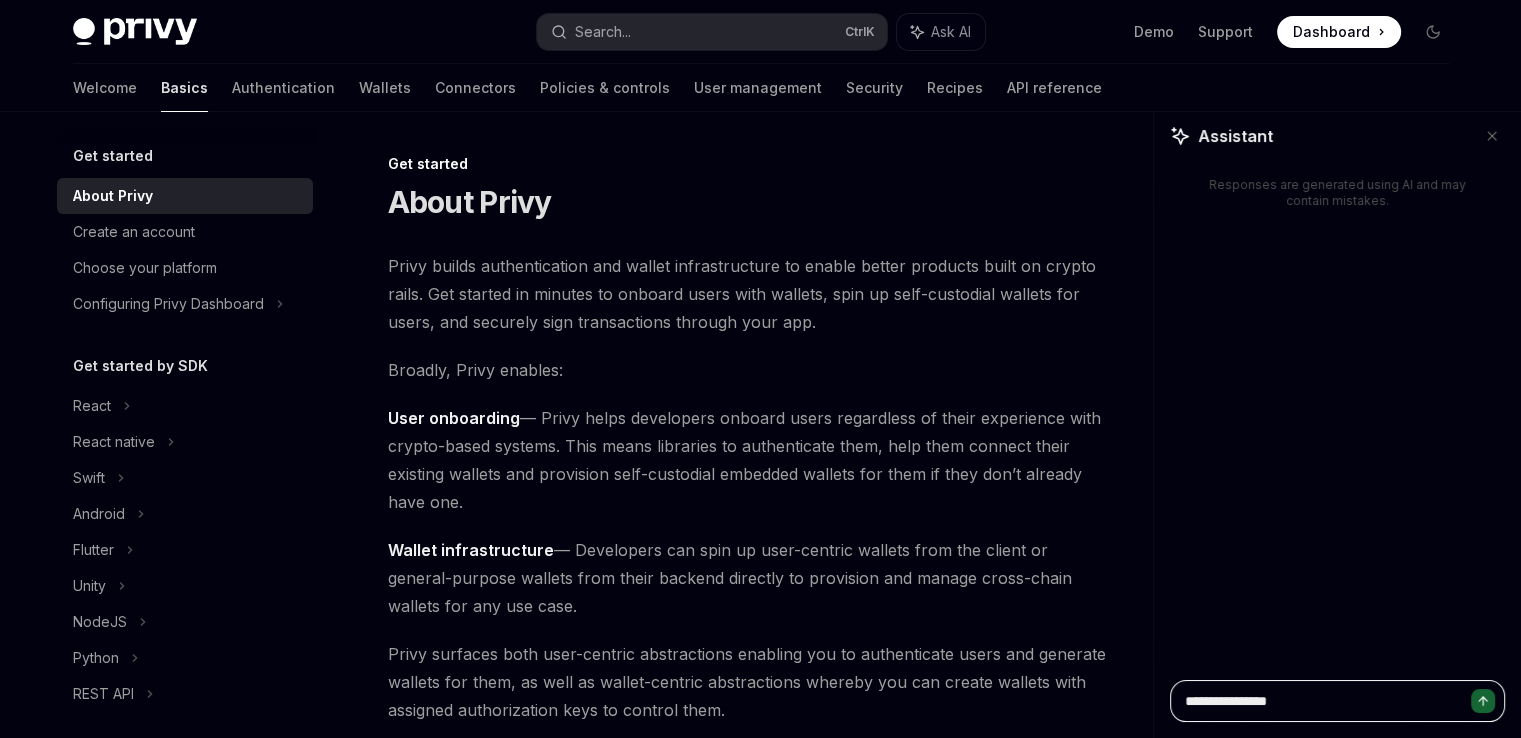 type on "*" 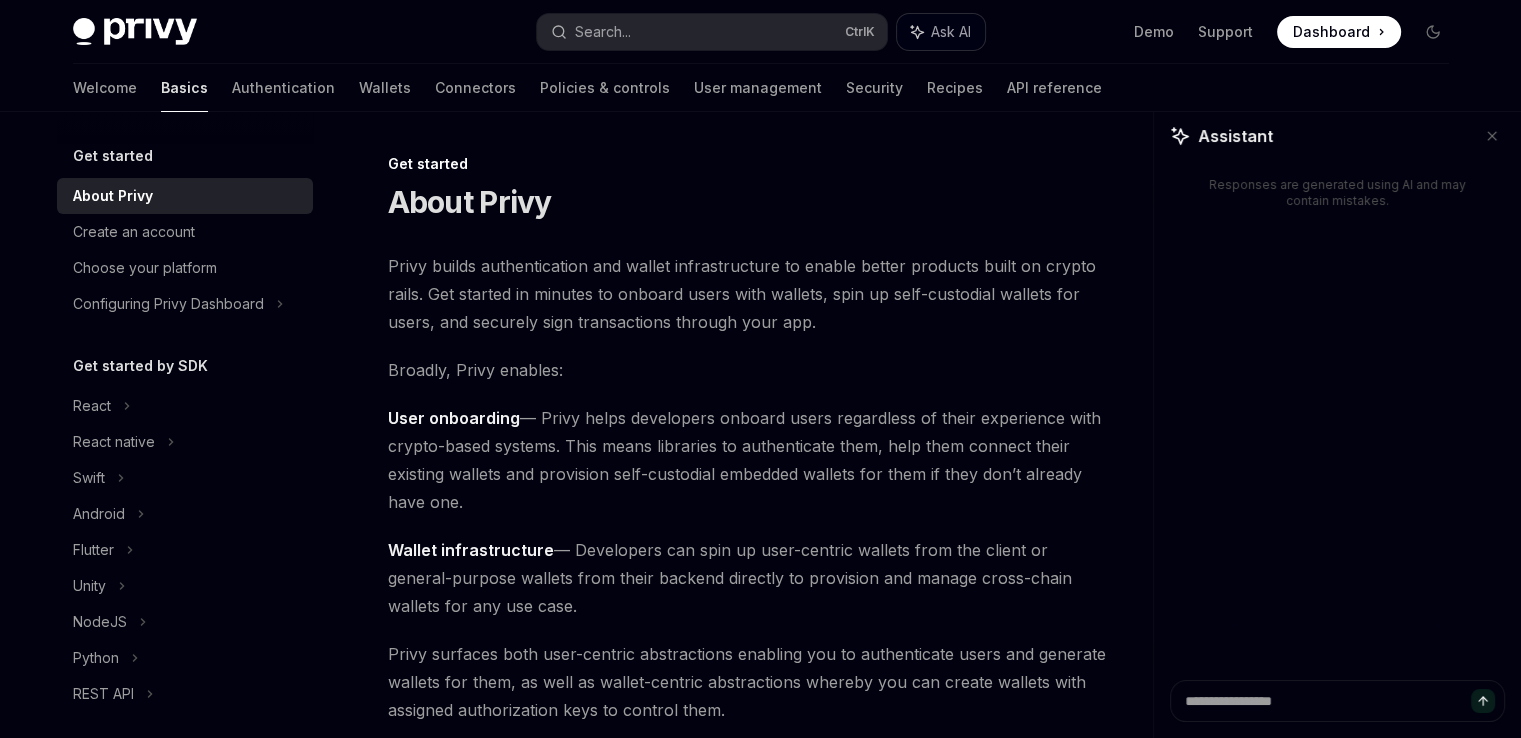 click on "Ask AI" at bounding box center (951, 32) 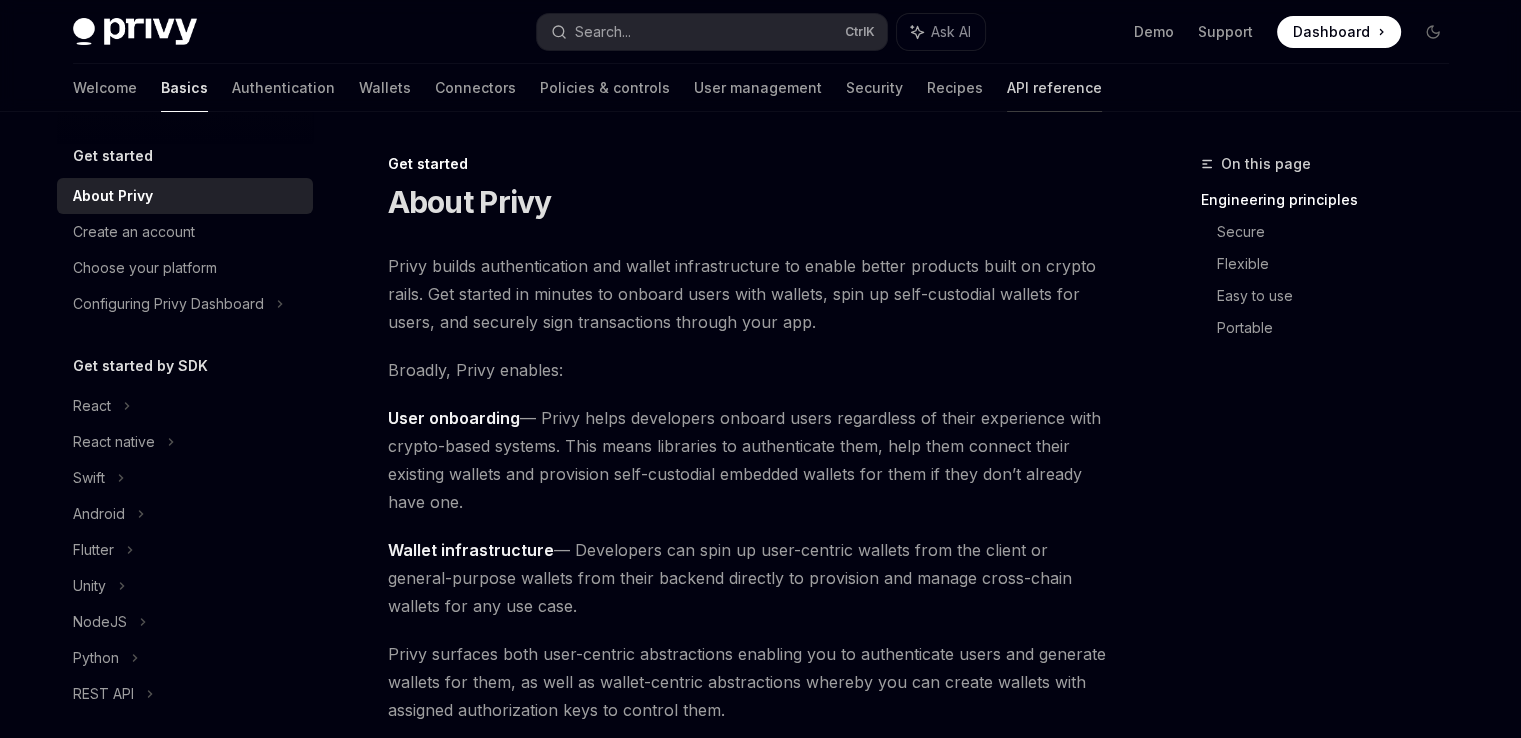 click on "API reference" at bounding box center [1054, 88] 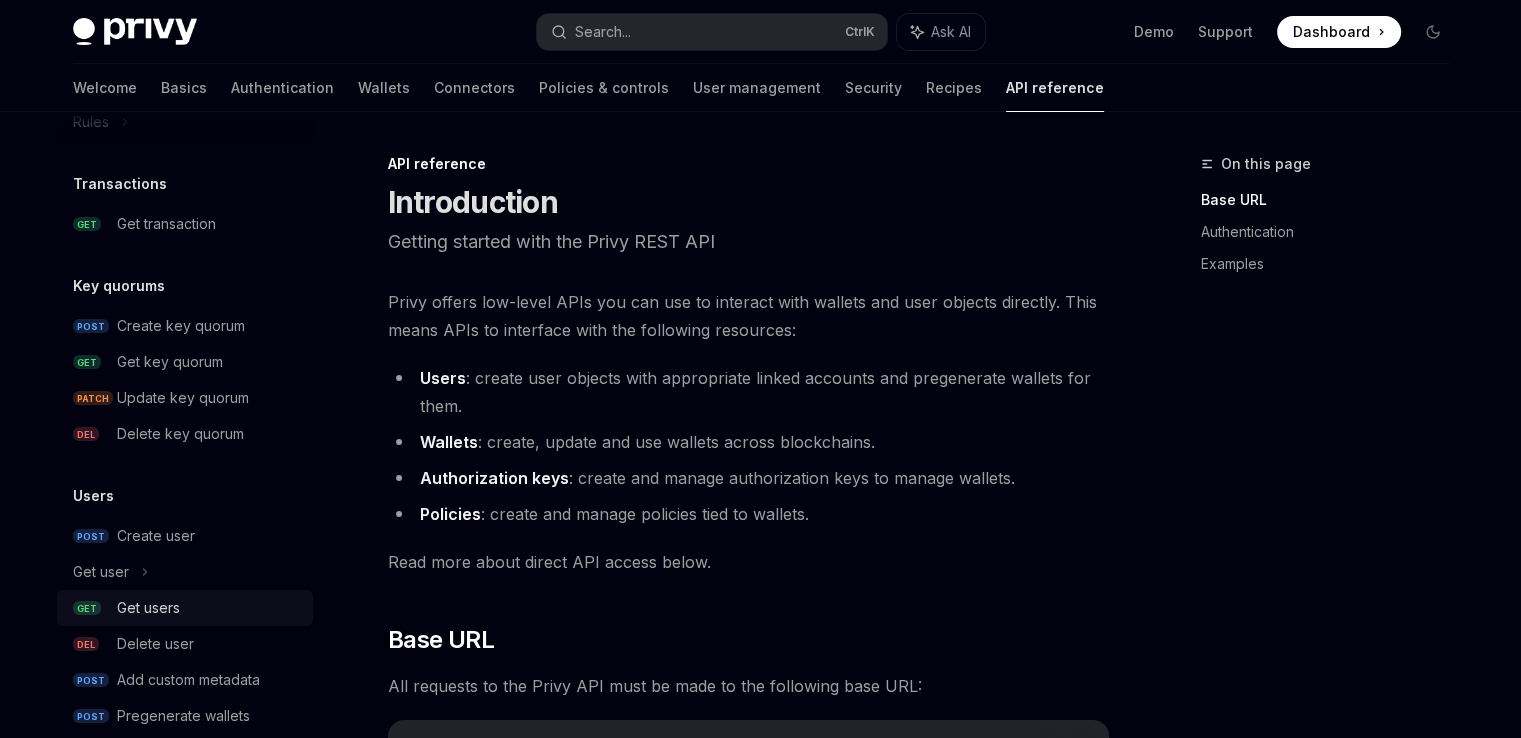 scroll, scrollTop: 1256, scrollLeft: 0, axis: vertical 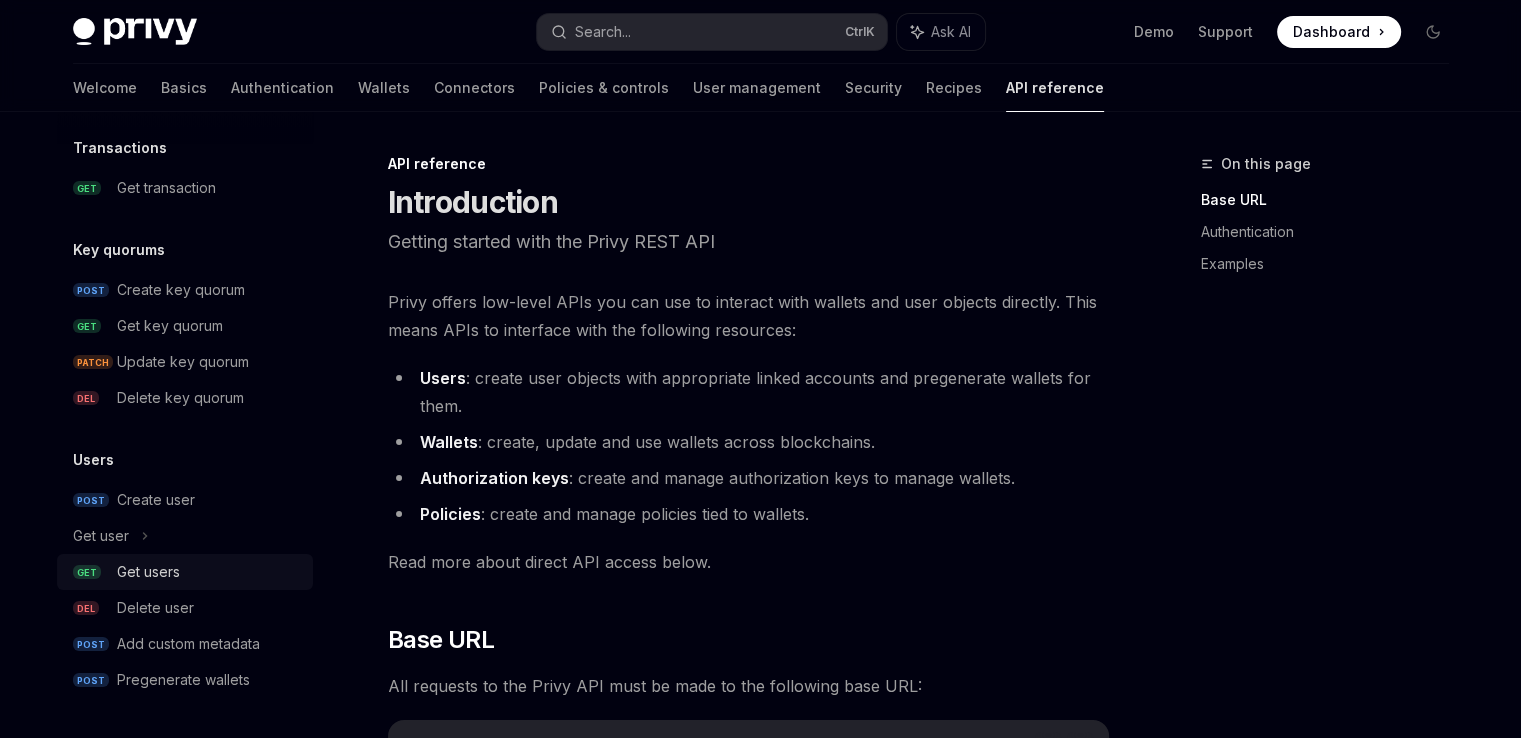 click on "Get users" at bounding box center [209, 572] 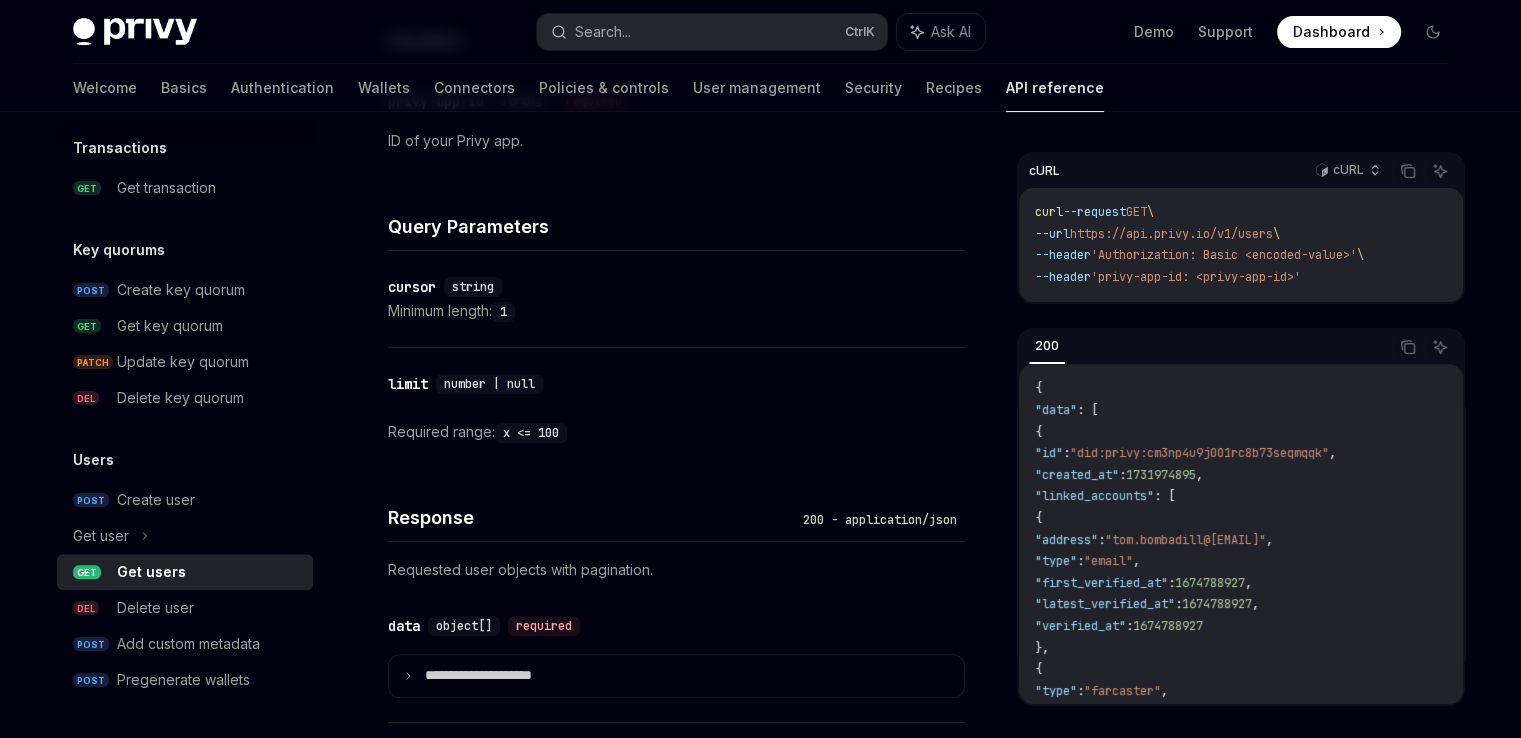 scroll, scrollTop: 600, scrollLeft: 0, axis: vertical 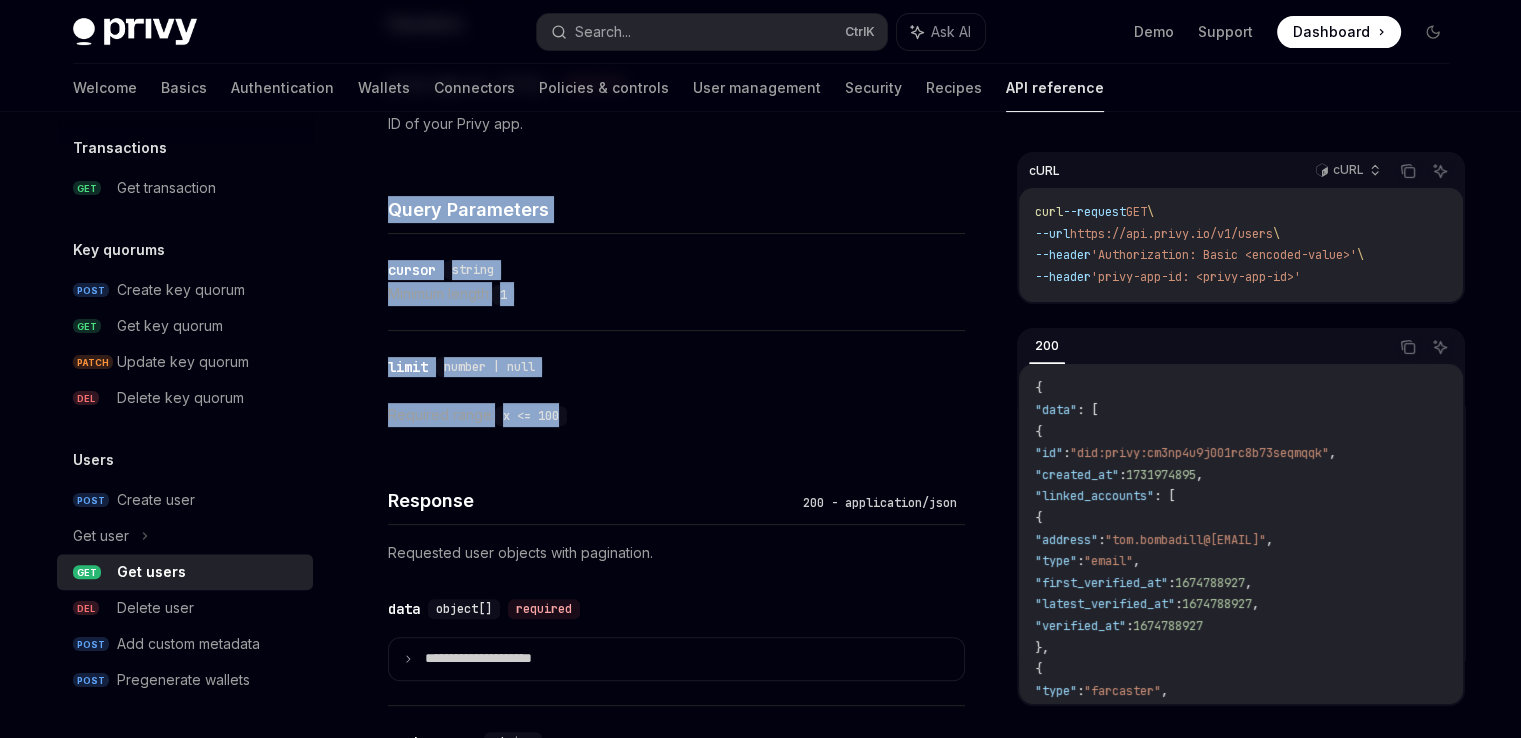 drag, startPoint x: 380, startPoint y: 198, endPoint x: 656, endPoint y: 428, distance: 359.27148 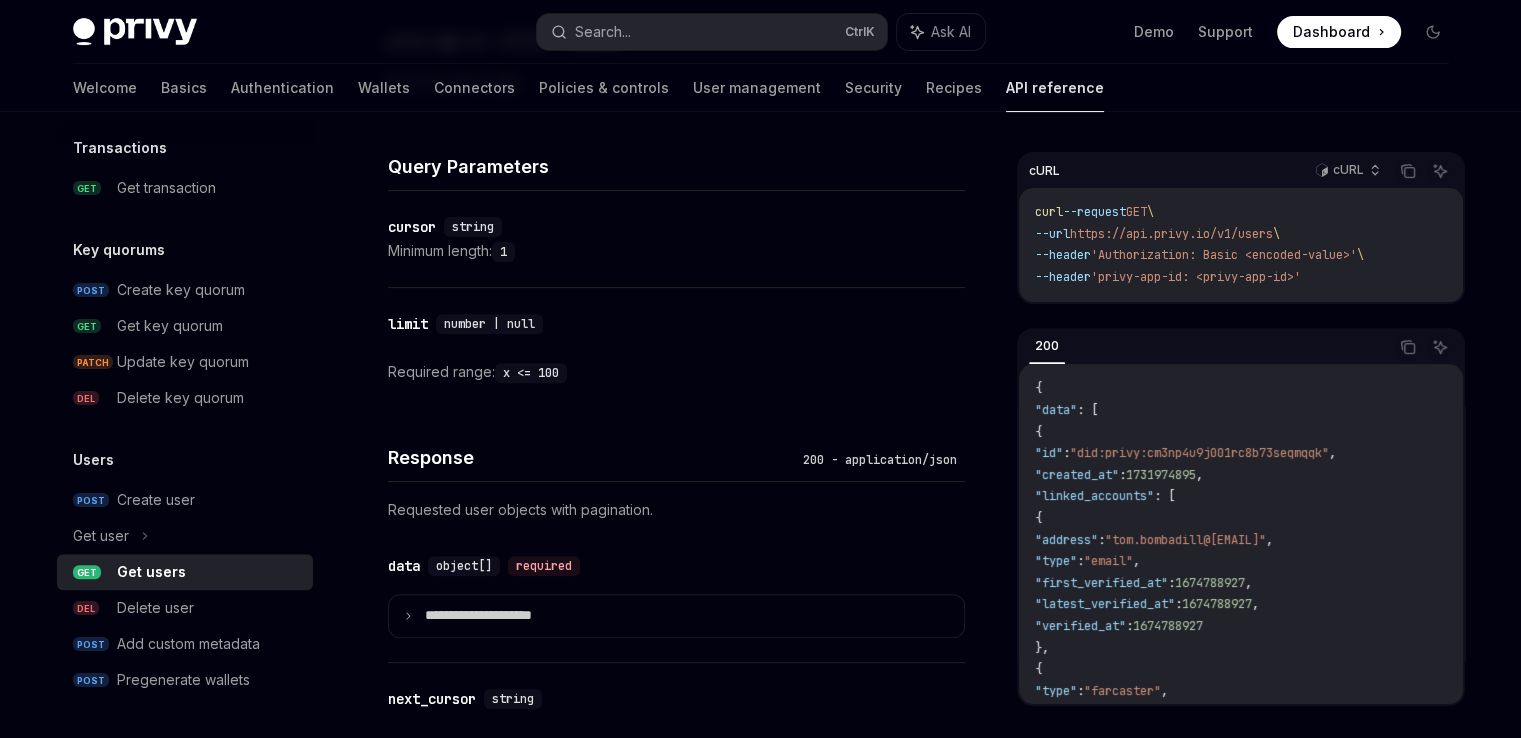 scroll, scrollTop: 900, scrollLeft: 0, axis: vertical 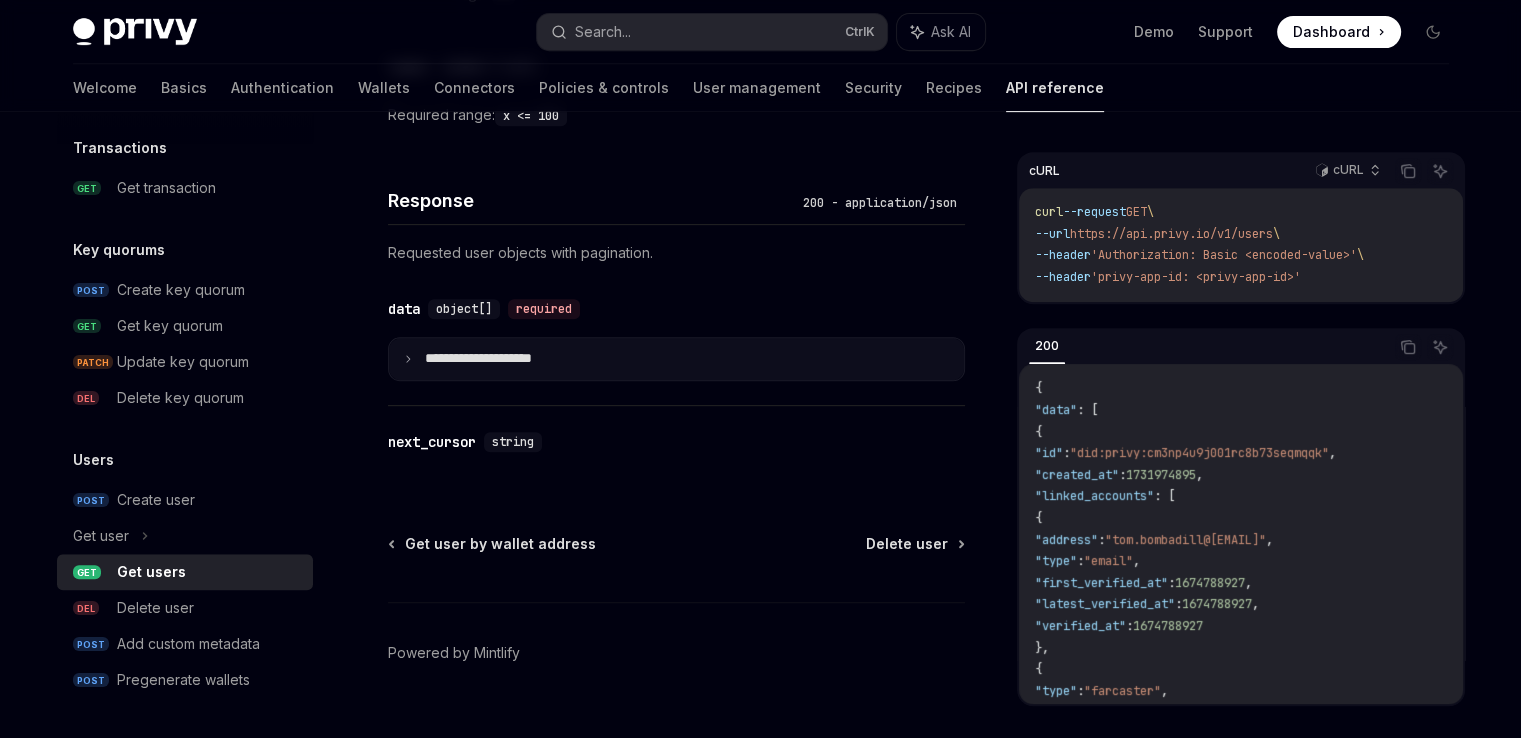 click on "**********" at bounding box center (494, 359) 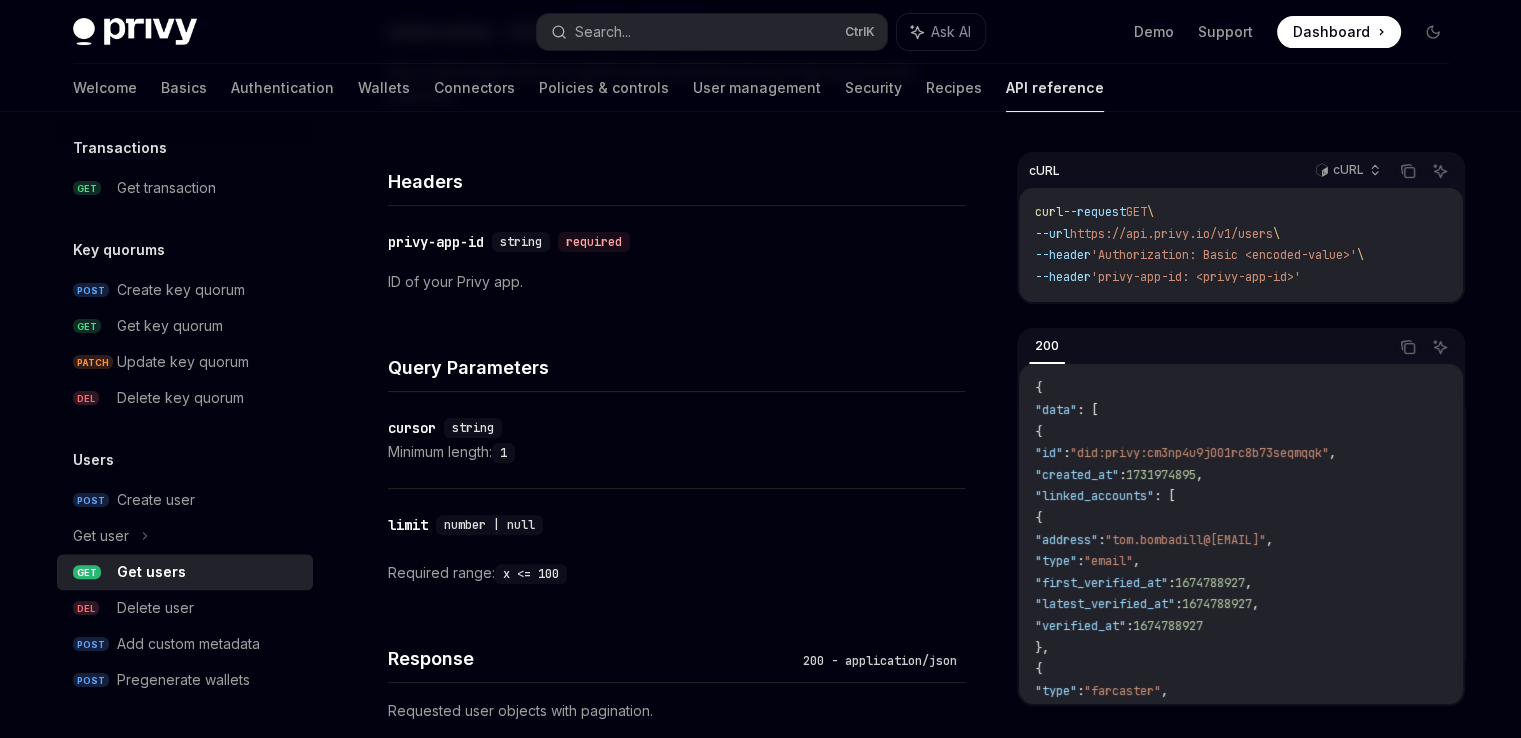 scroll, scrollTop: 387, scrollLeft: 0, axis: vertical 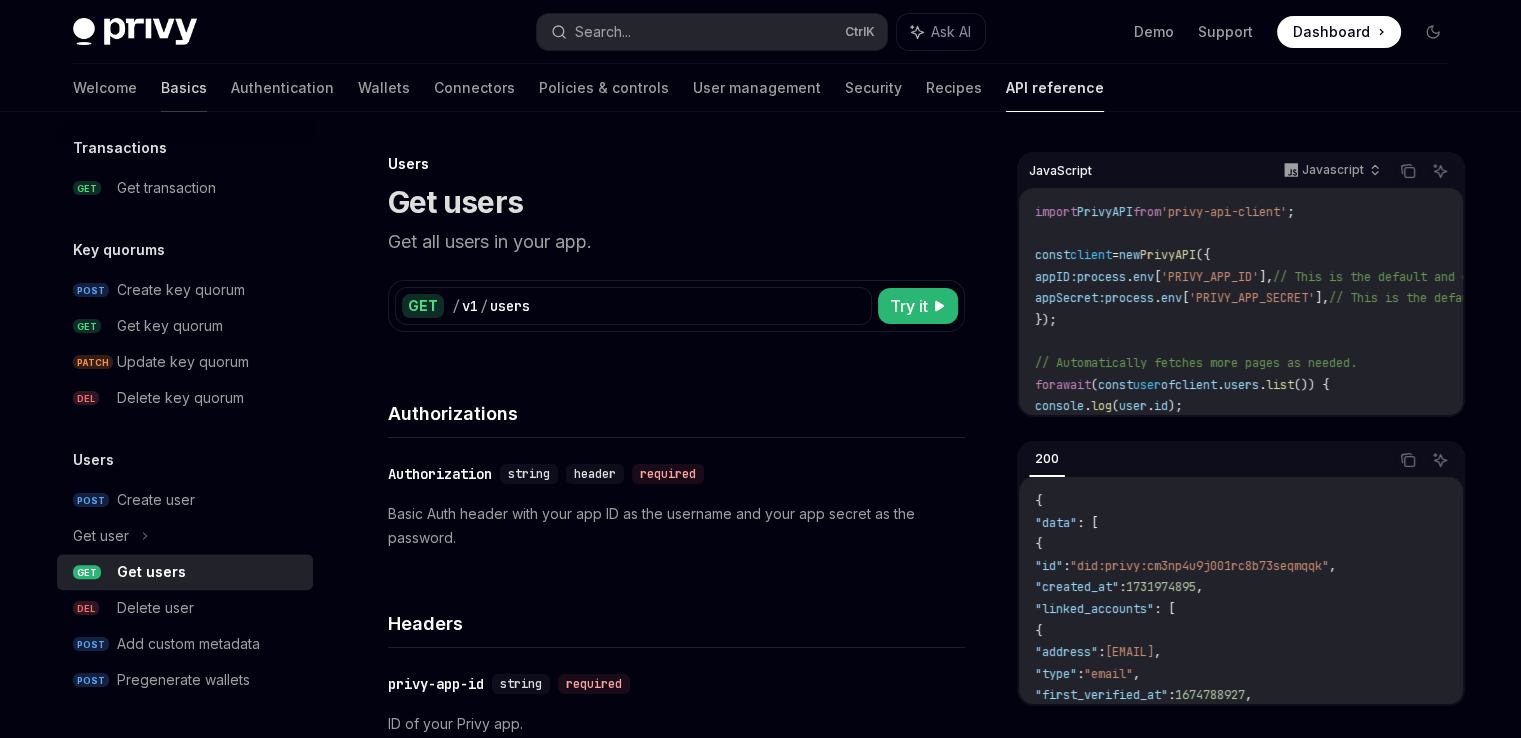 click on "Basics" at bounding box center (184, 88) 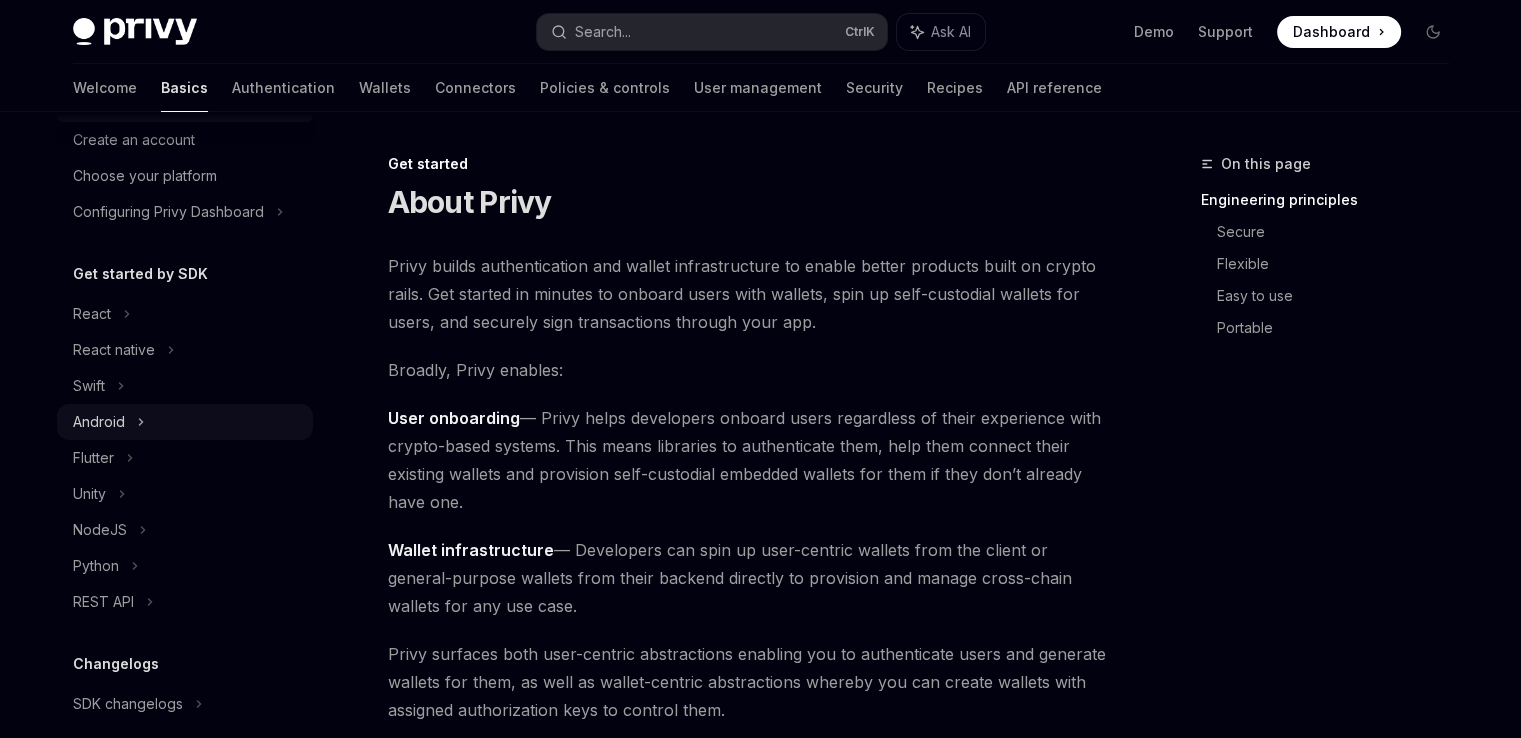 scroll, scrollTop: 100, scrollLeft: 0, axis: vertical 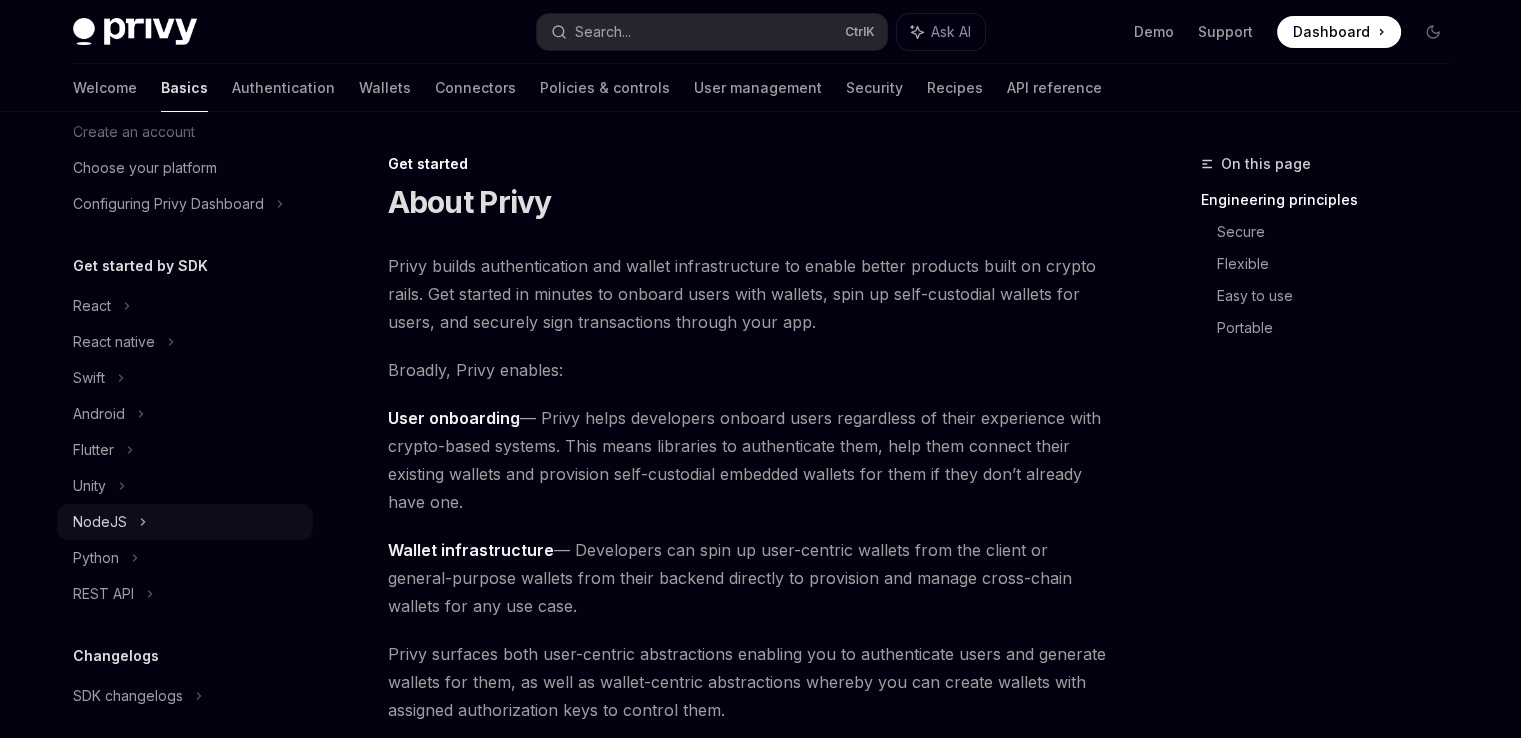click on "NodeJS" at bounding box center (185, 522) 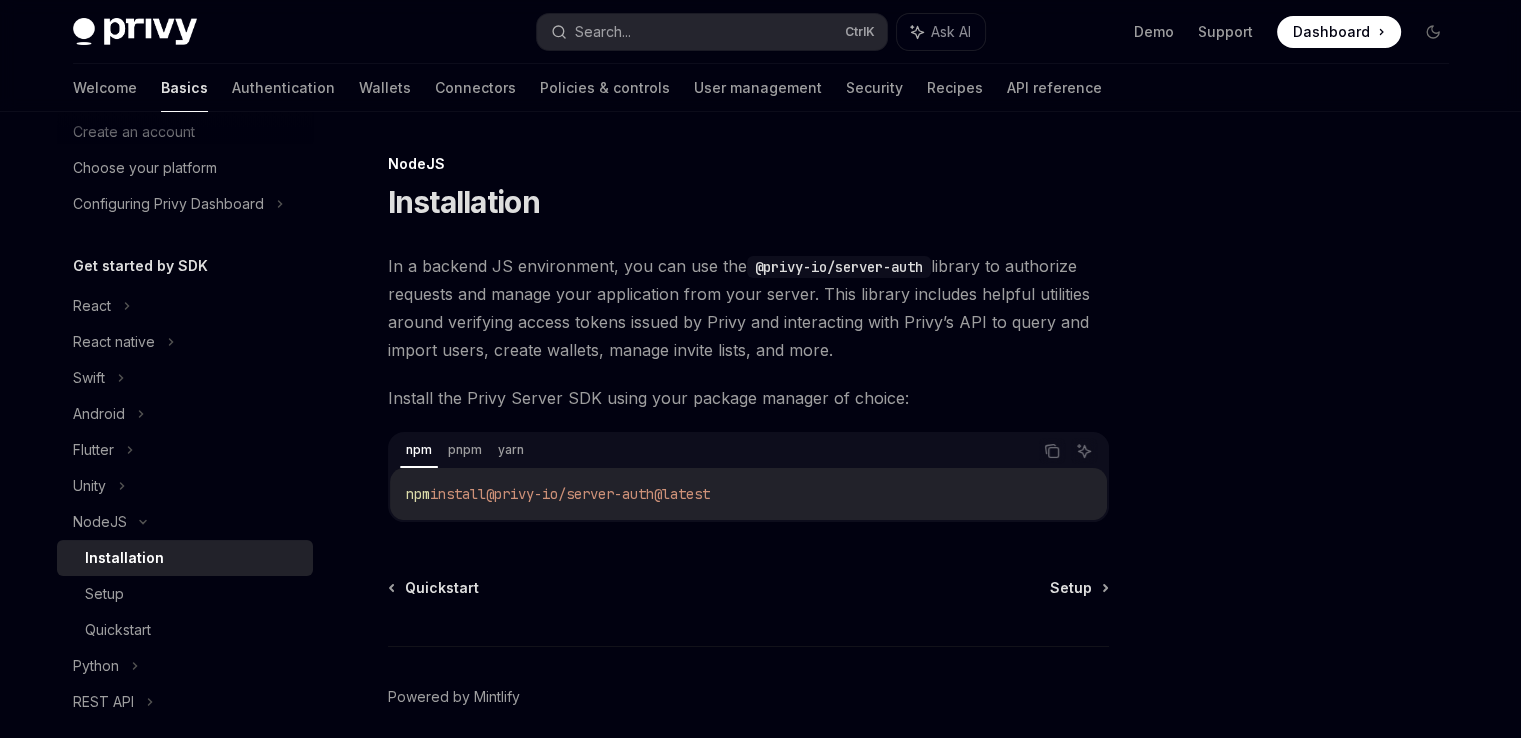 click on "Installation" at bounding box center (193, 558) 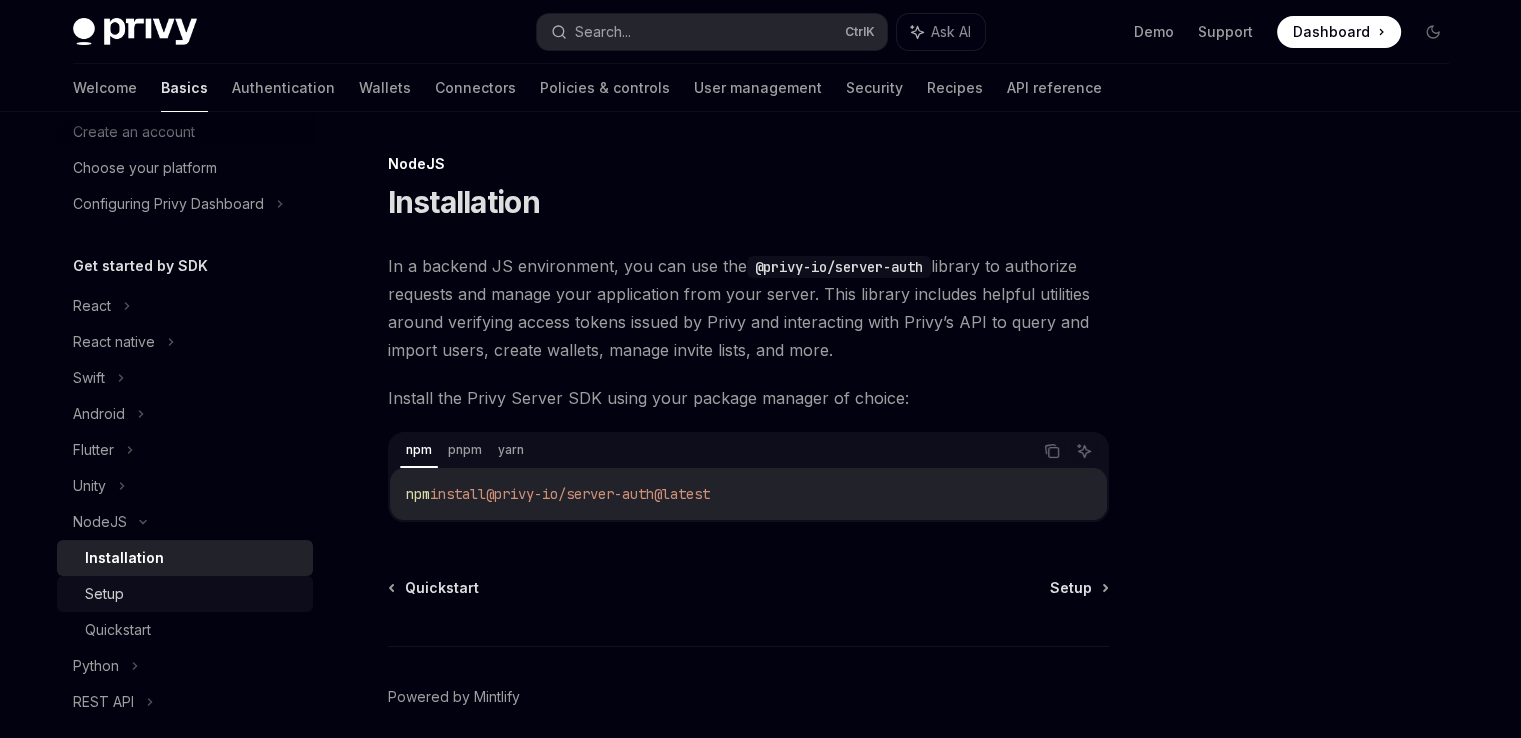 click on "Setup" at bounding box center (193, 594) 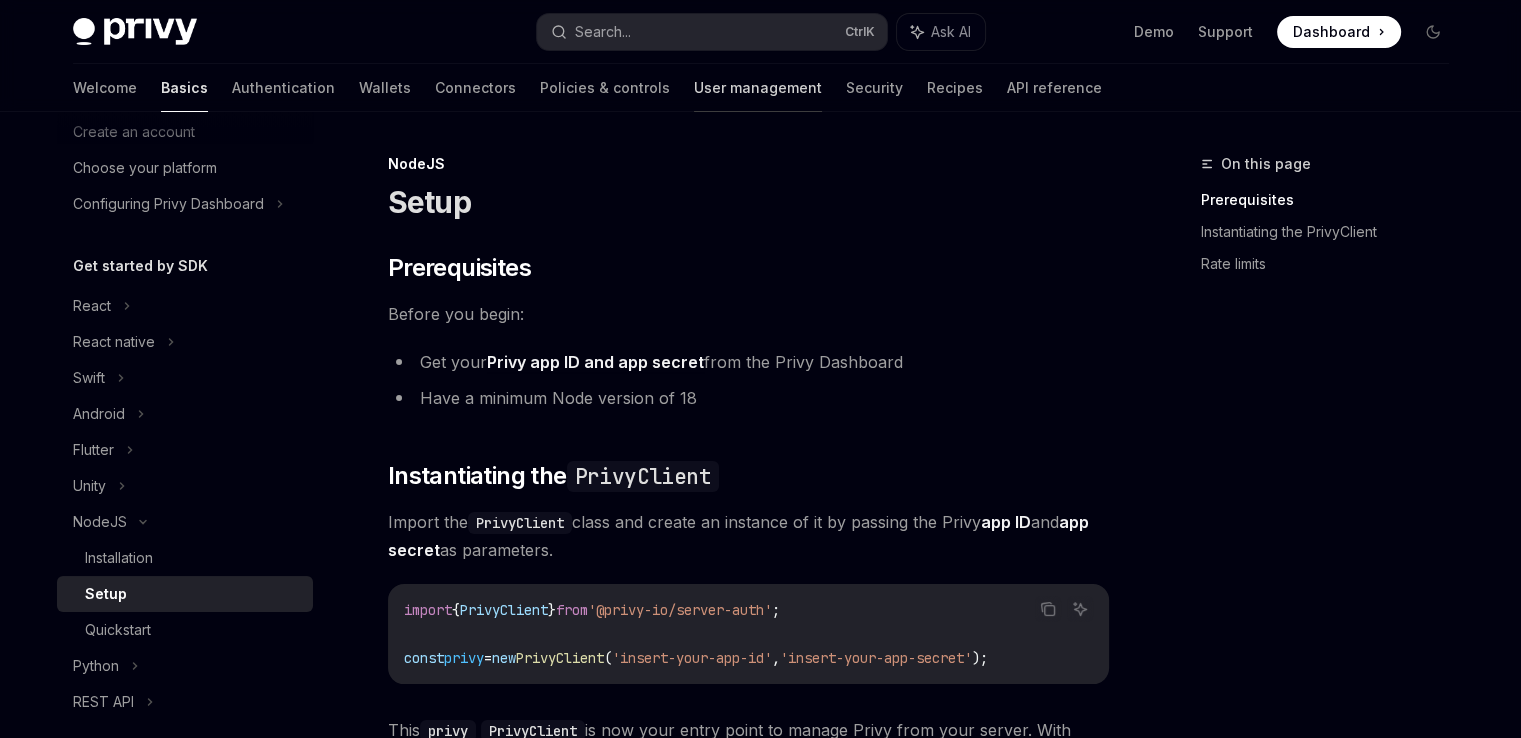 click on "User management" at bounding box center (758, 88) 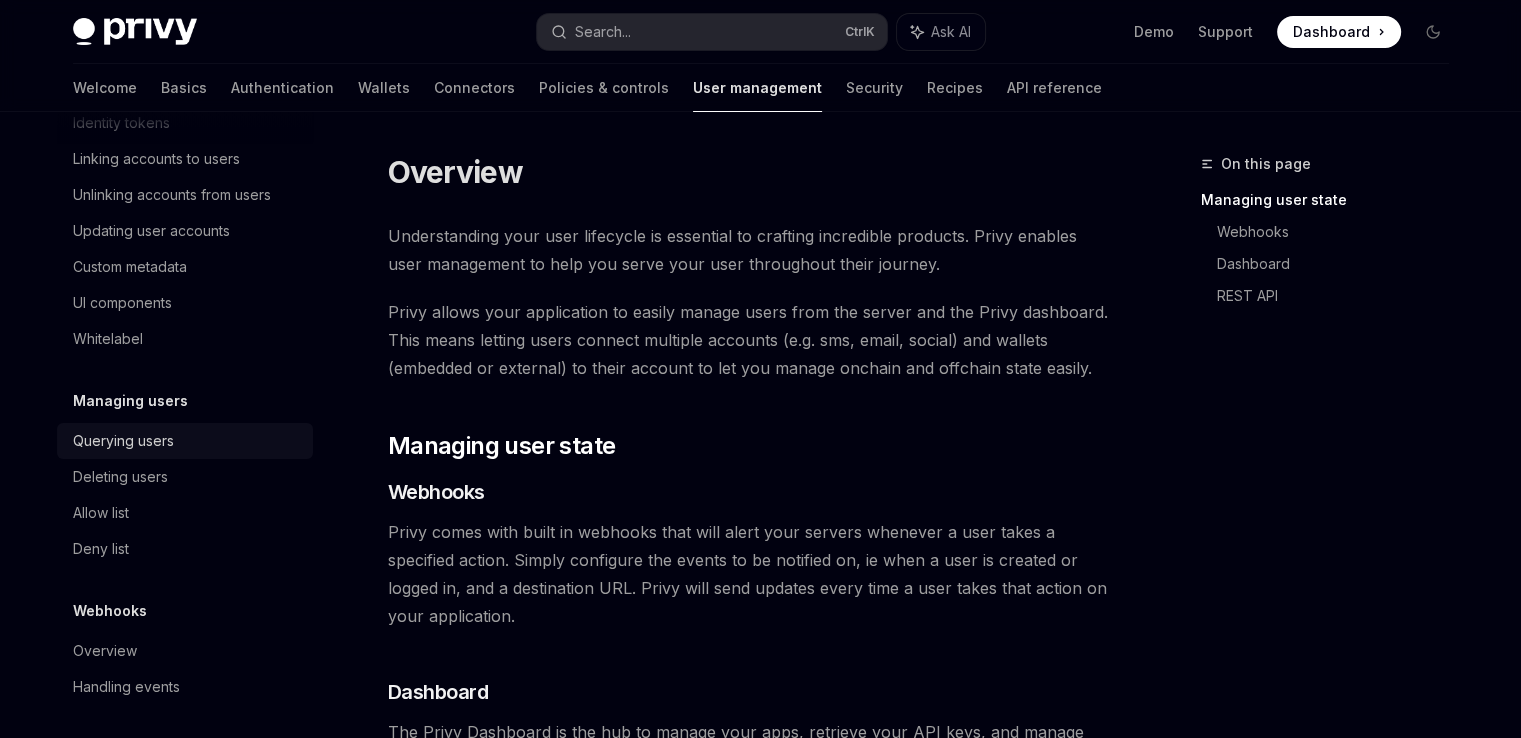 scroll, scrollTop: 394, scrollLeft: 0, axis: vertical 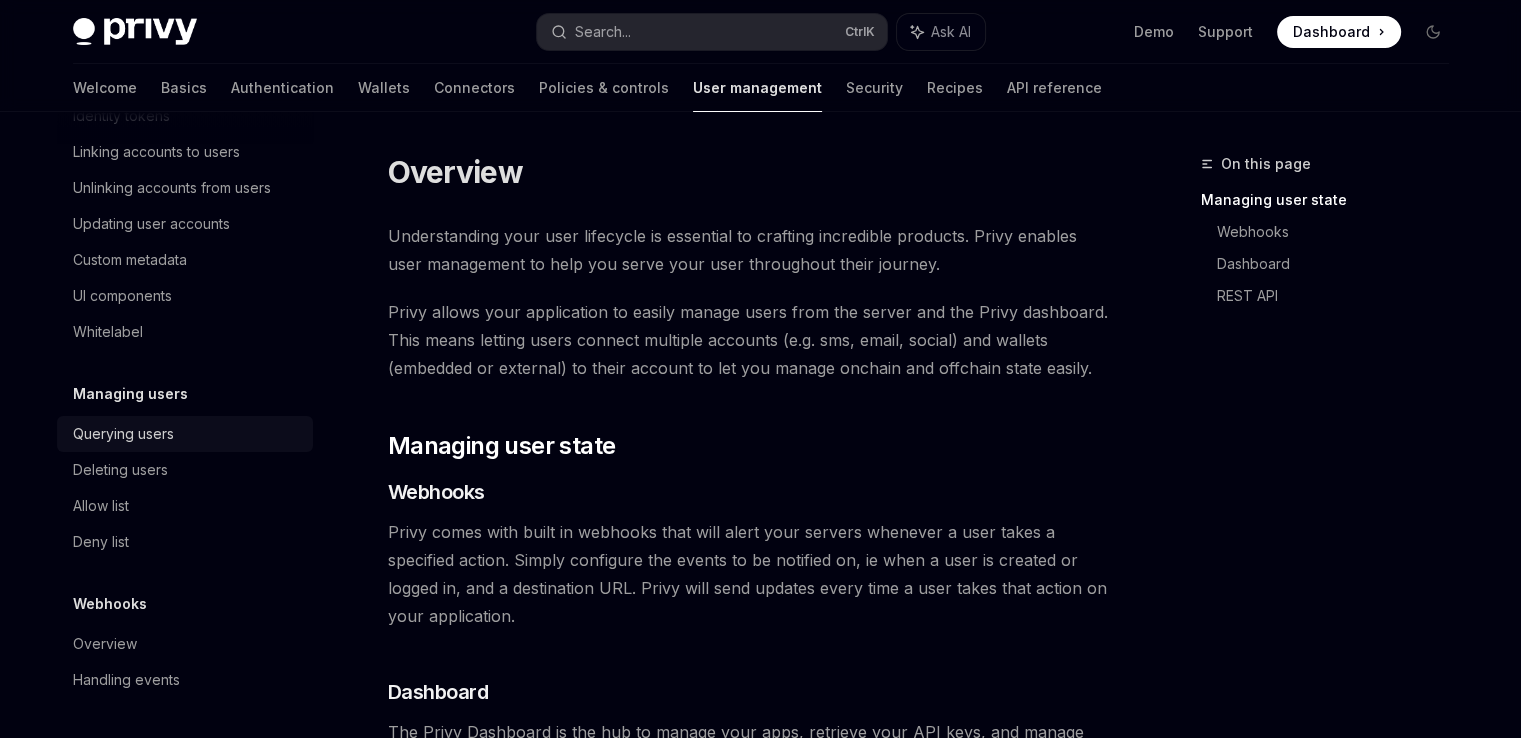 click on "Querying users" at bounding box center (187, 434) 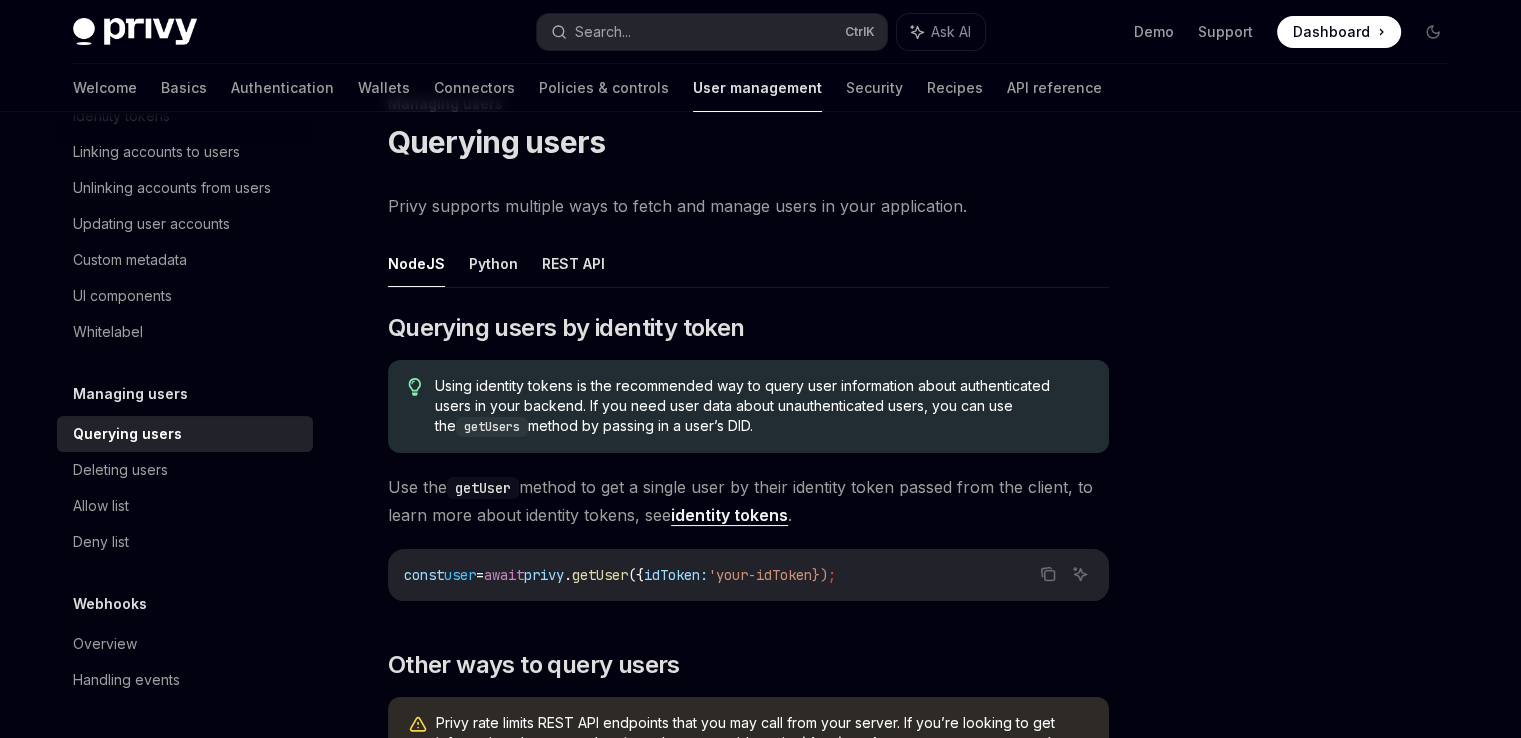 scroll, scrollTop: 0, scrollLeft: 0, axis: both 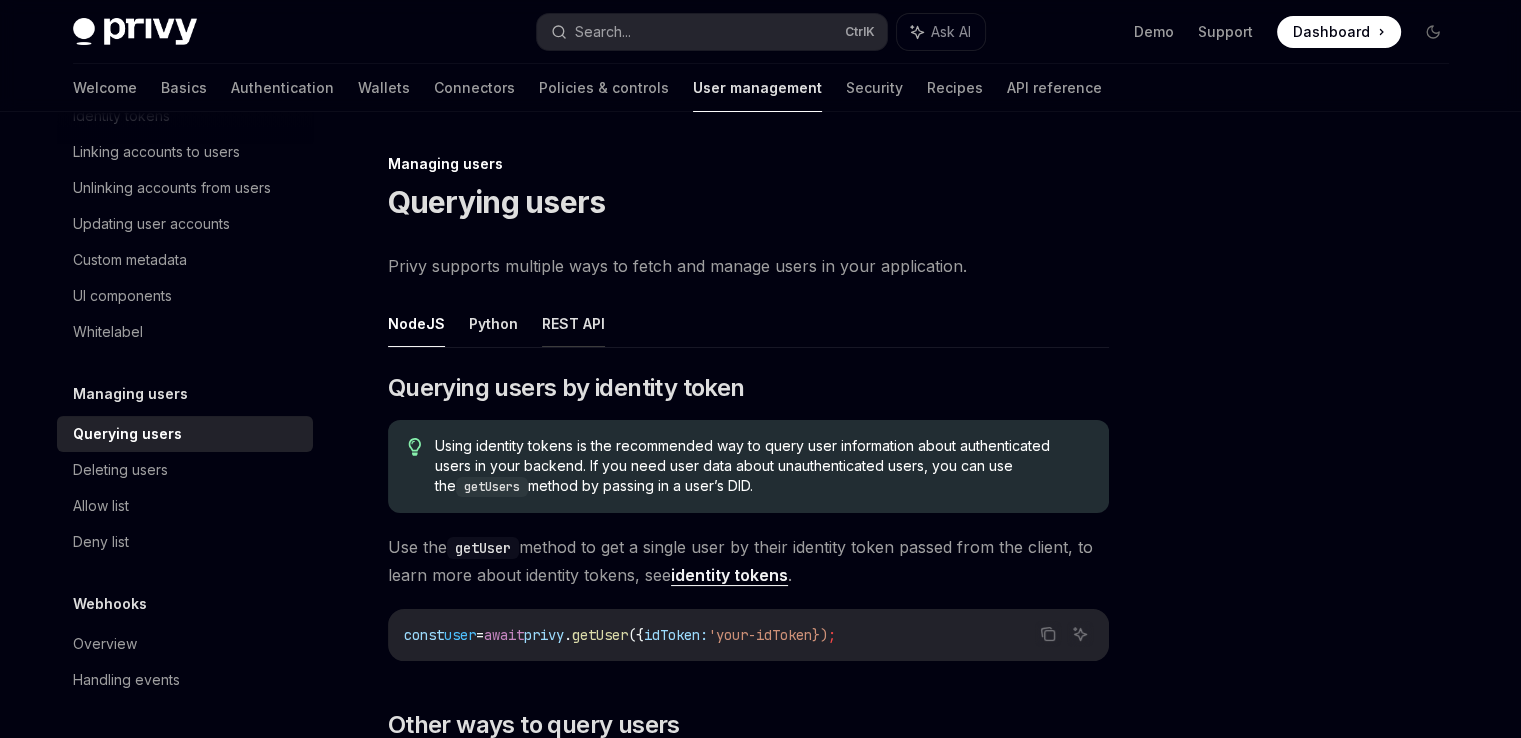 click on "REST API" at bounding box center (573, 323) 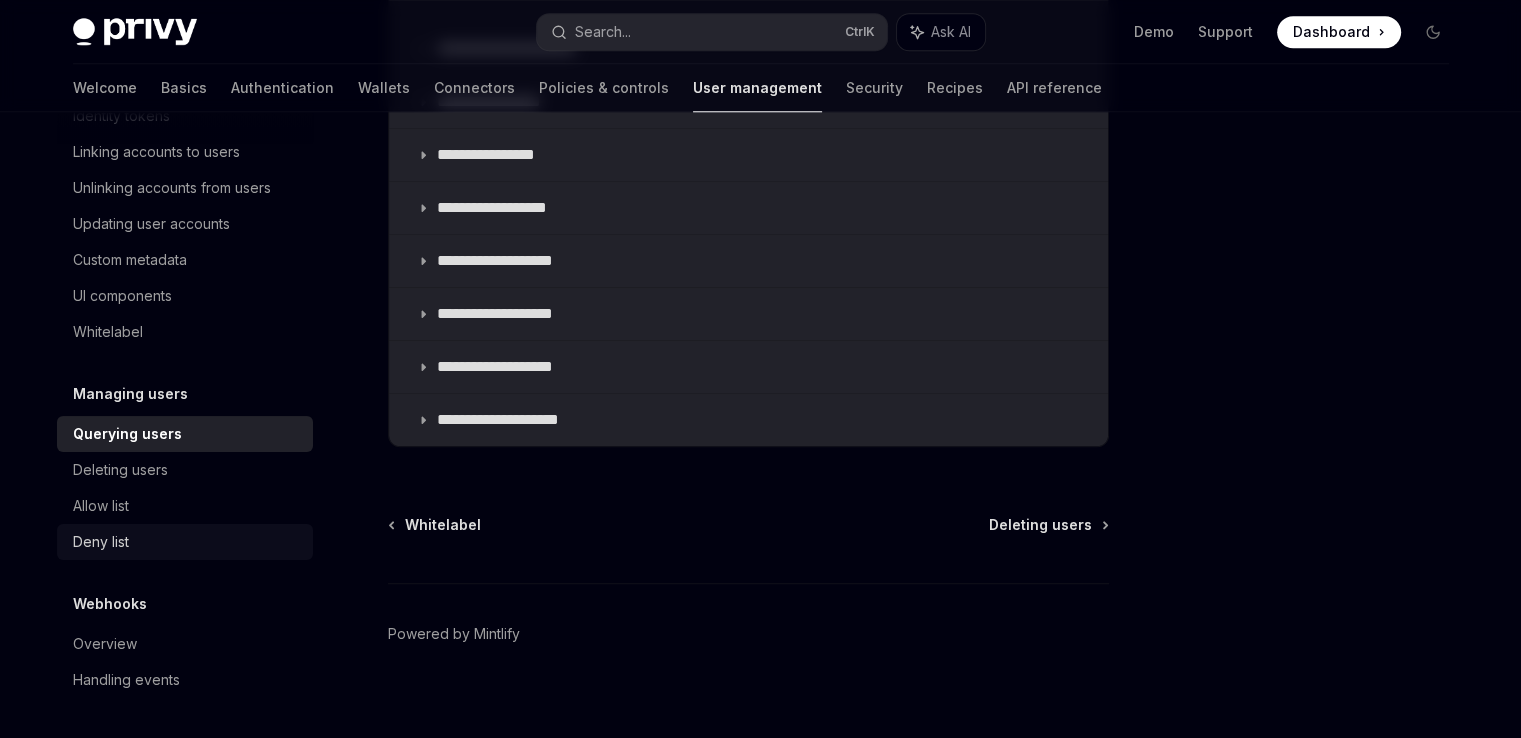 scroll, scrollTop: 2170, scrollLeft: 0, axis: vertical 